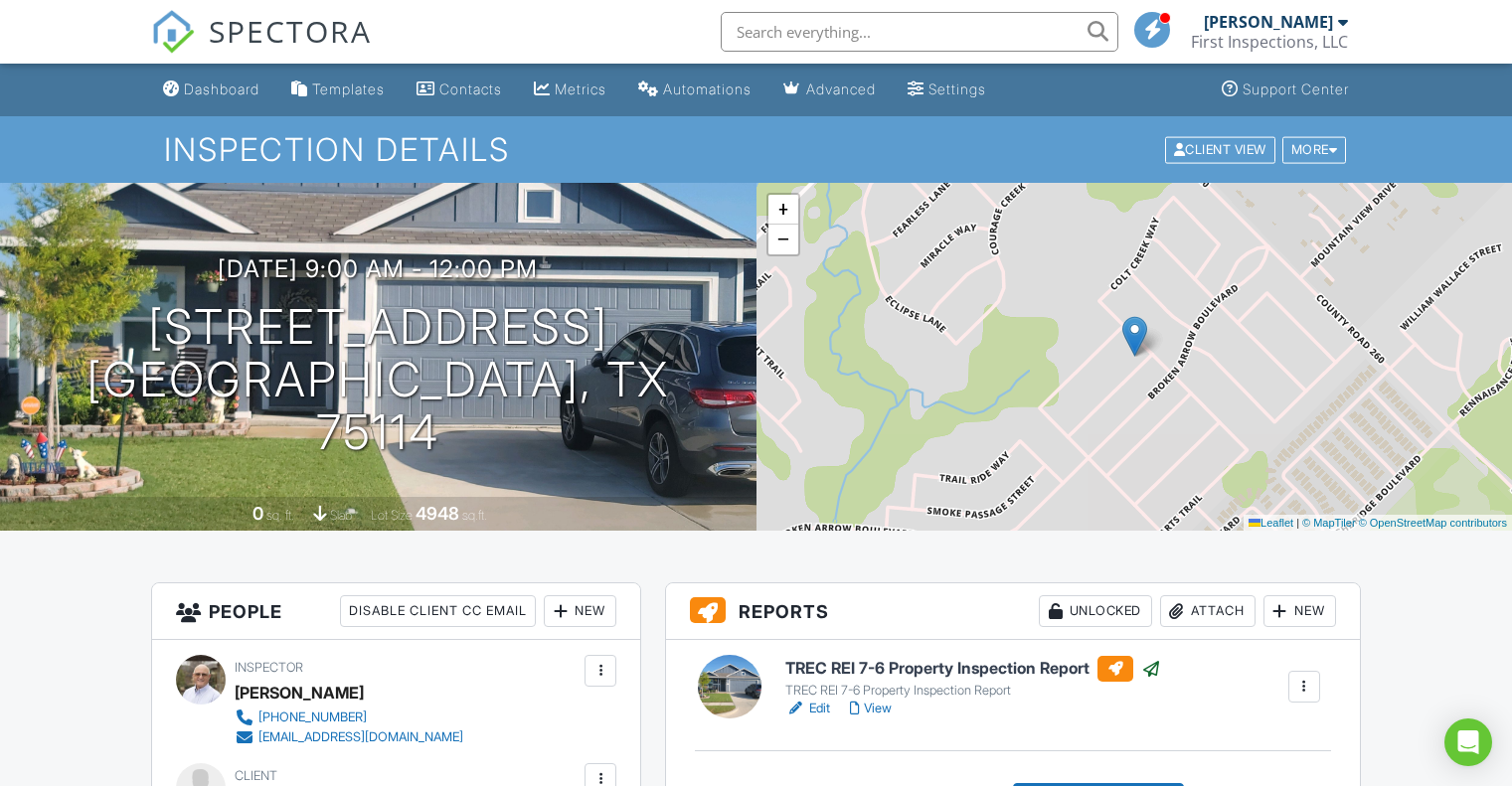 scroll, scrollTop: 393, scrollLeft: 0, axis: vertical 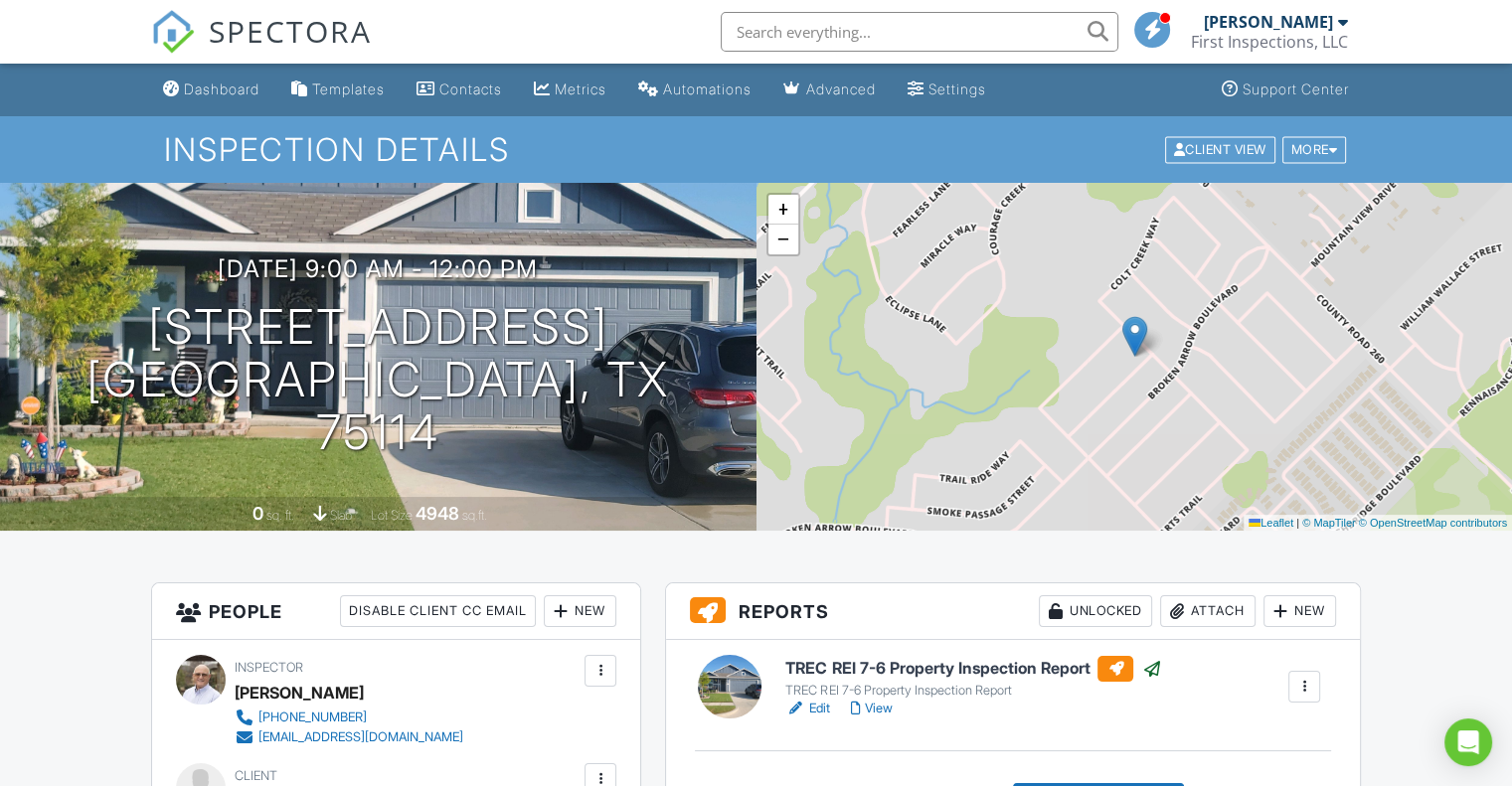 click at bounding box center (1152, 30) 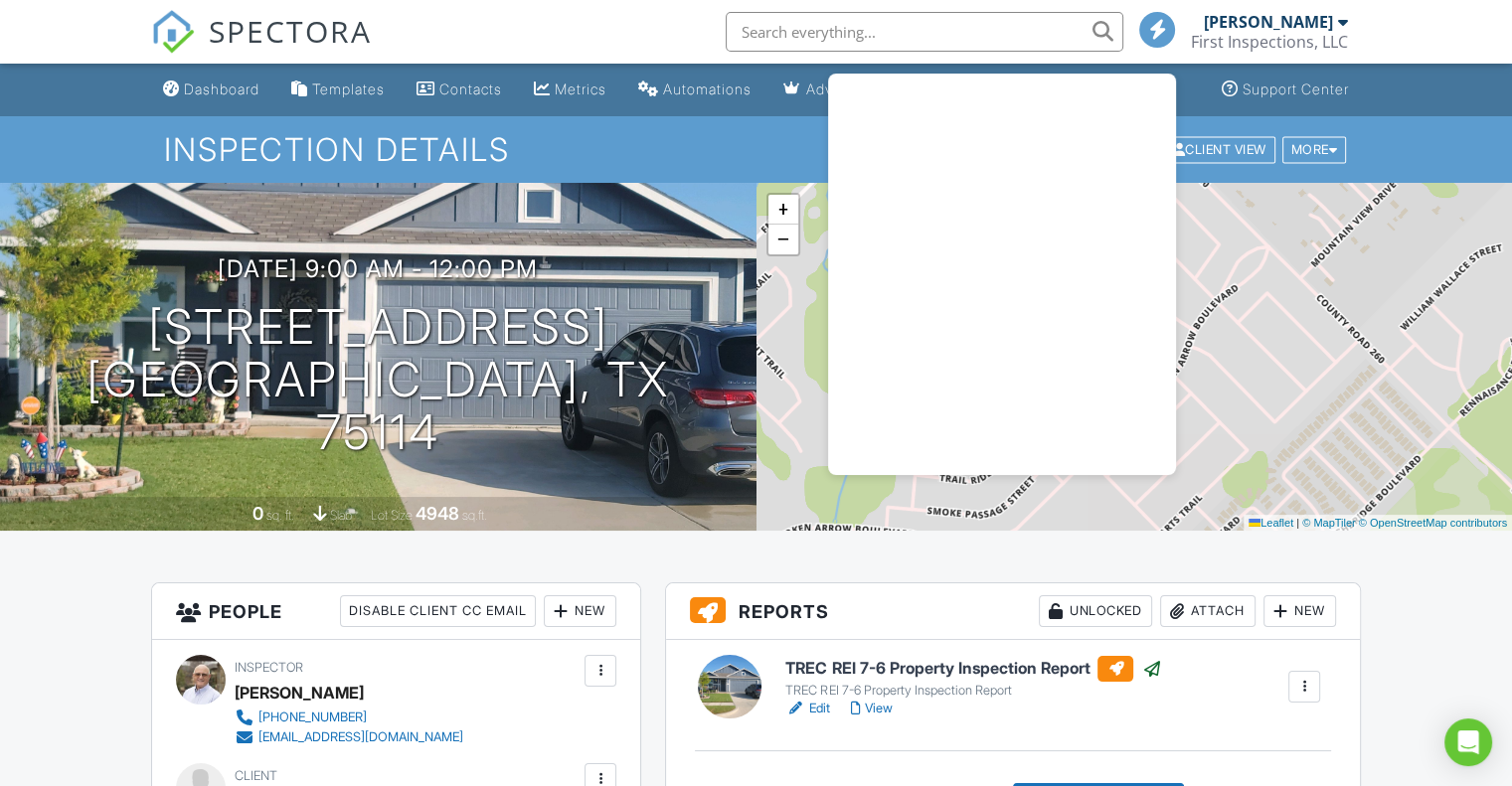 click on "Inspection Details
Client View
More
Property Details
Reschedule
Reorder / Copy
Share
Cancel
[GEOGRAPHIC_DATA]
Print Order
Convert to V9
View Change Log" at bounding box center [756, 149] 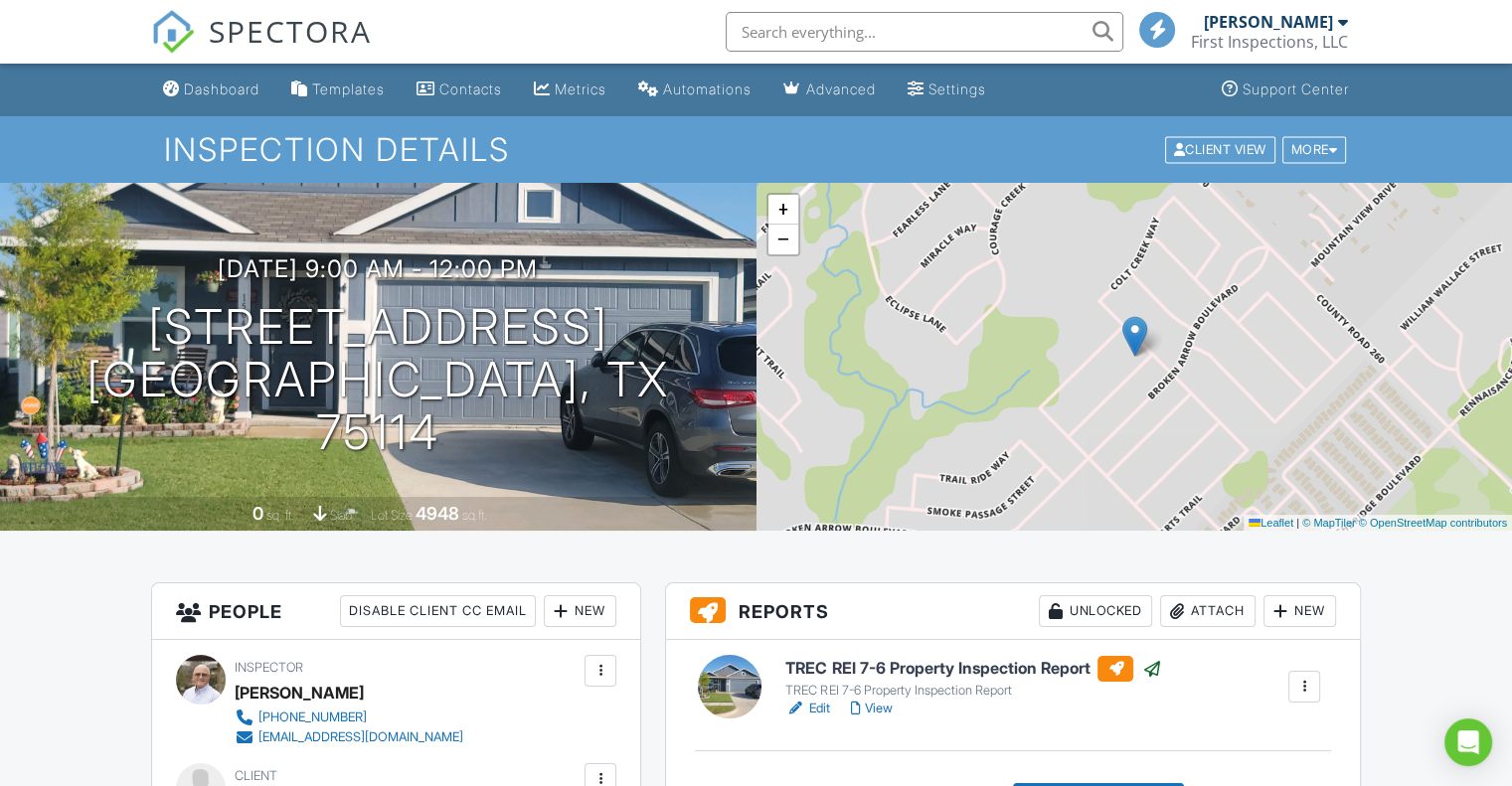 click on "SPECTORA" at bounding box center (290, 31) 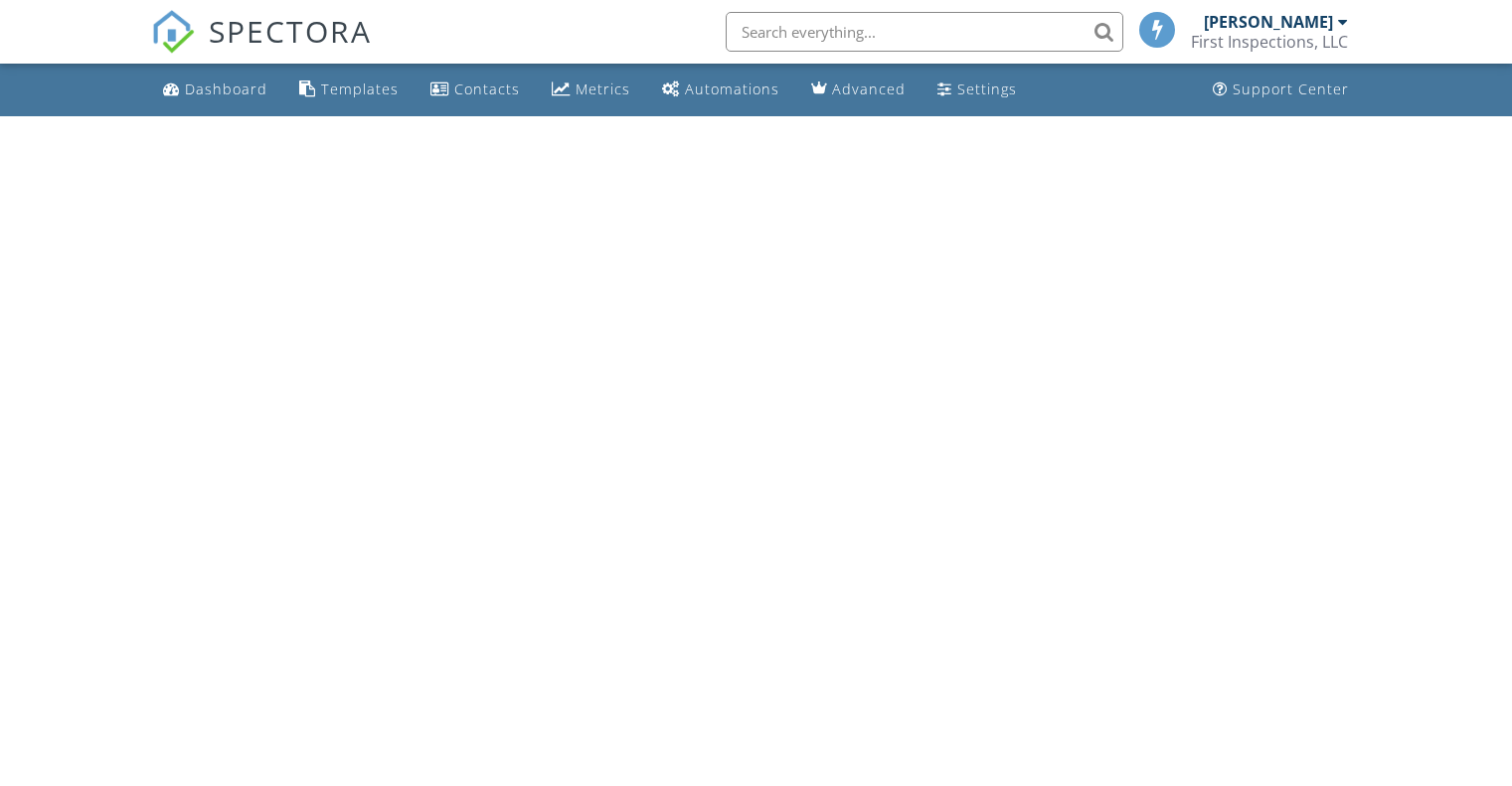 scroll, scrollTop: 0, scrollLeft: 0, axis: both 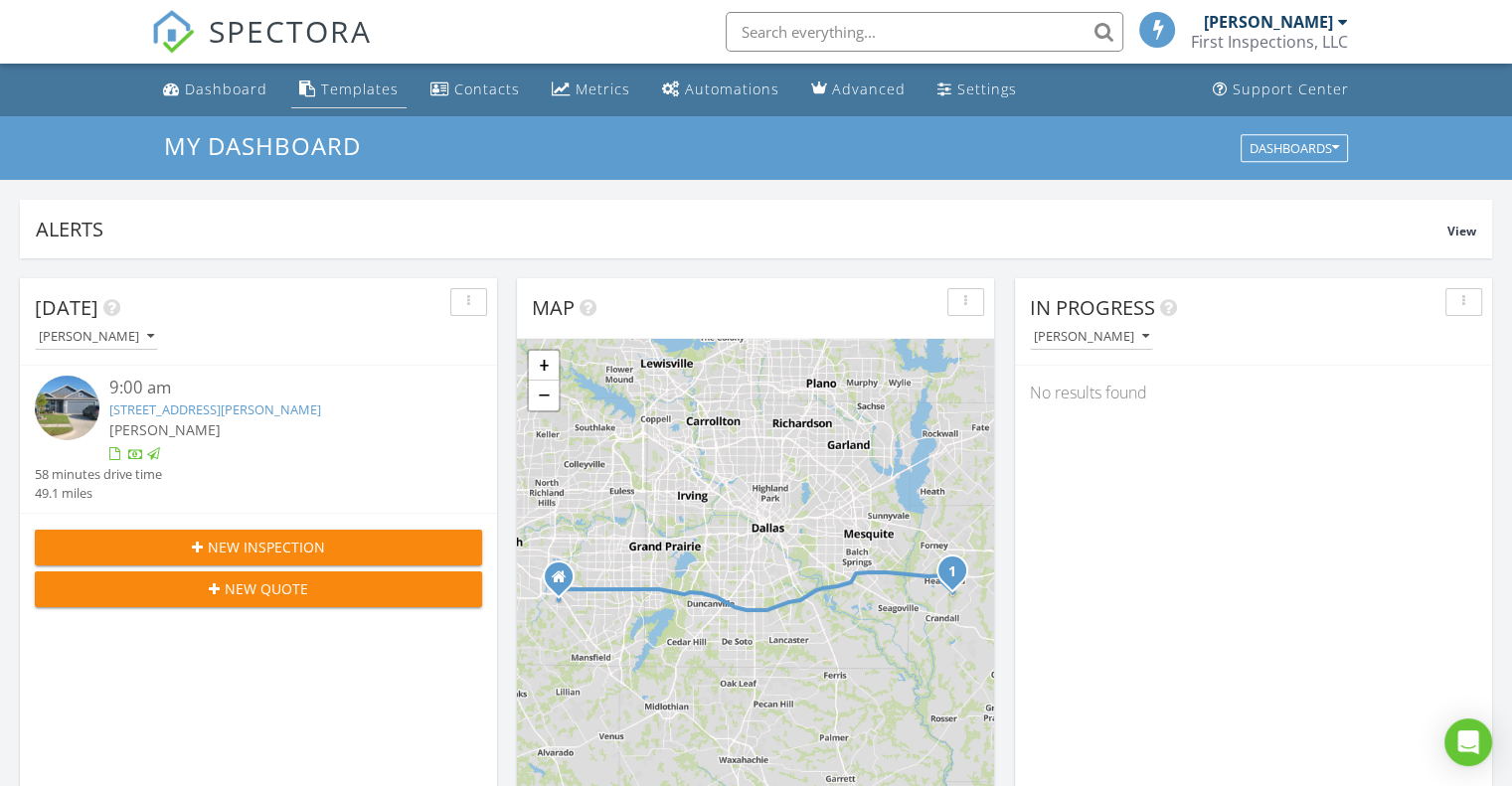 click on "Templates" at bounding box center (360, 88) 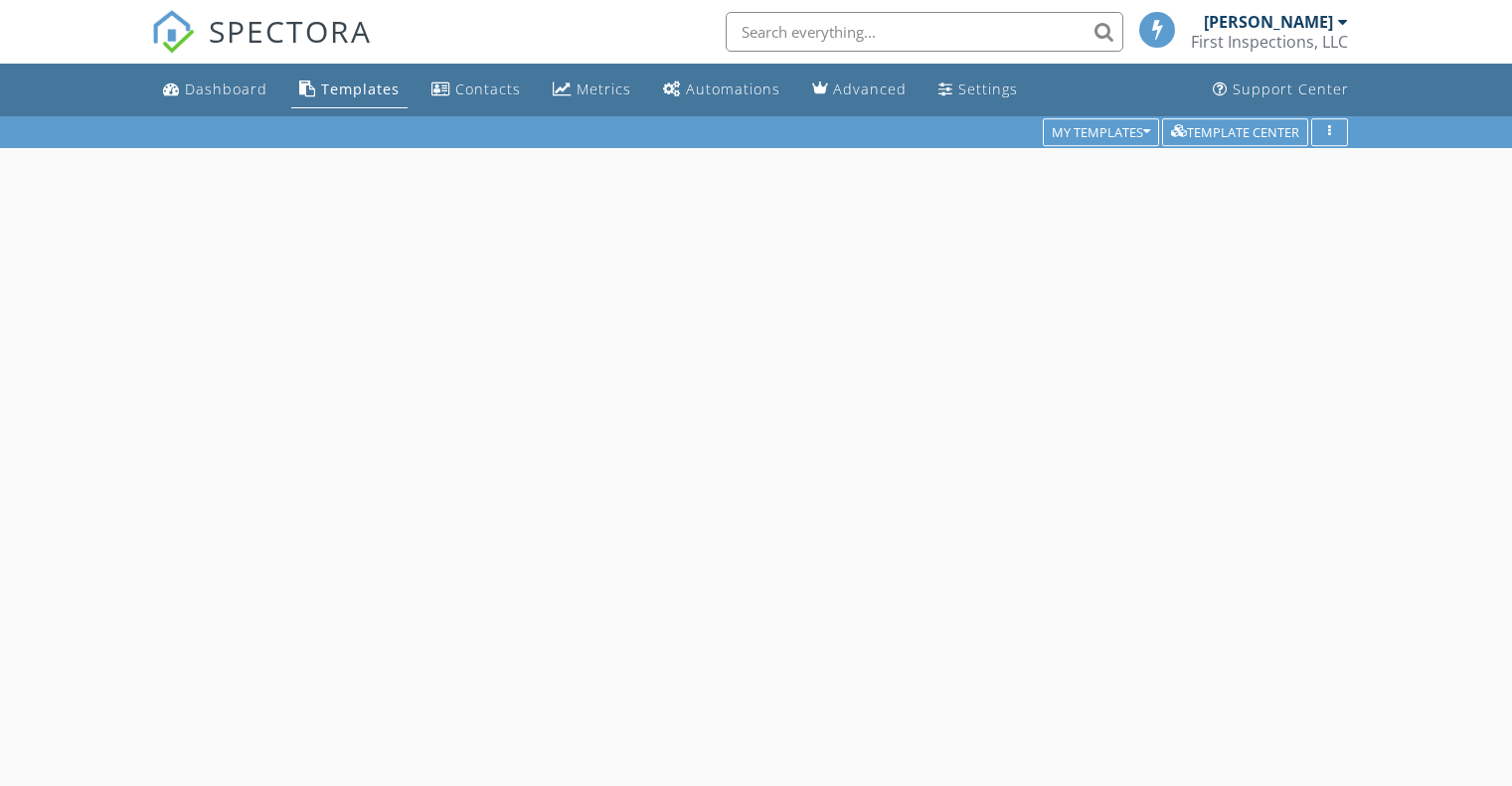 scroll, scrollTop: 0, scrollLeft: 0, axis: both 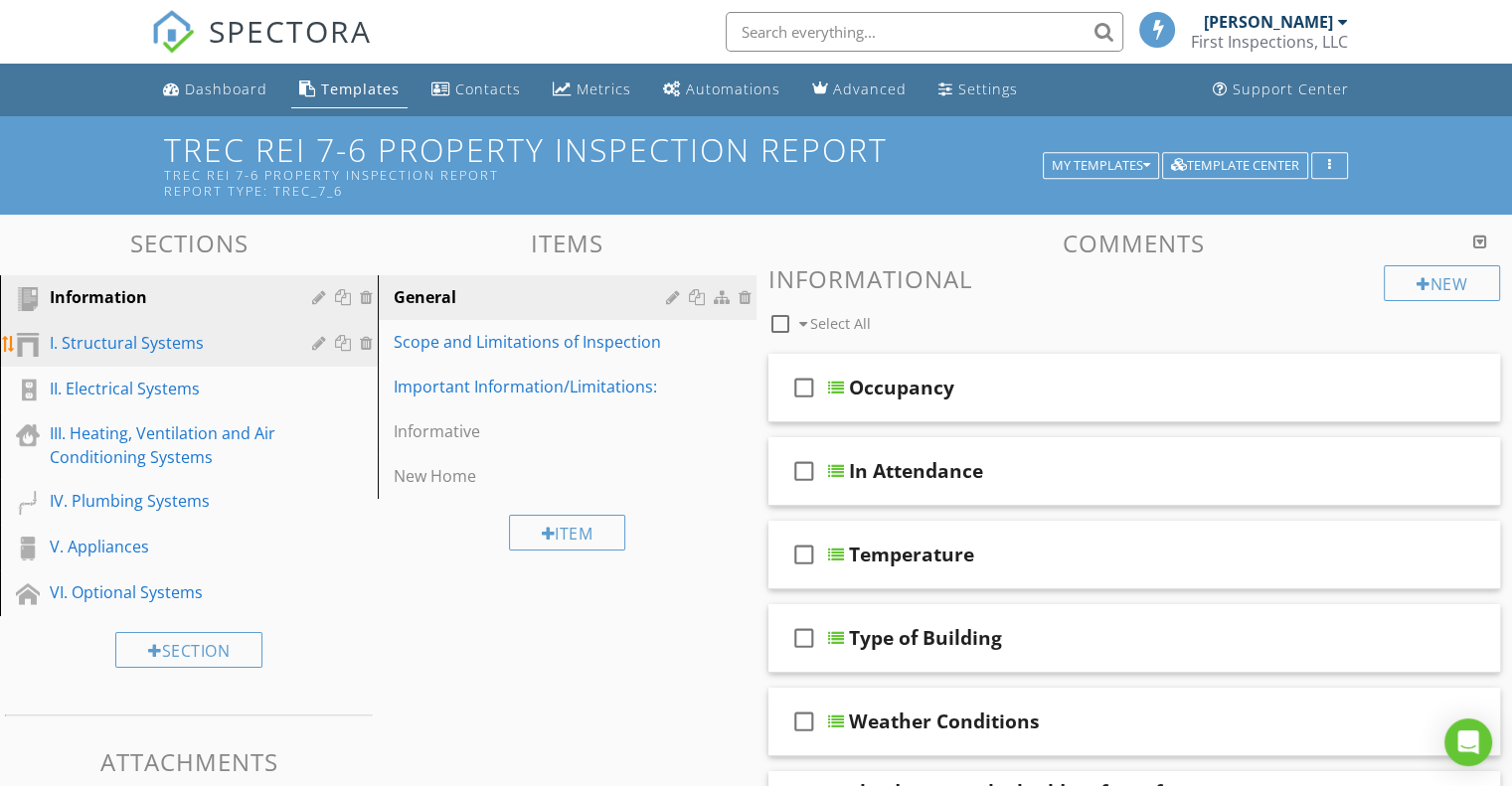 click on "I. Structural Systems" at bounding box center (166, 343) 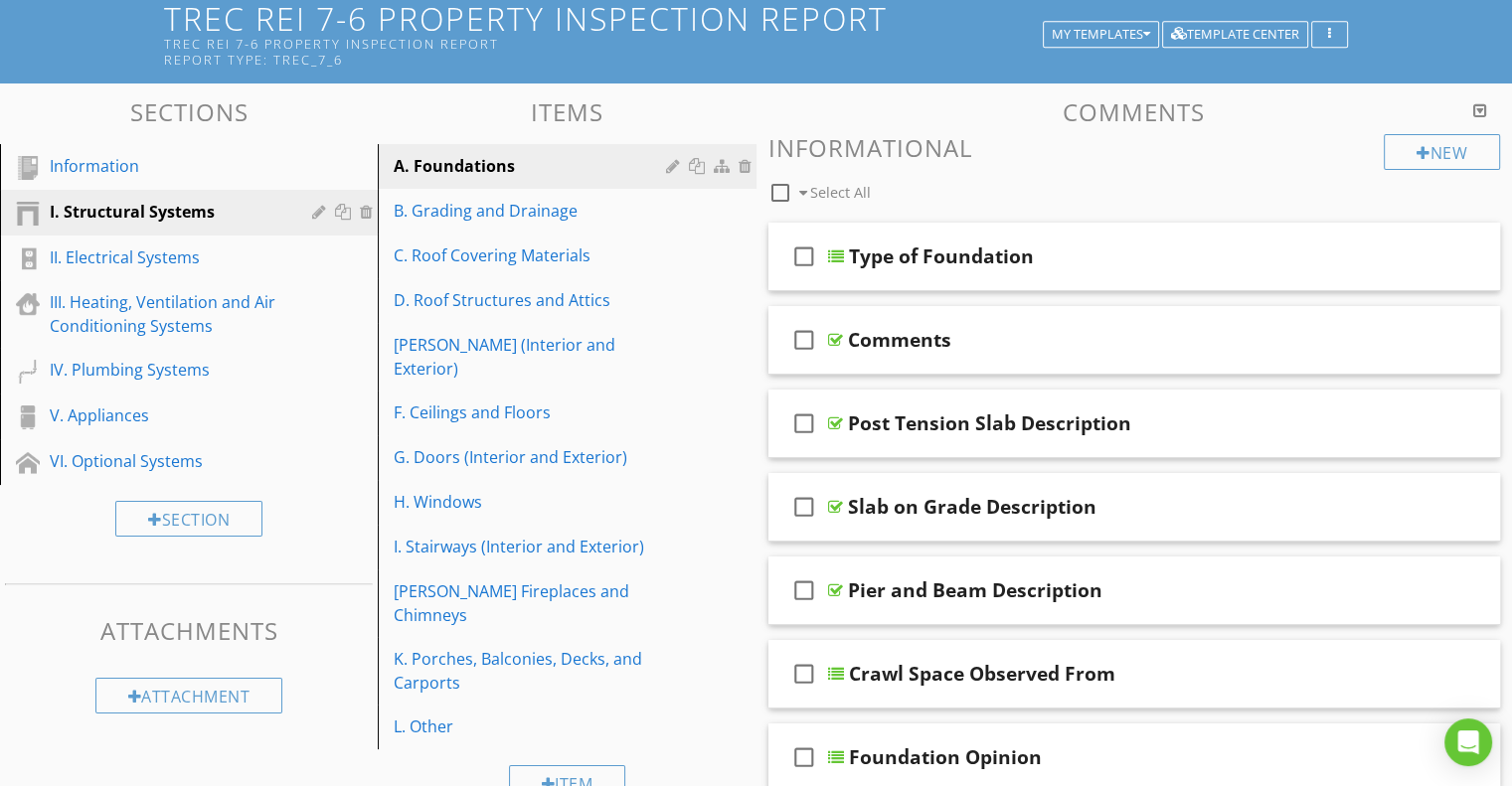 scroll, scrollTop: 99, scrollLeft: 0, axis: vertical 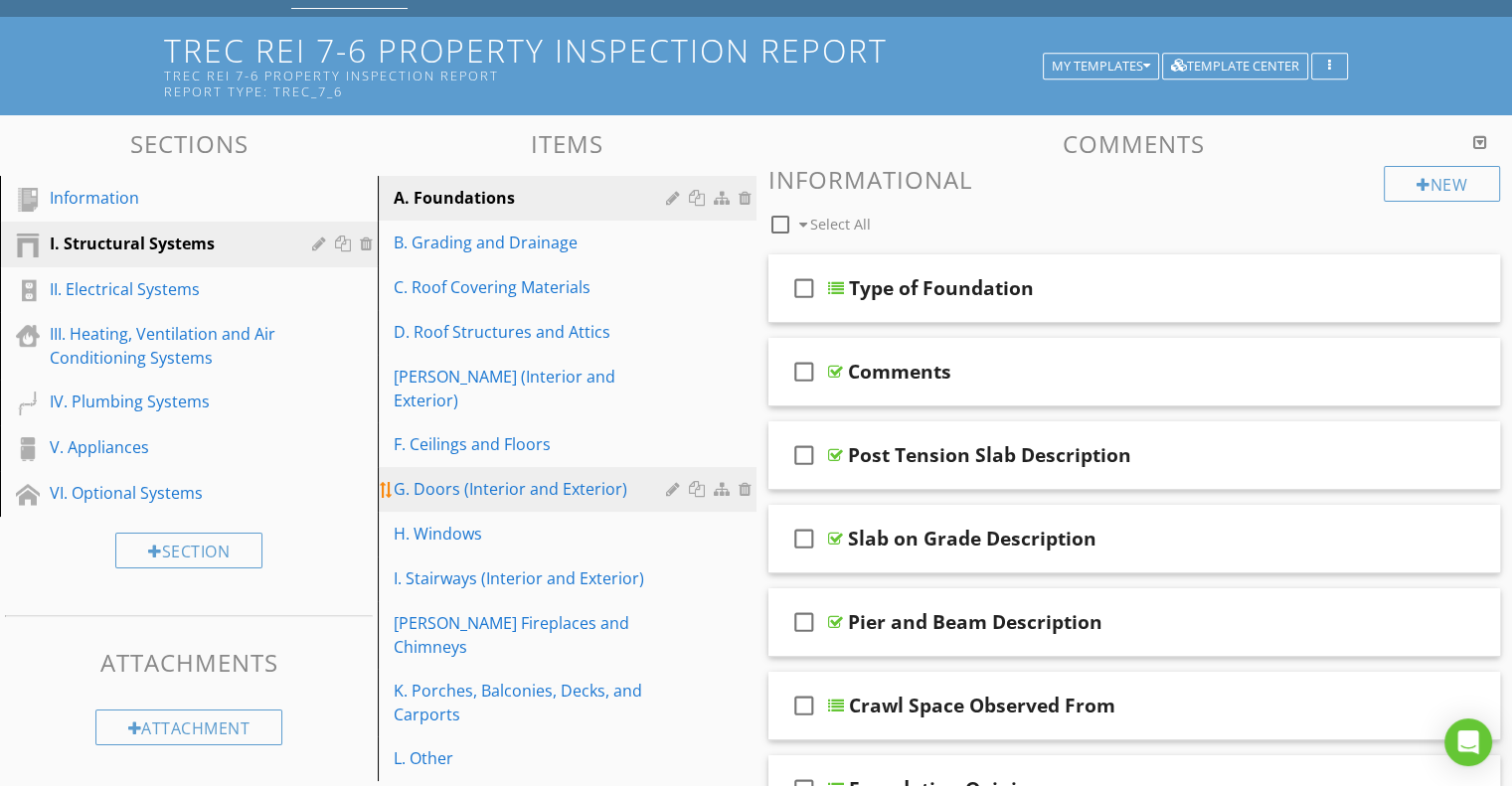 click on "G. Doors (Interior and Exterior)" at bounding box center (532, 489) 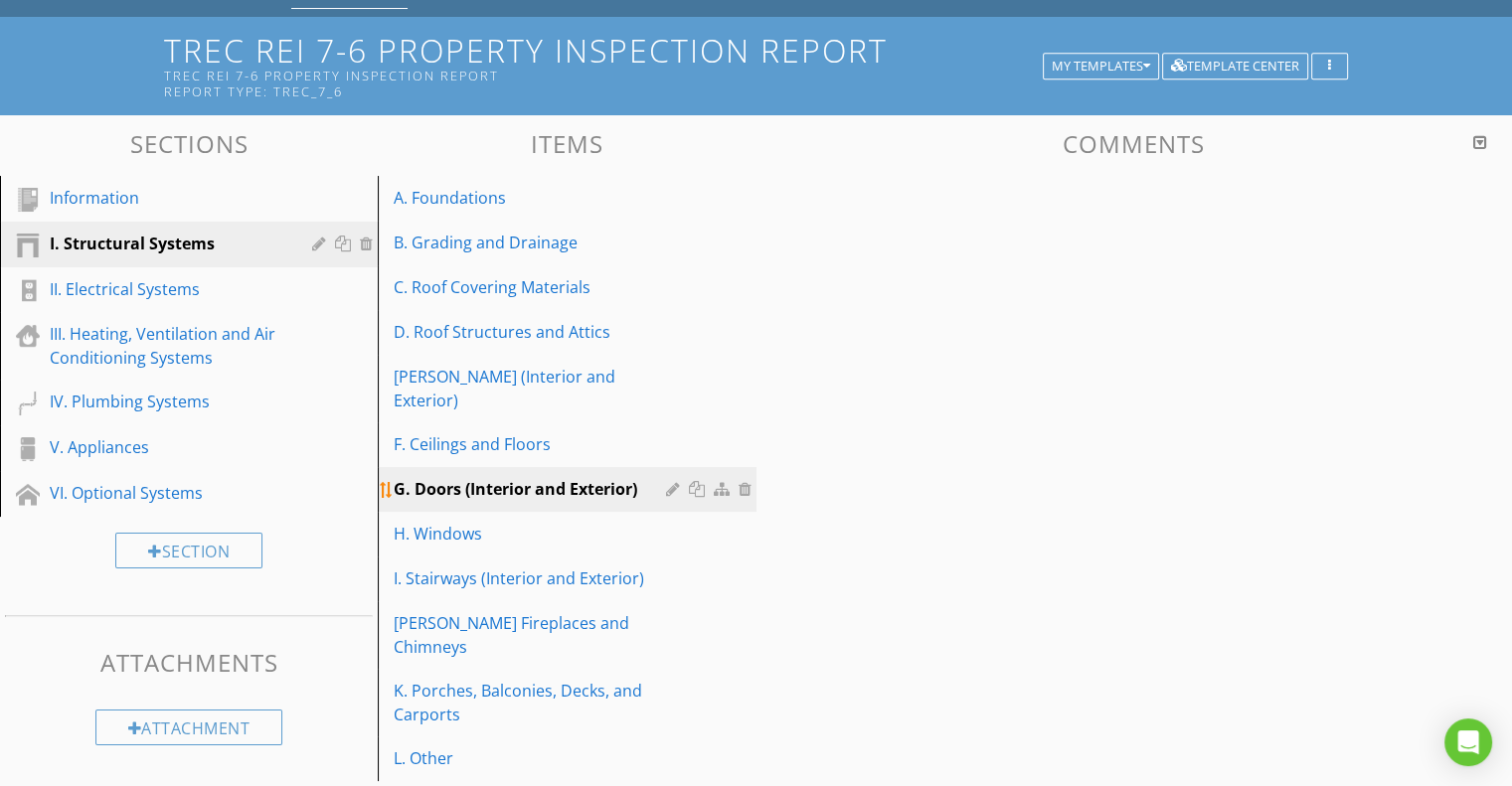 click on "G. Doors (Interior and Exterior)" at bounding box center (532, 489) 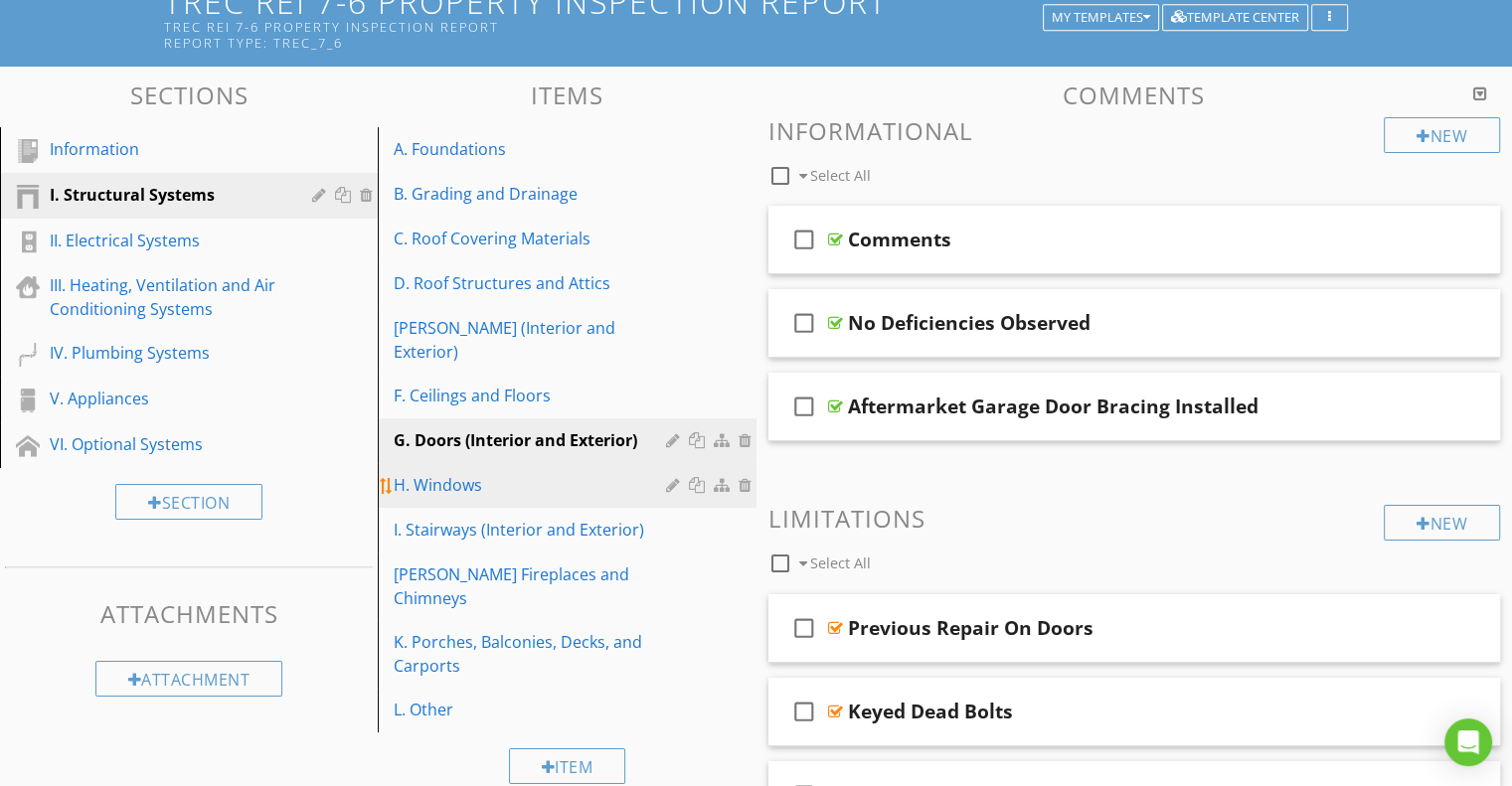 scroll, scrollTop: 0, scrollLeft: 0, axis: both 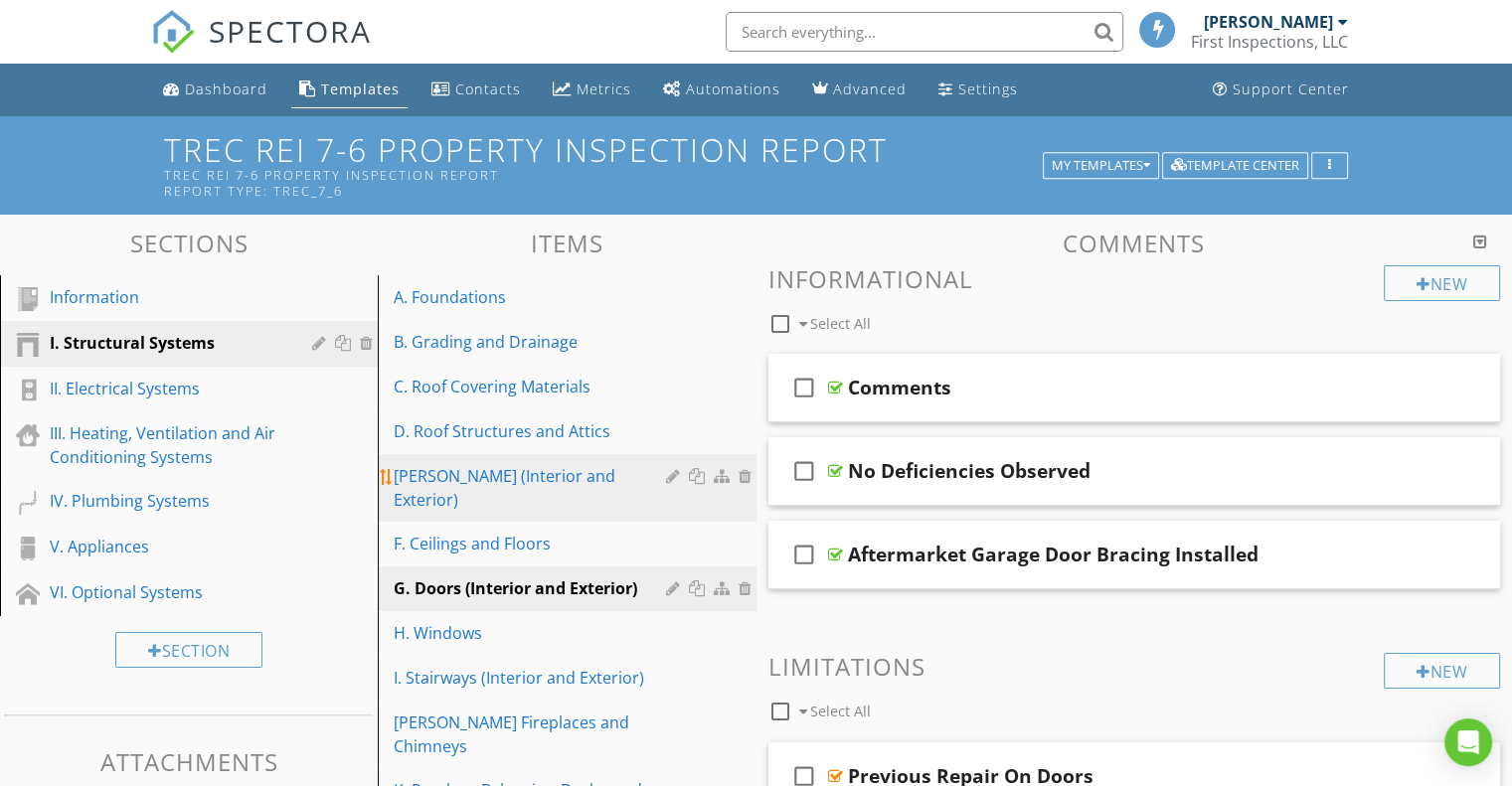 click on "E. Walls (Interior and Exterior)" at bounding box center [532, 488] 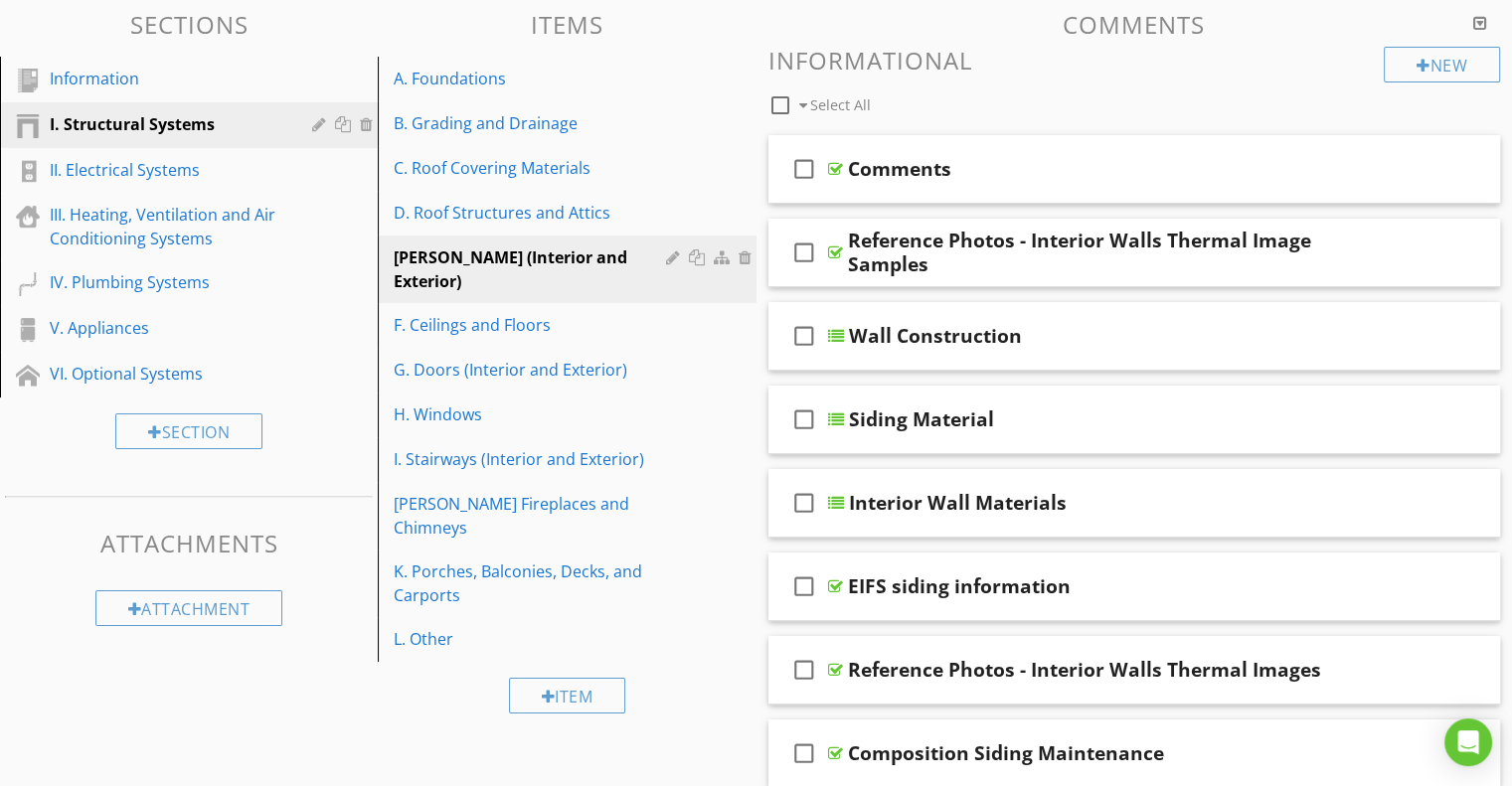 scroll, scrollTop: 224, scrollLeft: 0, axis: vertical 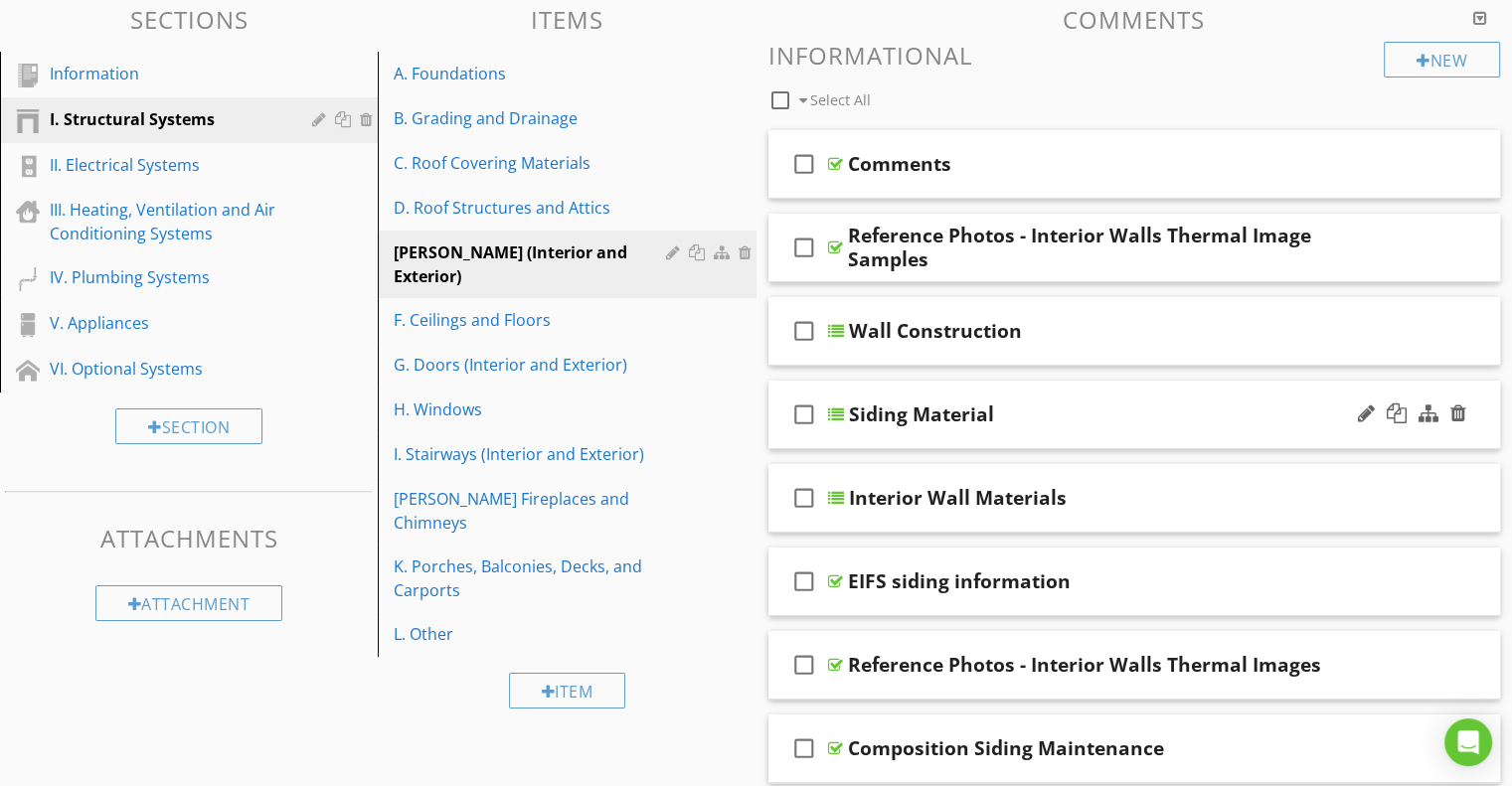 click on "Siding Material" at bounding box center (922, 414) 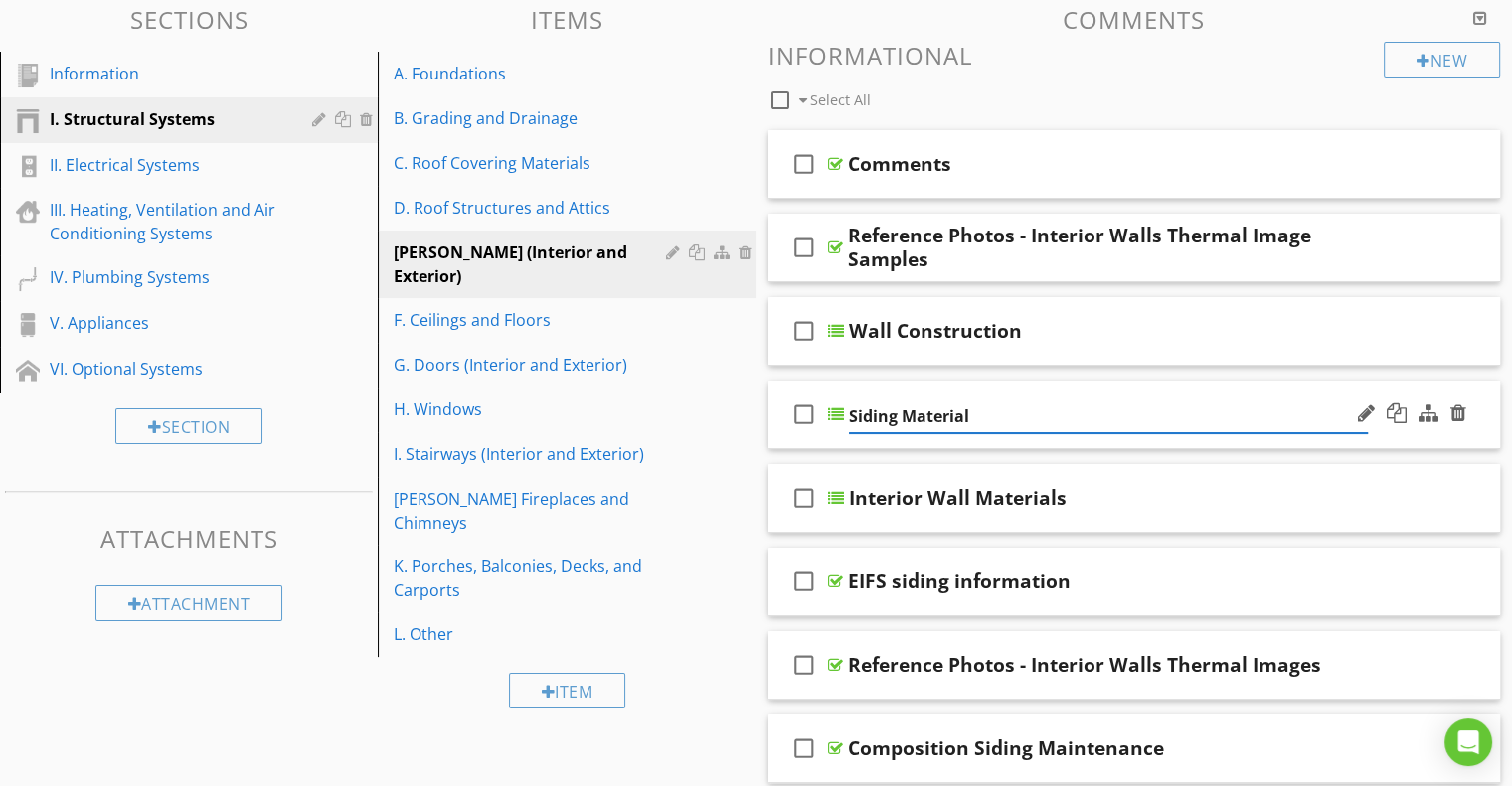 click on "check_box_outline_blank" at bounding box center (804, 414) 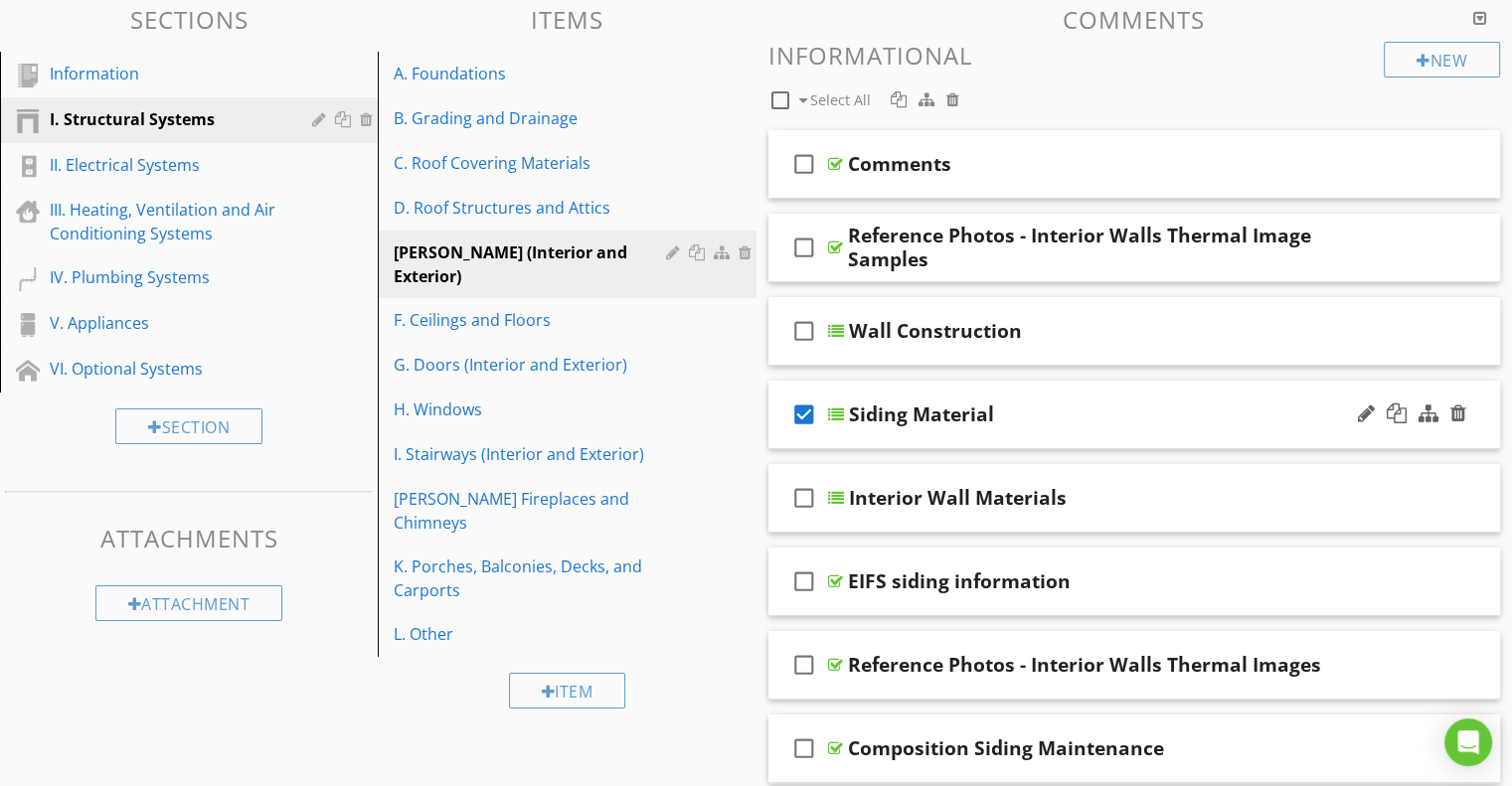 click on "check_box" at bounding box center (804, 414) 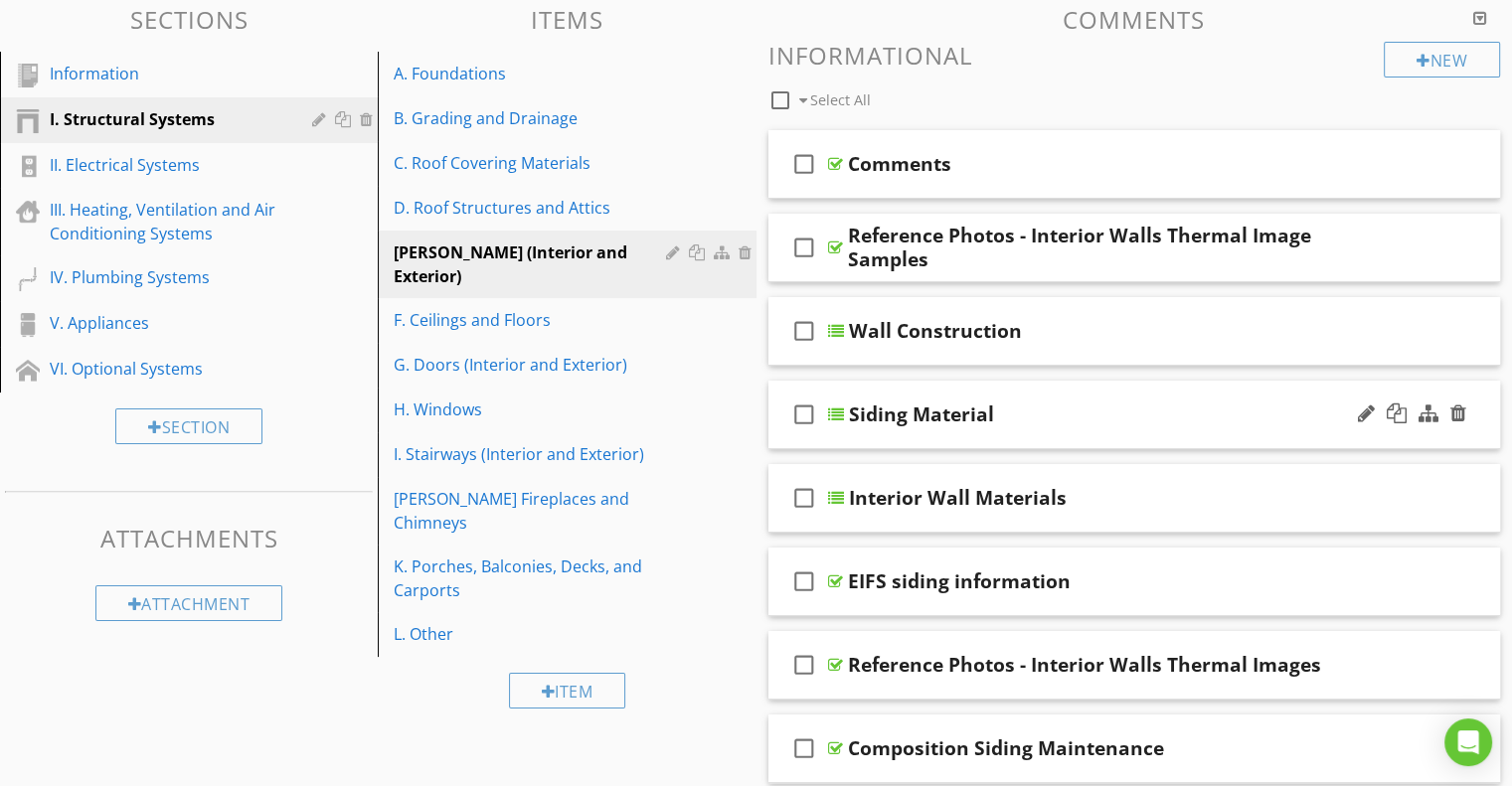 click on "check_box_outline_blank" at bounding box center [804, 414] 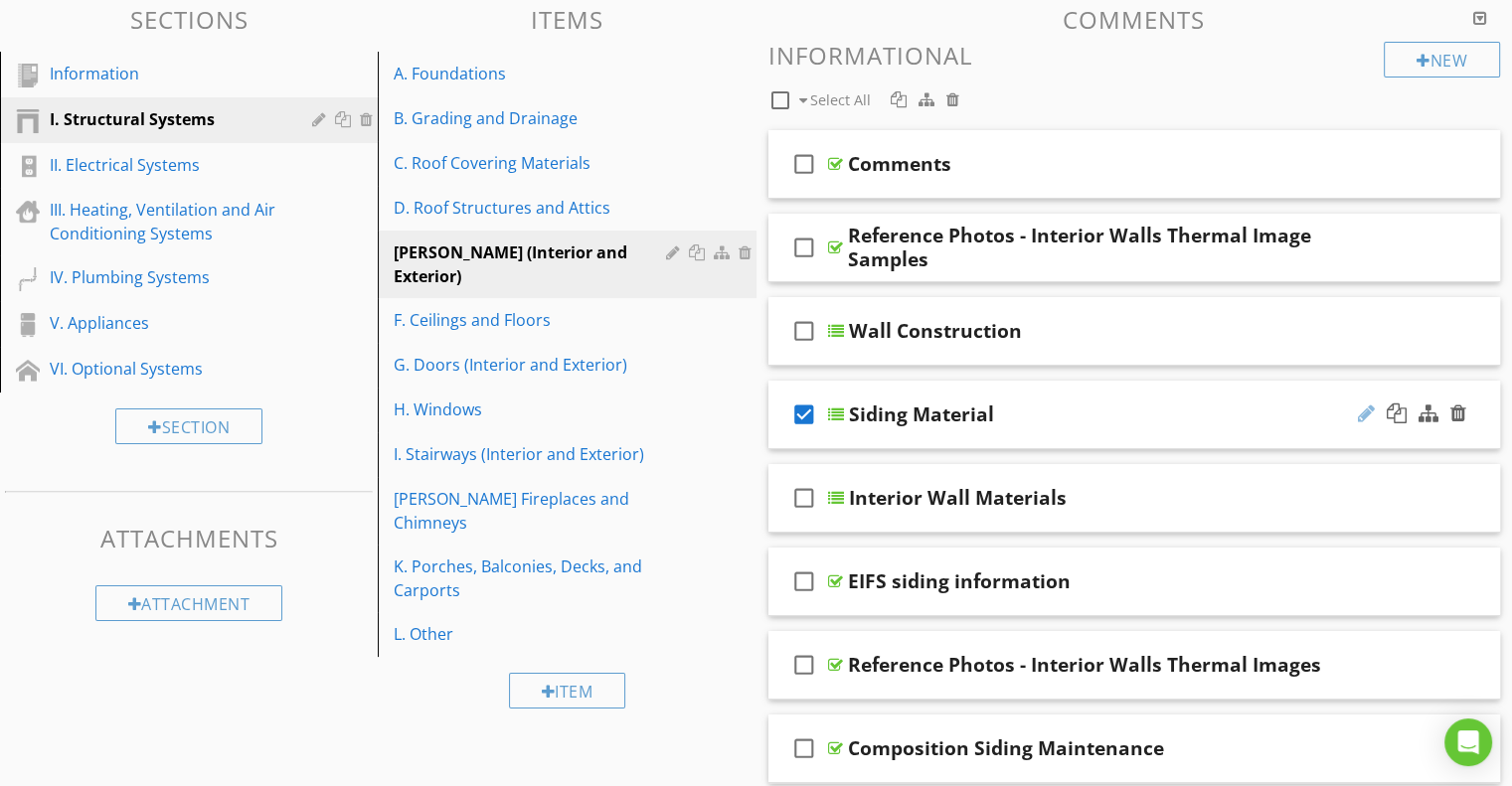click at bounding box center [1366, 413] 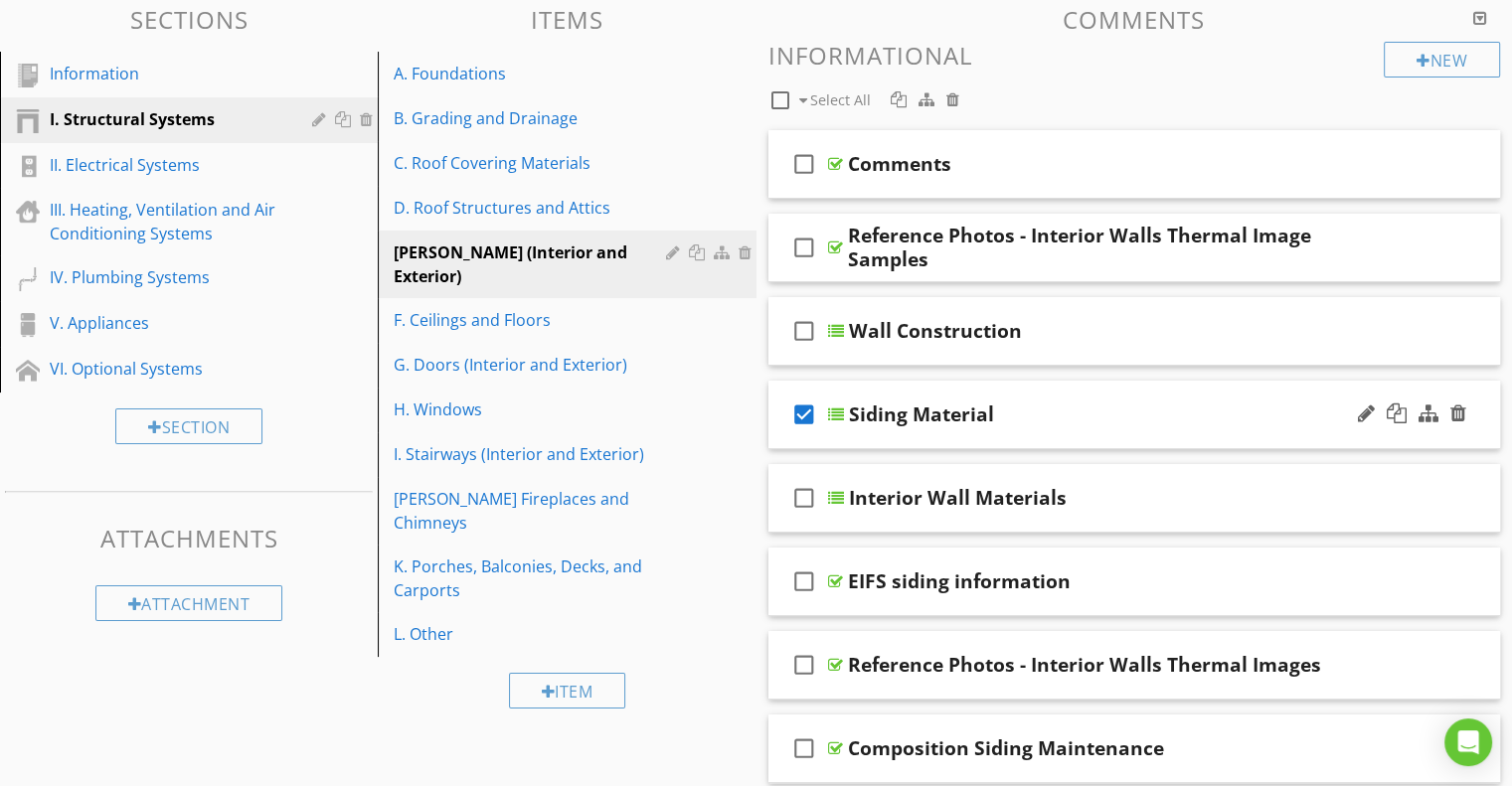 click on "check_box
Siding Material" at bounding box center [1134, 414] 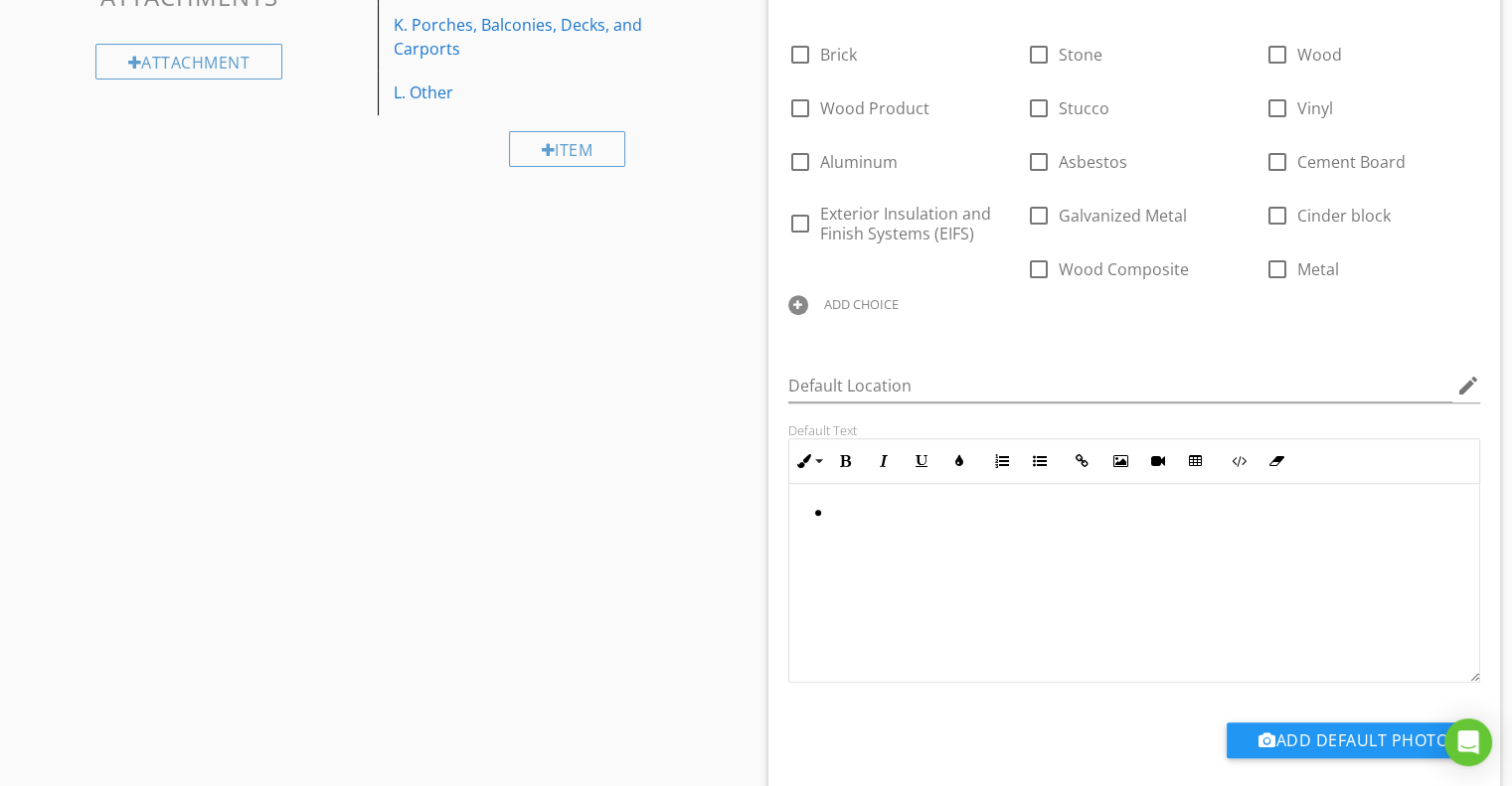 scroll, scrollTop: 766, scrollLeft: 0, axis: vertical 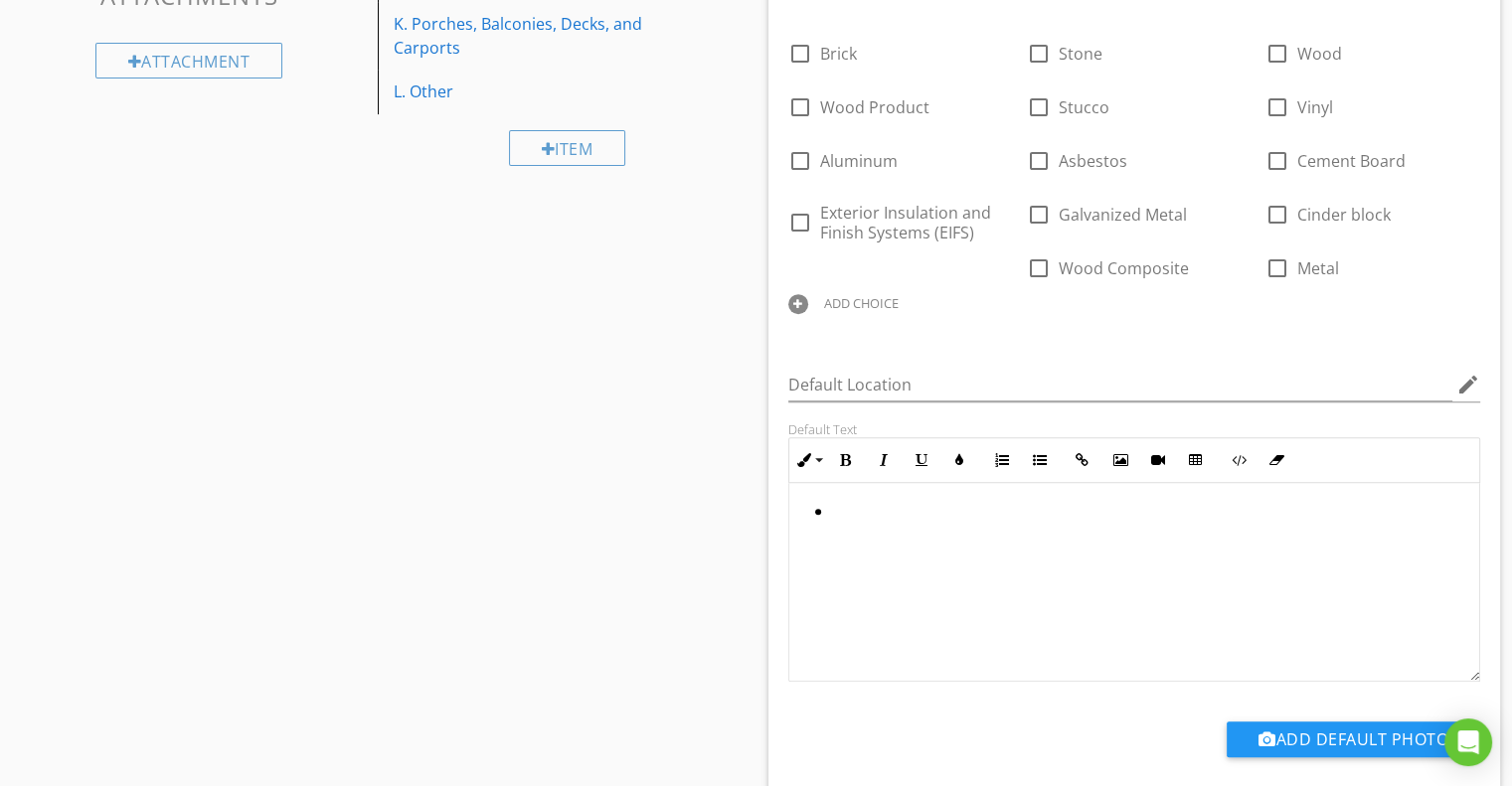 click at bounding box center [1139, 513] 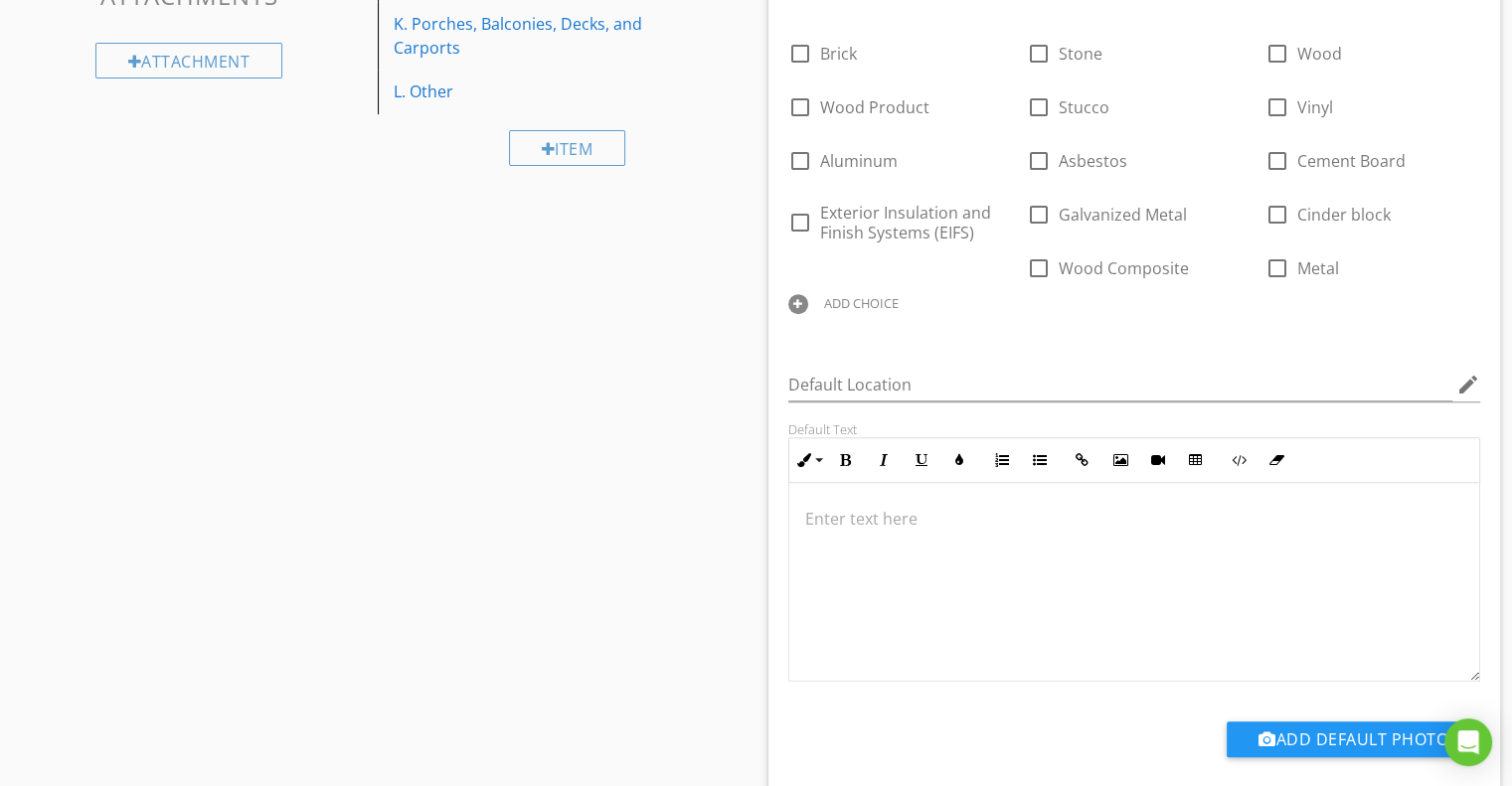 scroll, scrollTop: 0, scrollLeft: 0, axis: both 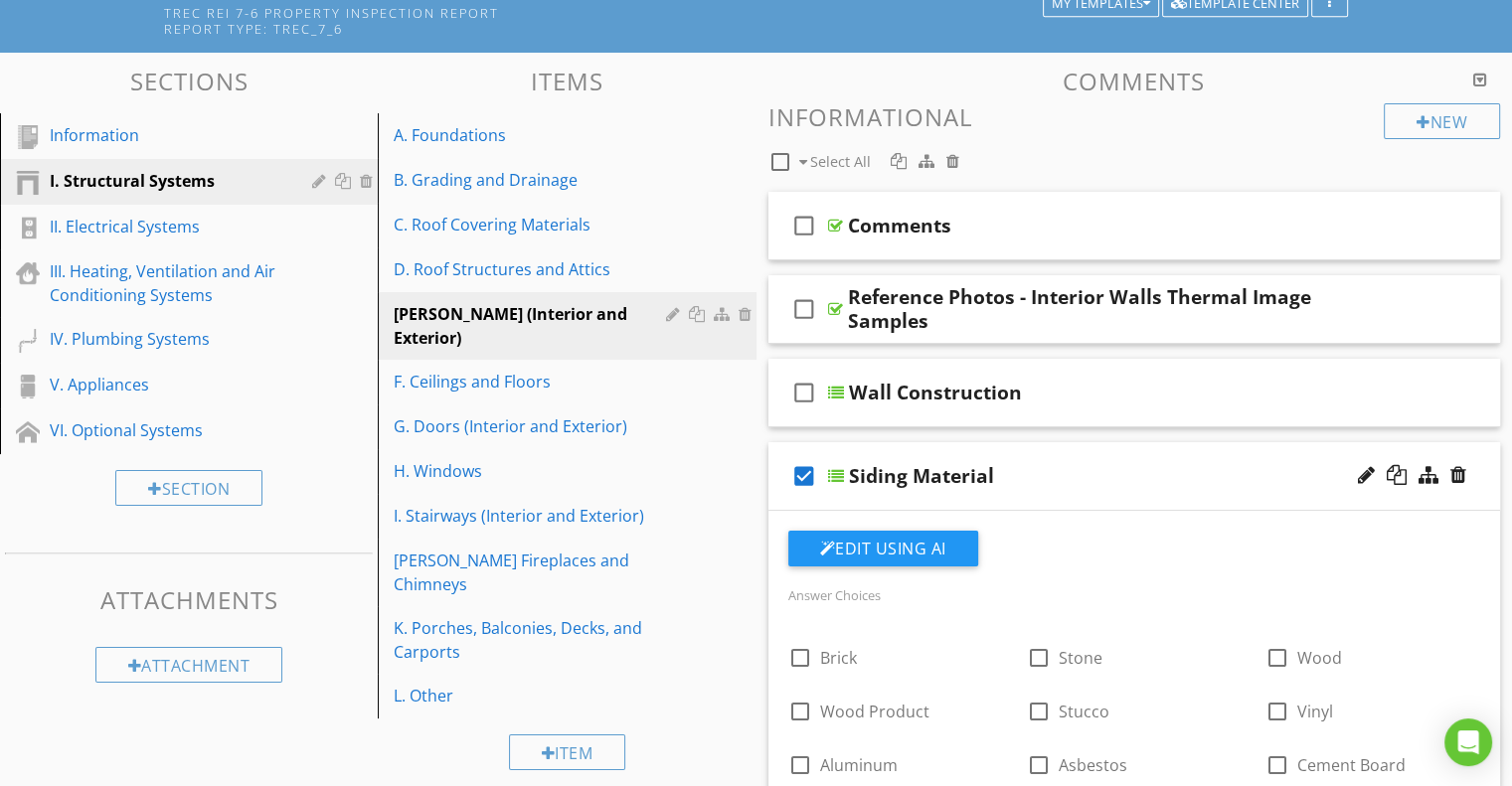 click on "check_box" at bounding box center [804, 476] 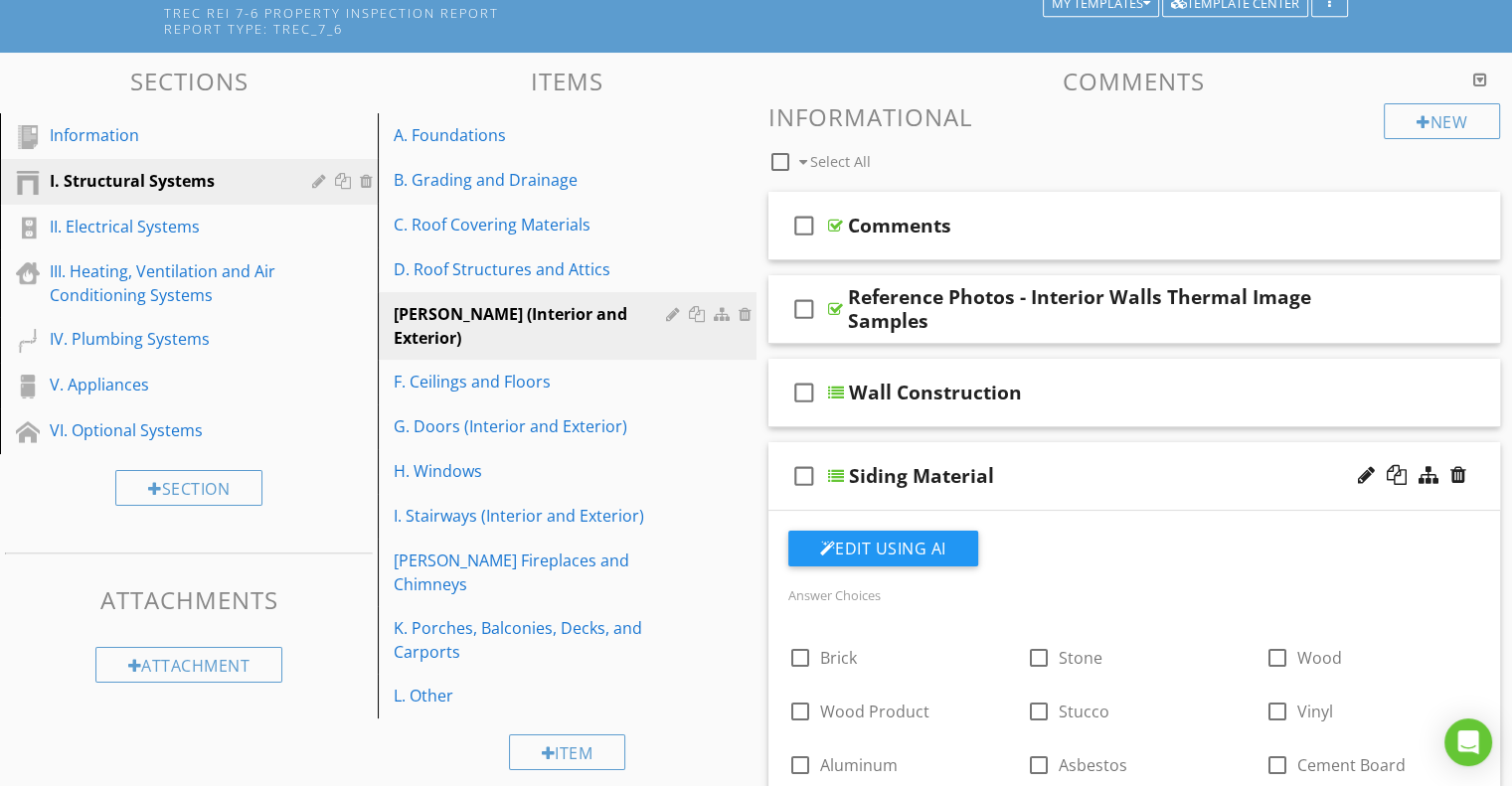 click on "Siding Material" at bounding box center (1108, 476) 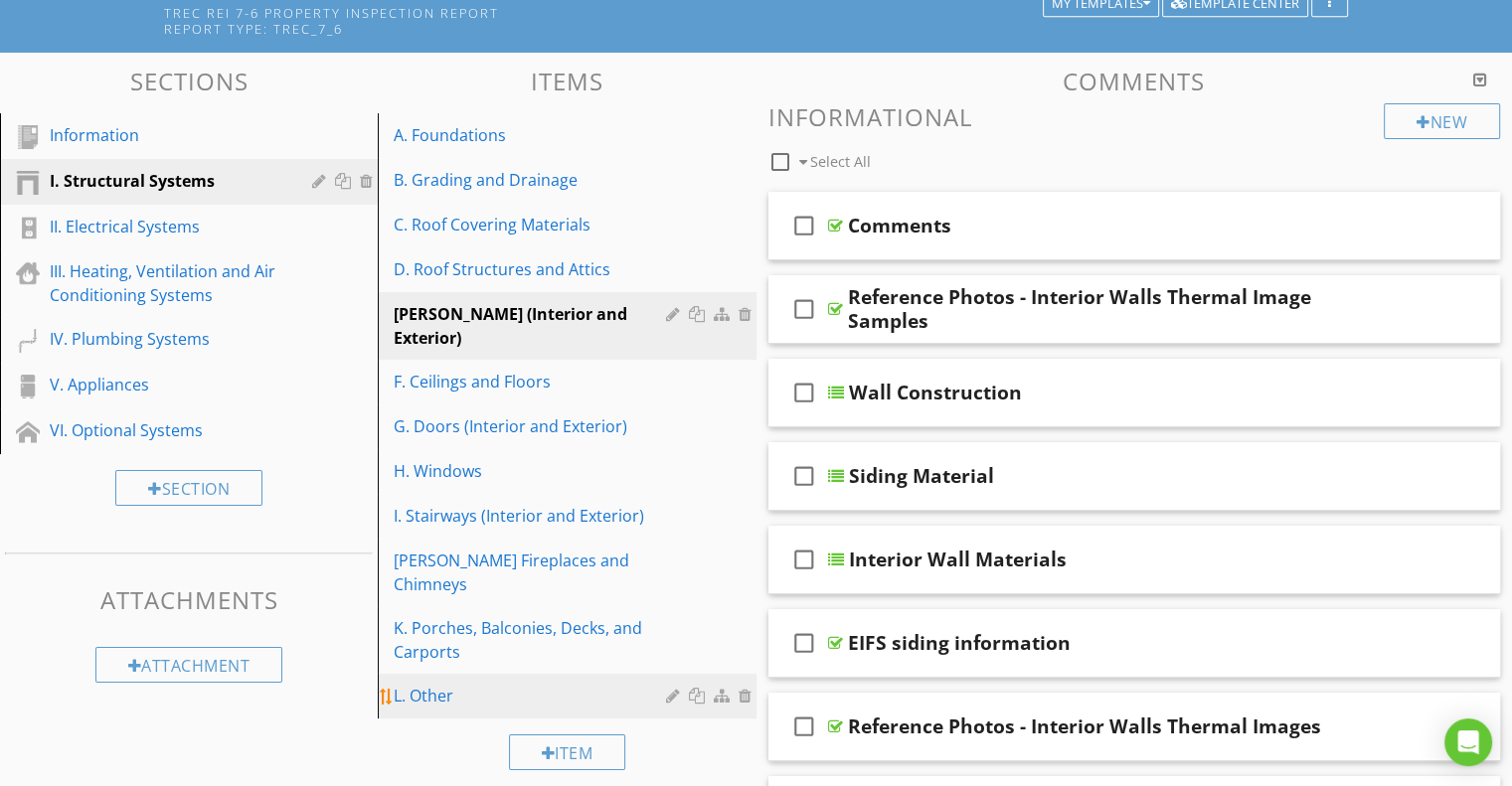 click on "L. Other" at bounding box center (532, 696) 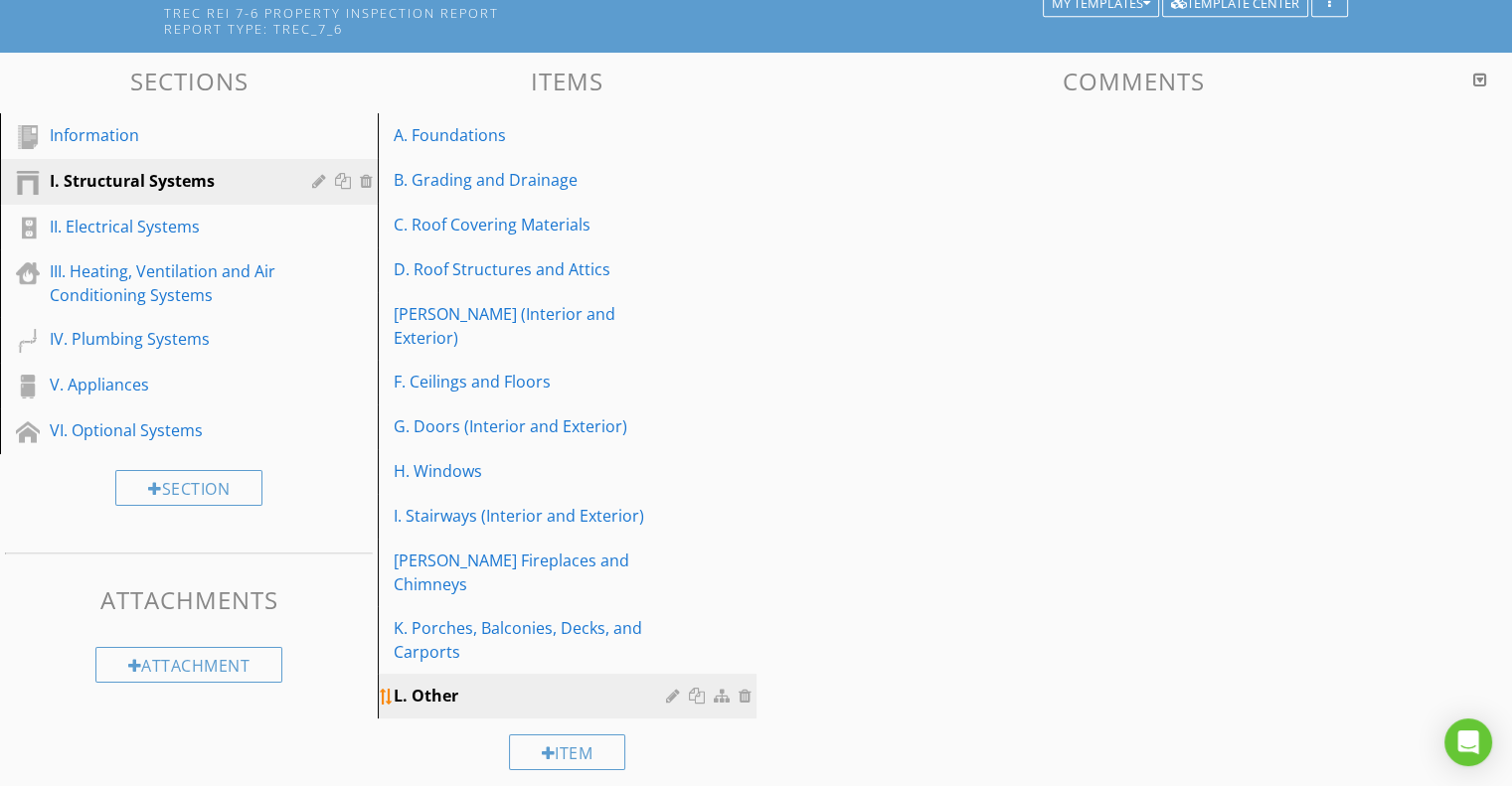 click on "L. Other" at bounding box center [532, 696] 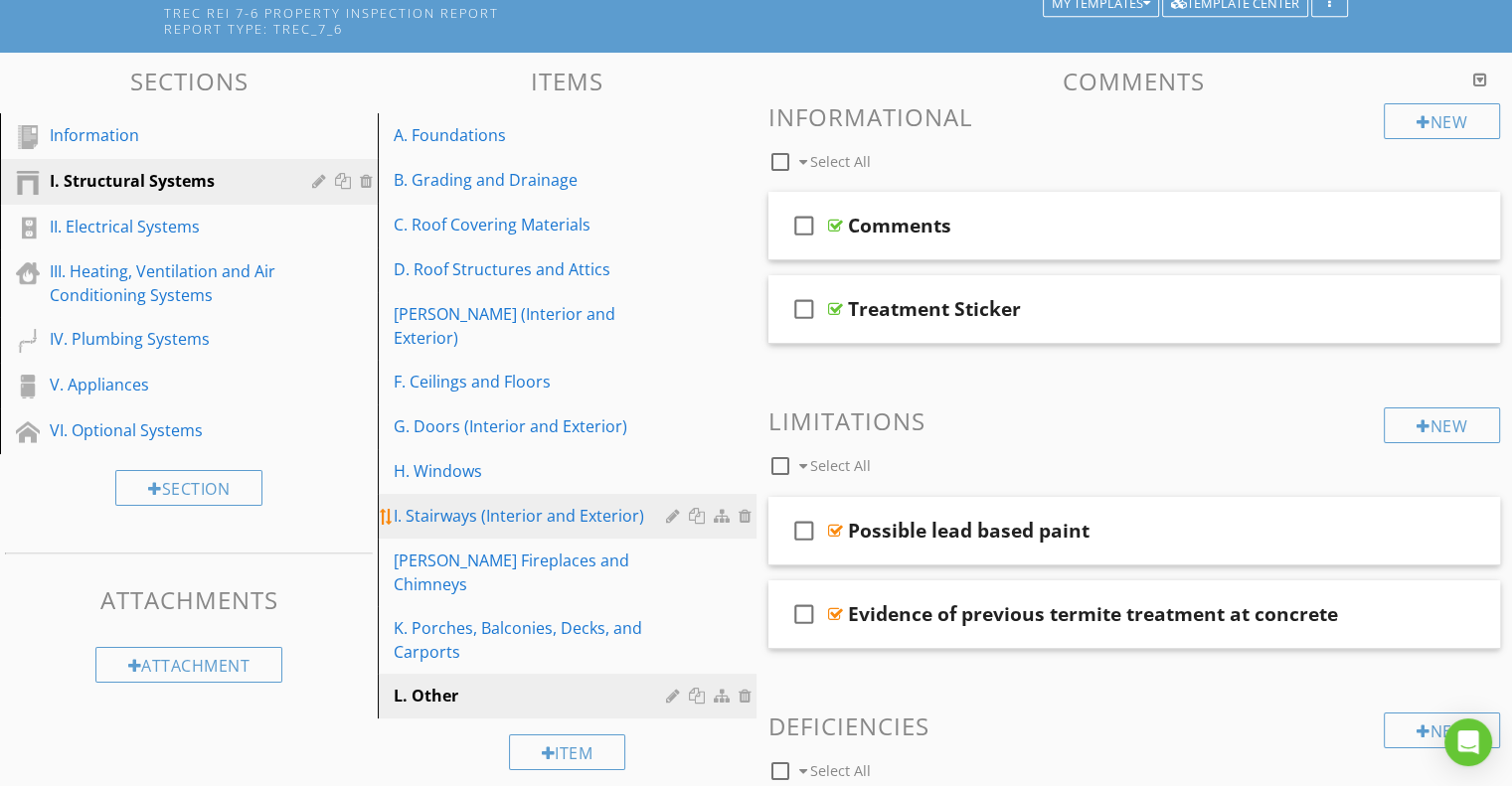 click on "I. Stairways (Interior and Exterior)" at bounding box center (532, 516) 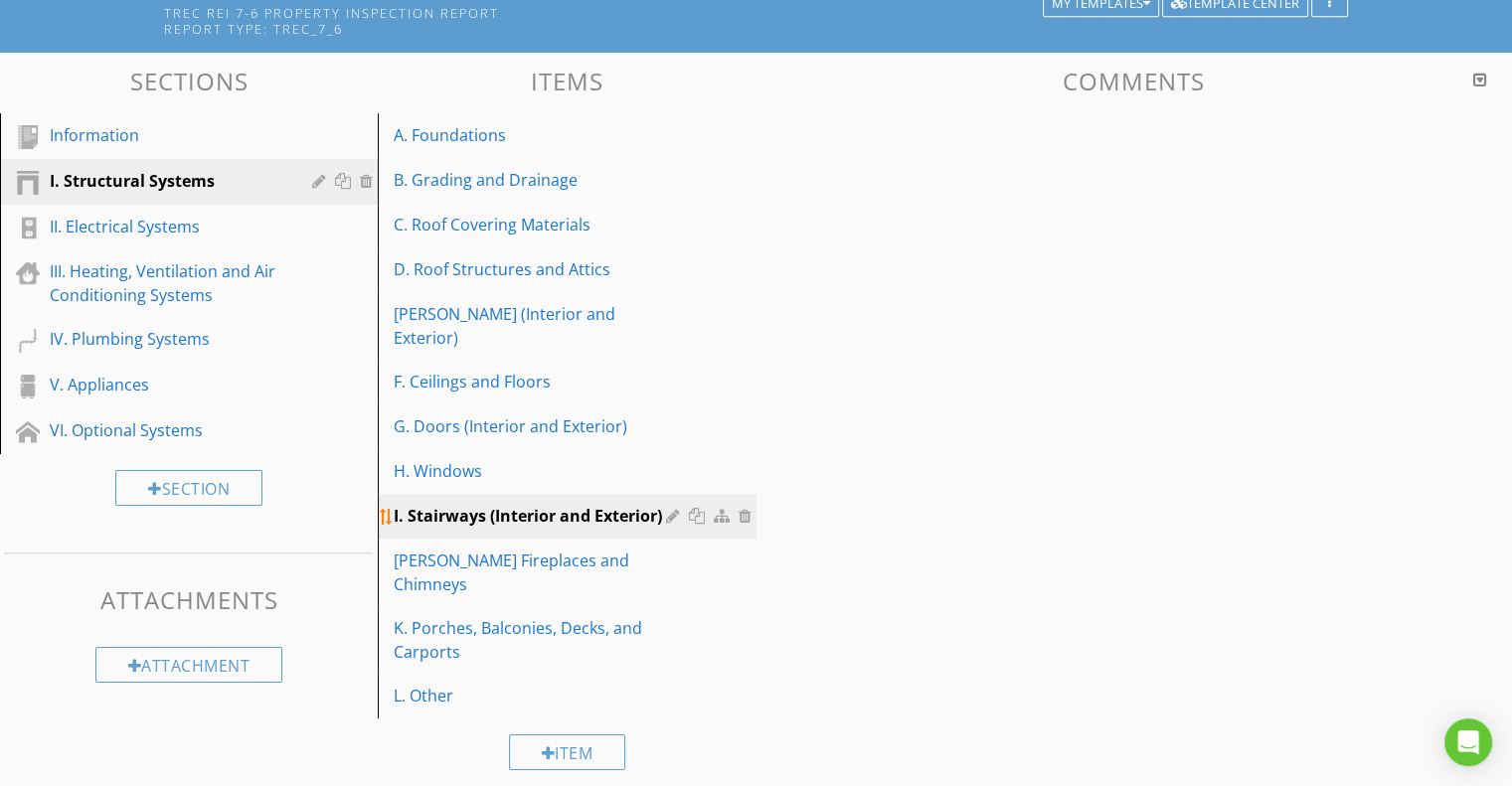 click on "I. Stairways (Interior and Exterior)" at bounding box center [532, 516] 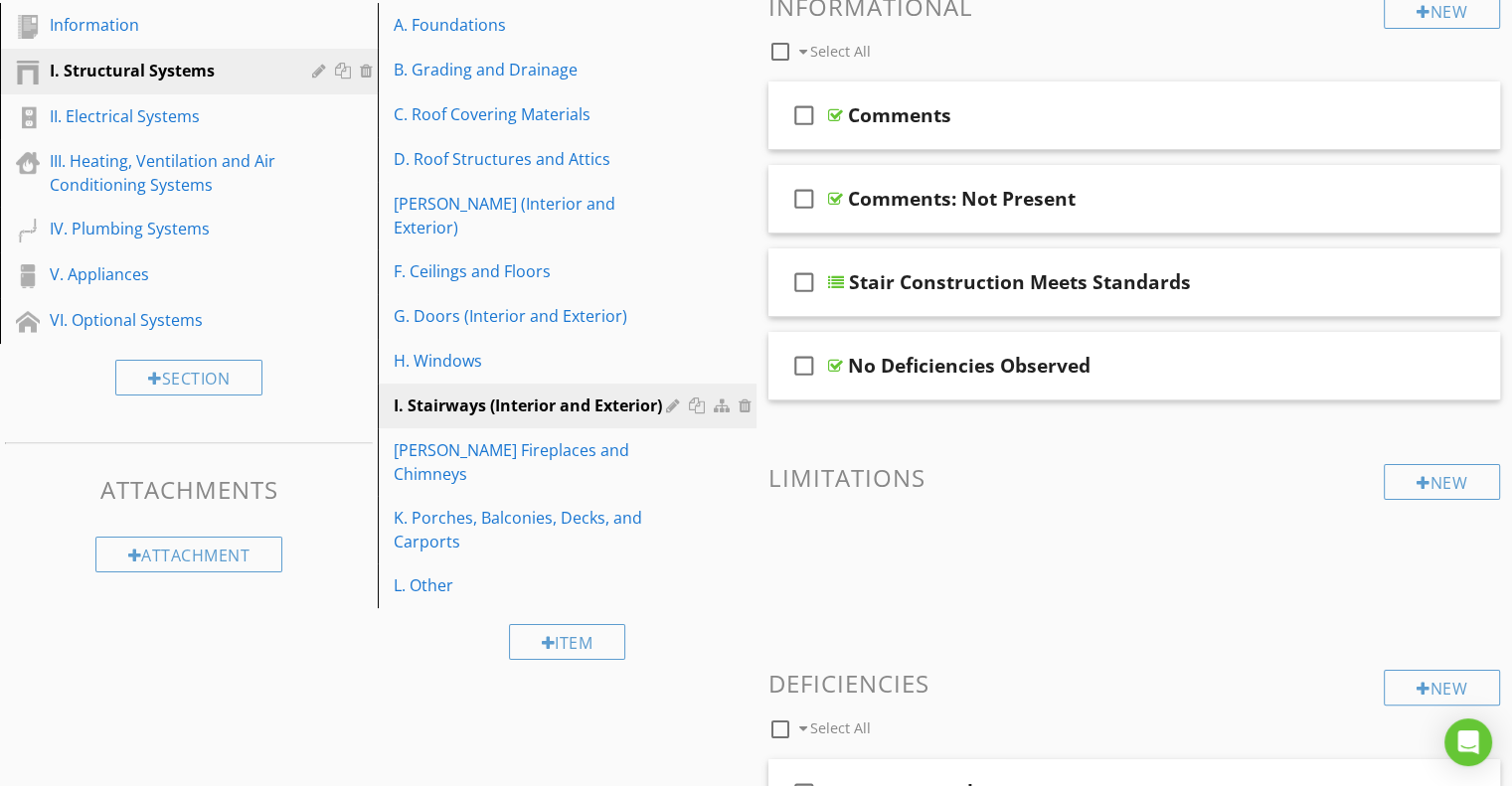 scroll, scrollTop: 275, scrollLeft: 0, axis: vertical 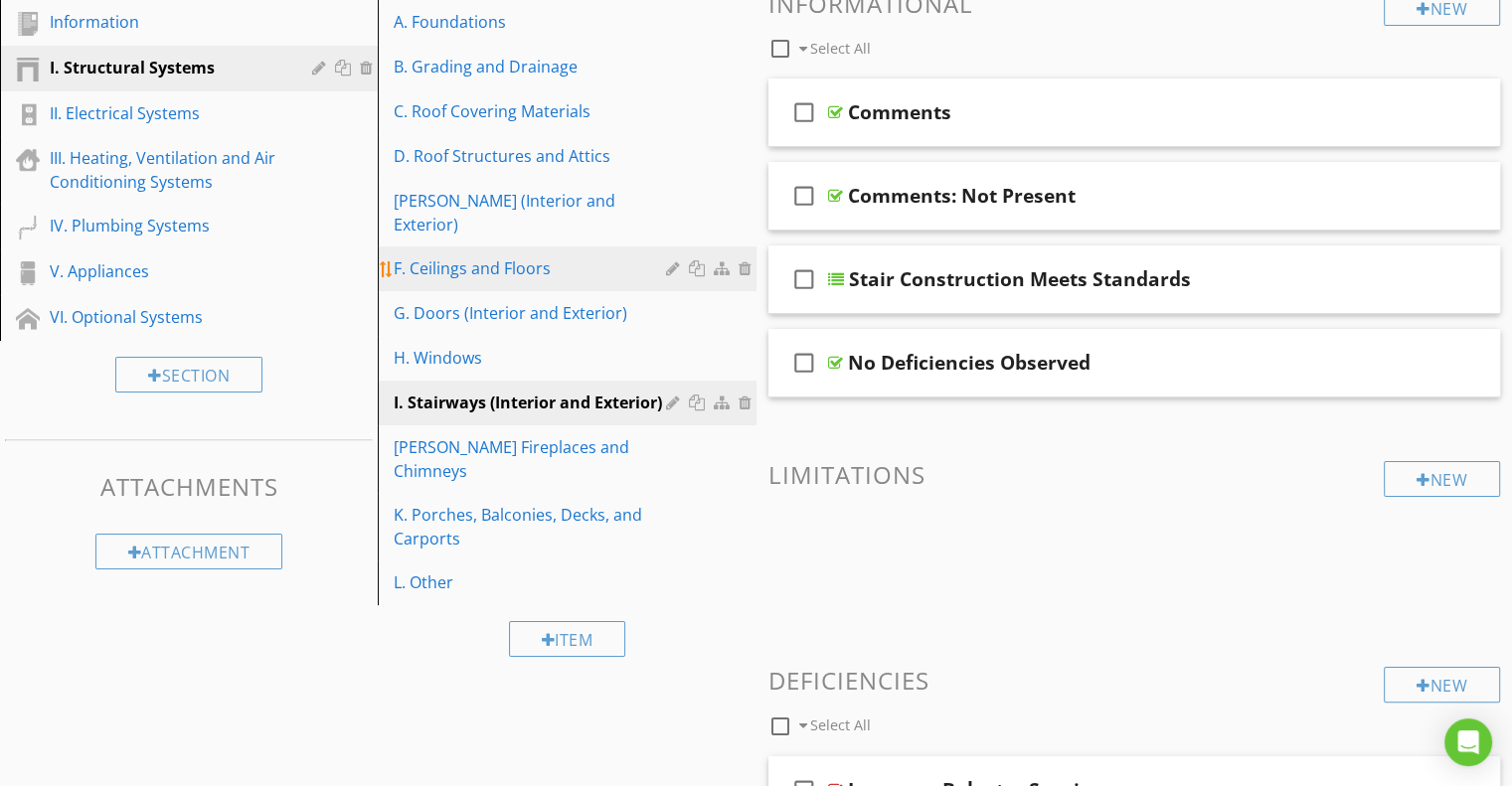 click on "F. Ceilings and Floors" at bounding box center [532, 268] 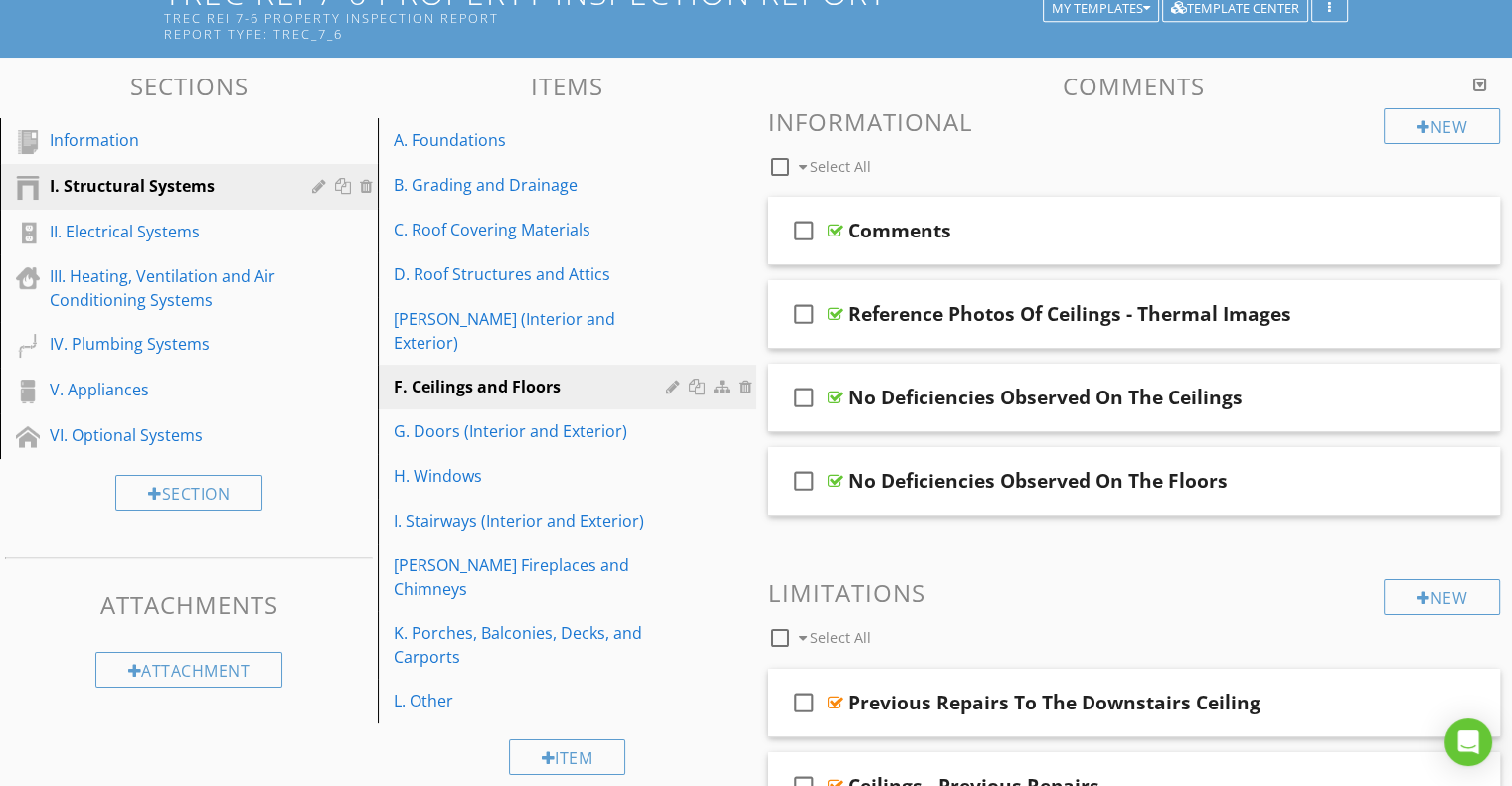 scroll, scrollTop: 0, scrollLeft: 0, axis: both 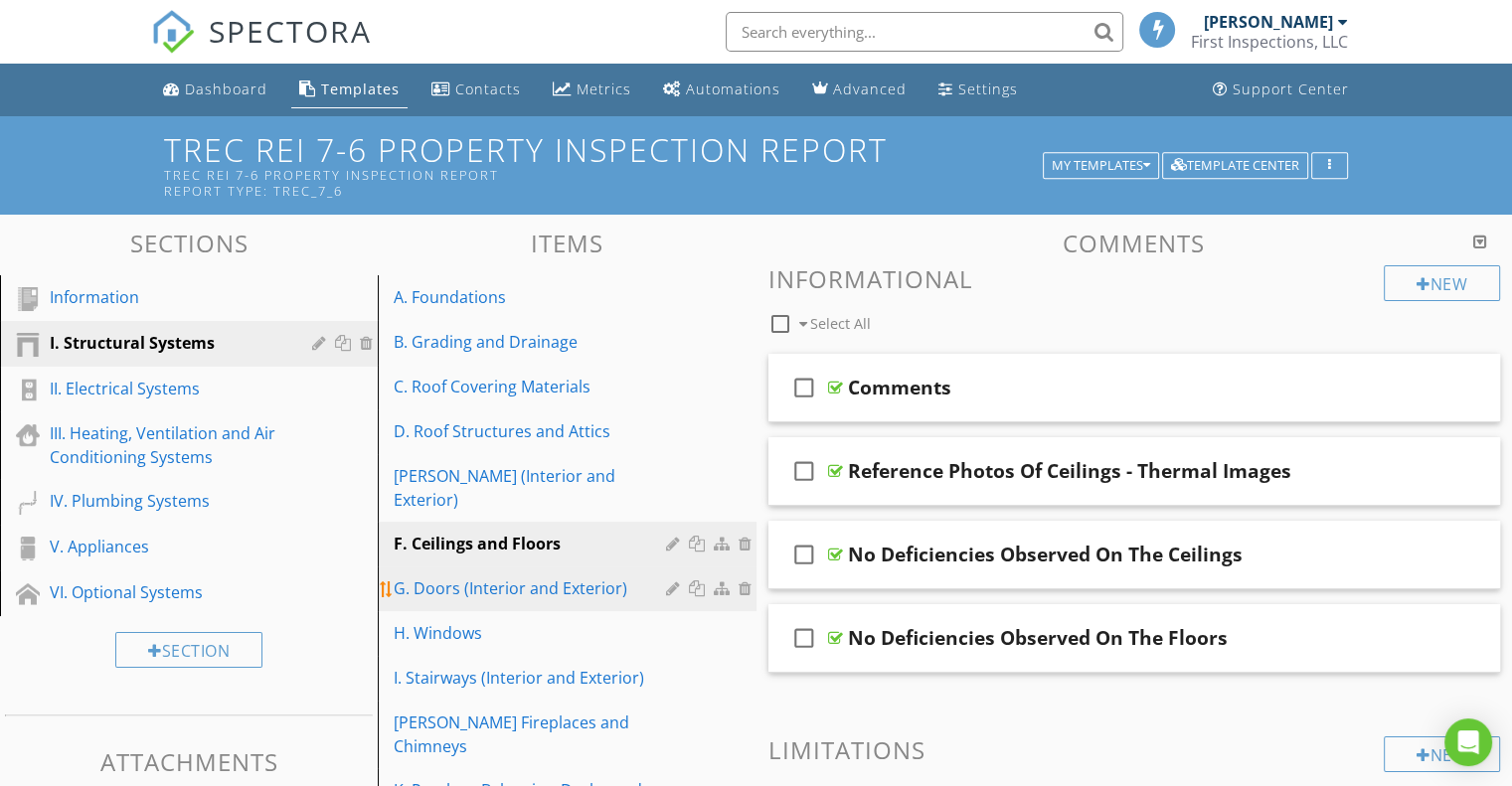 click on "G. Doors (Interior and Exterior)" at bounding box center (532, 588) 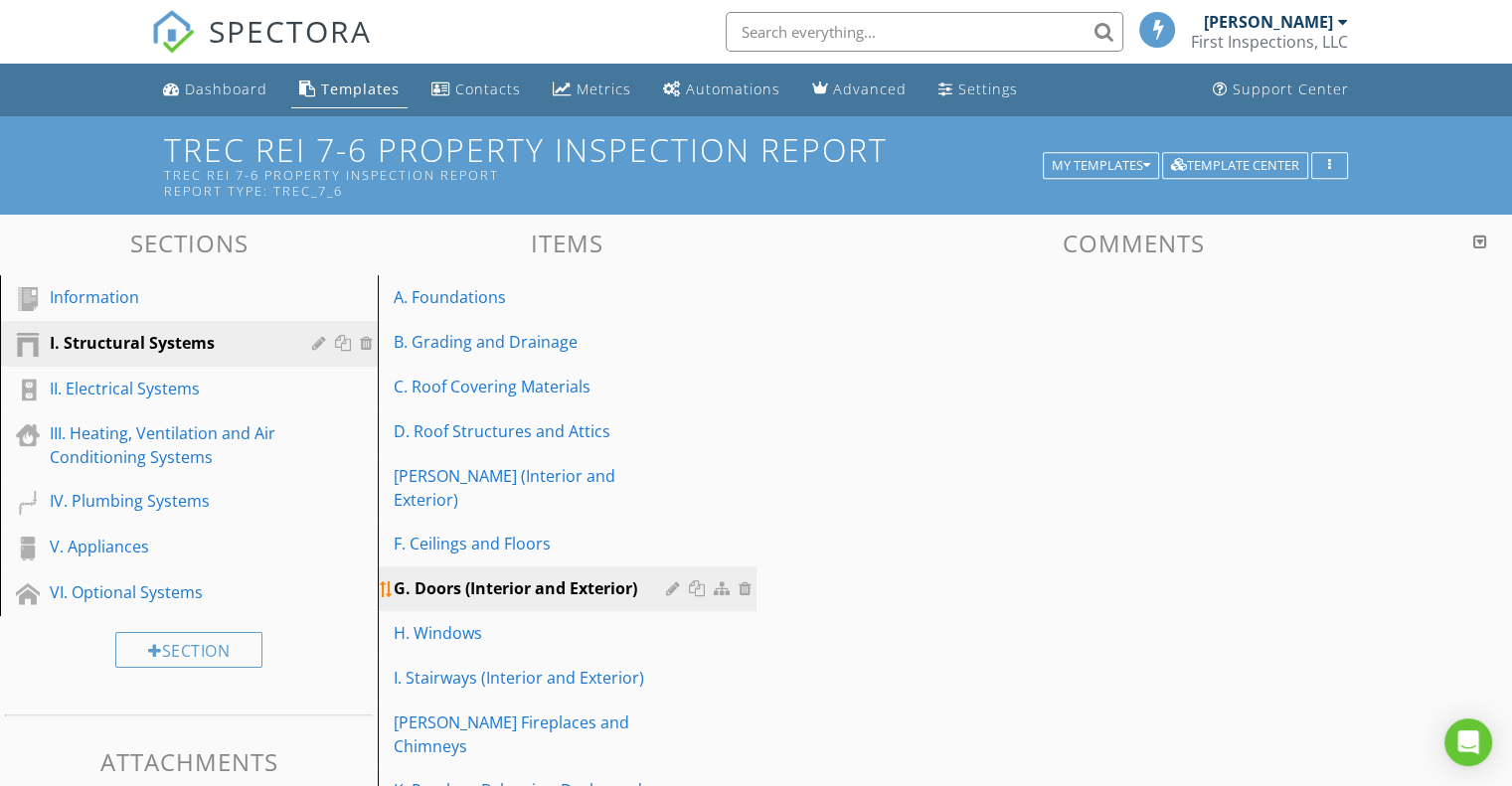 click on "G. Doors (Interior and Exterior)" at bounding box center (532, 588) 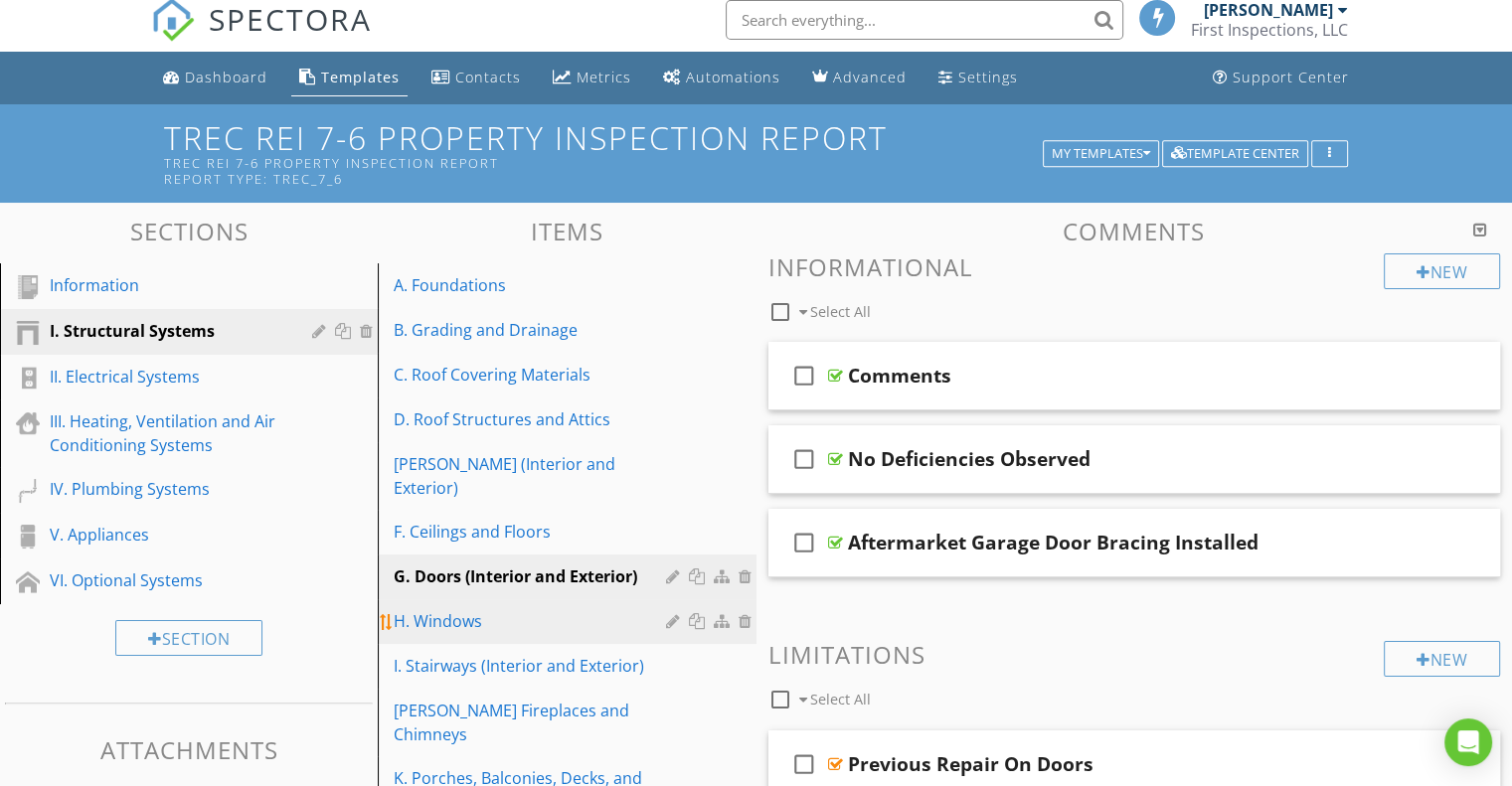 scroll, scrollTop: 8, scrollLeft: 0, axis: vertical 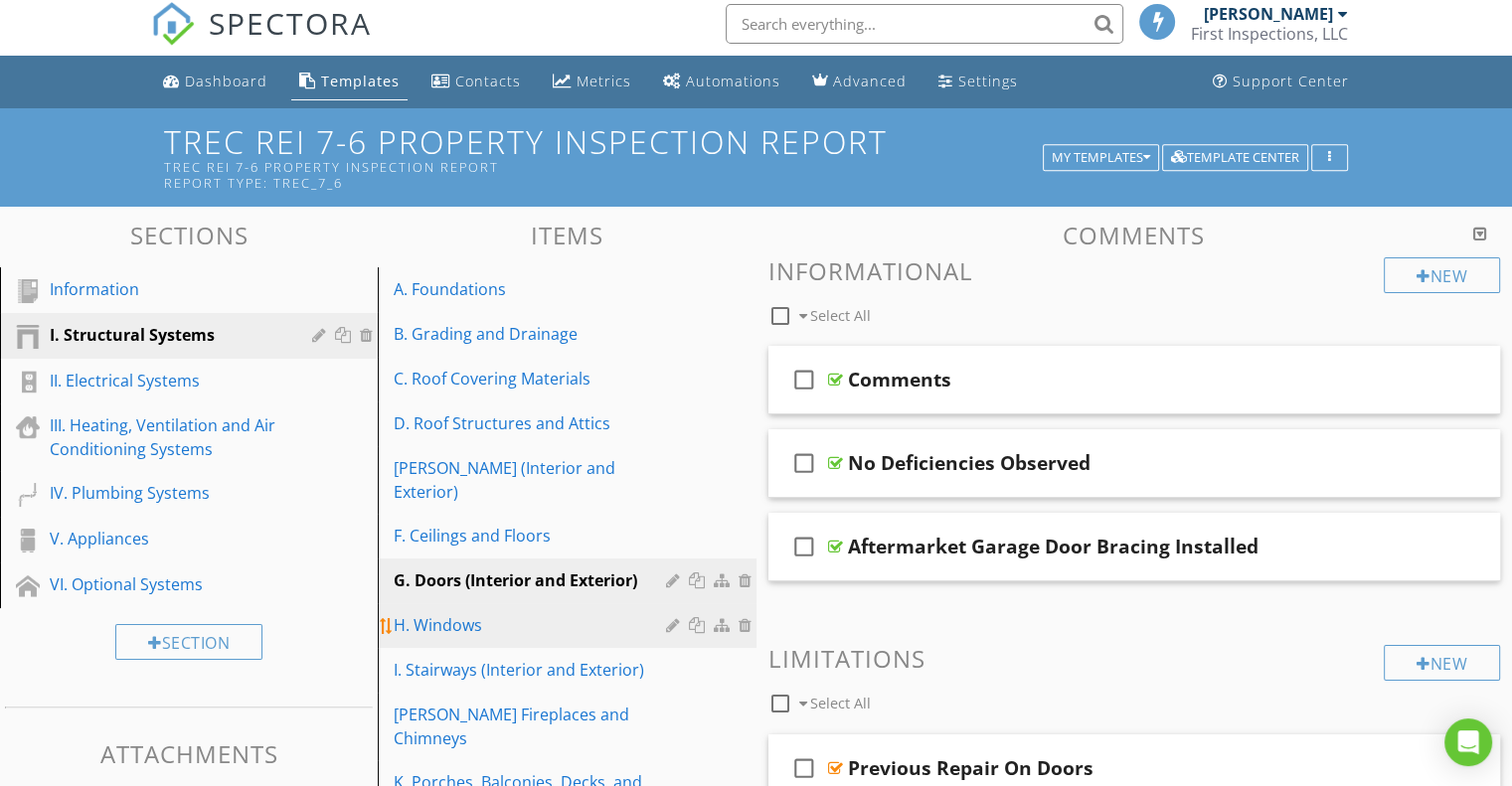 click on "H. Windows" at bounding box center [532, 625] 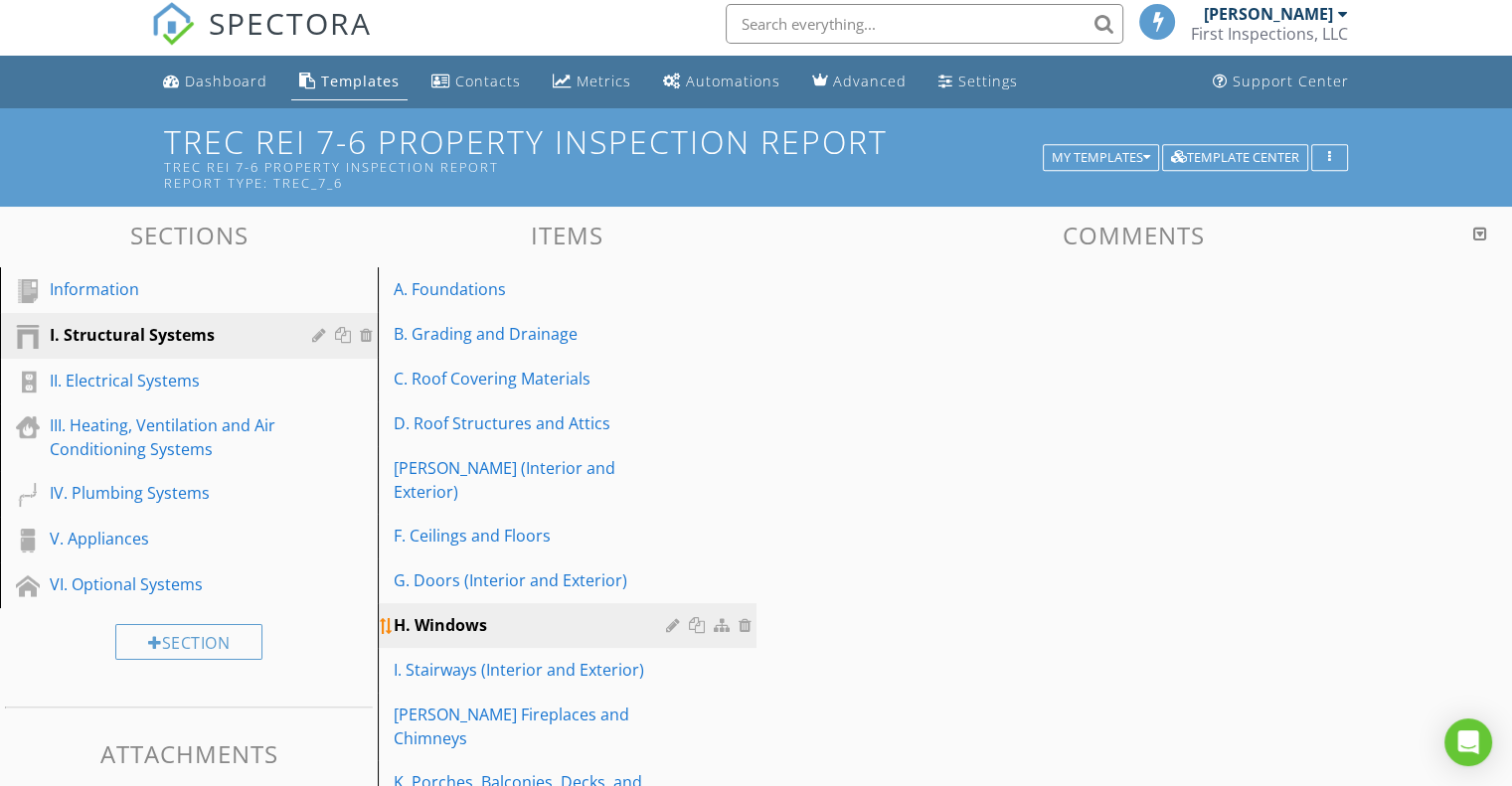 click on "H. Windows" at bounding box center [532, 625] 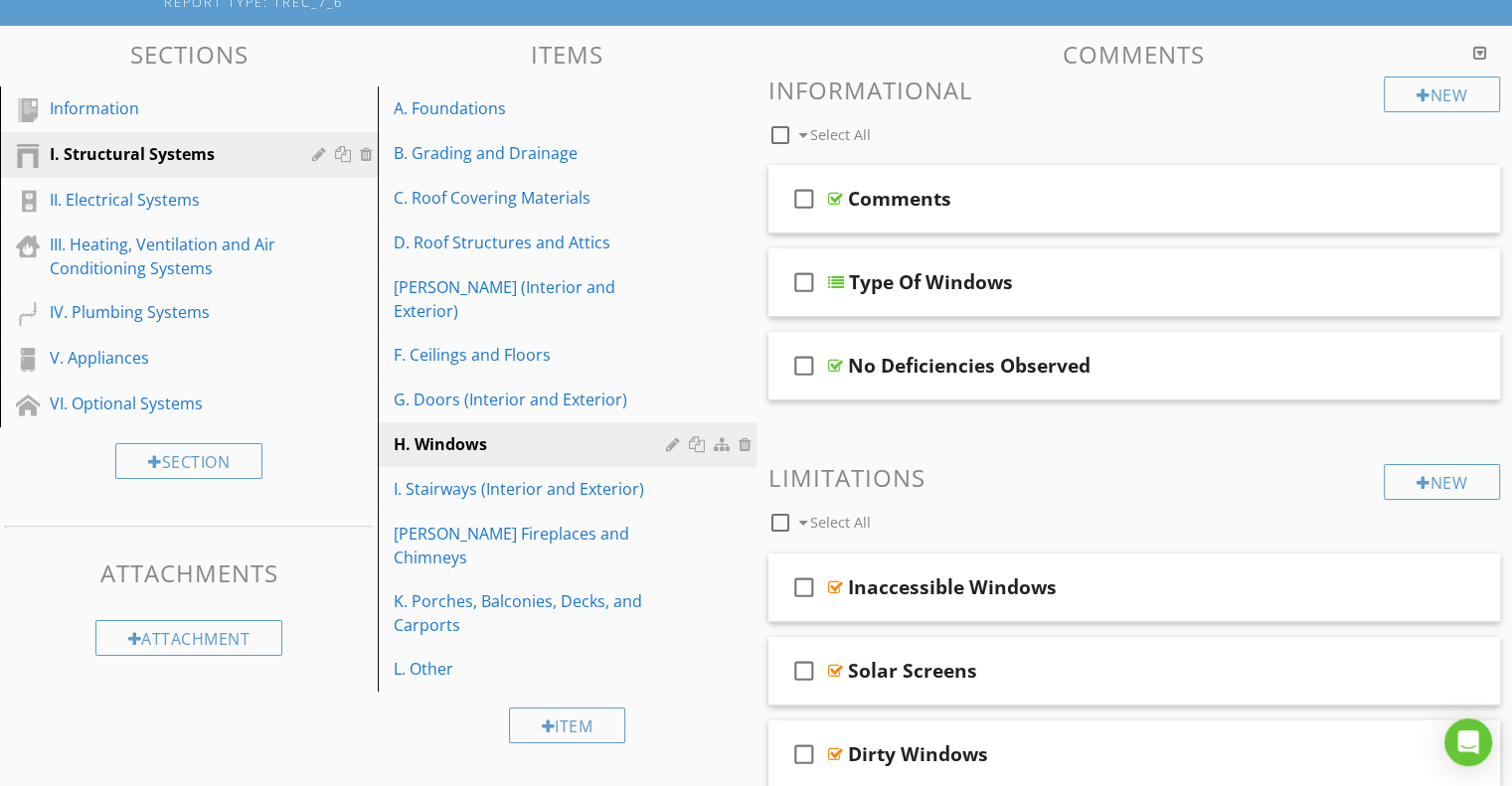 scroll, scrollTop: 188, scrollLeft: 0, axis: vertical 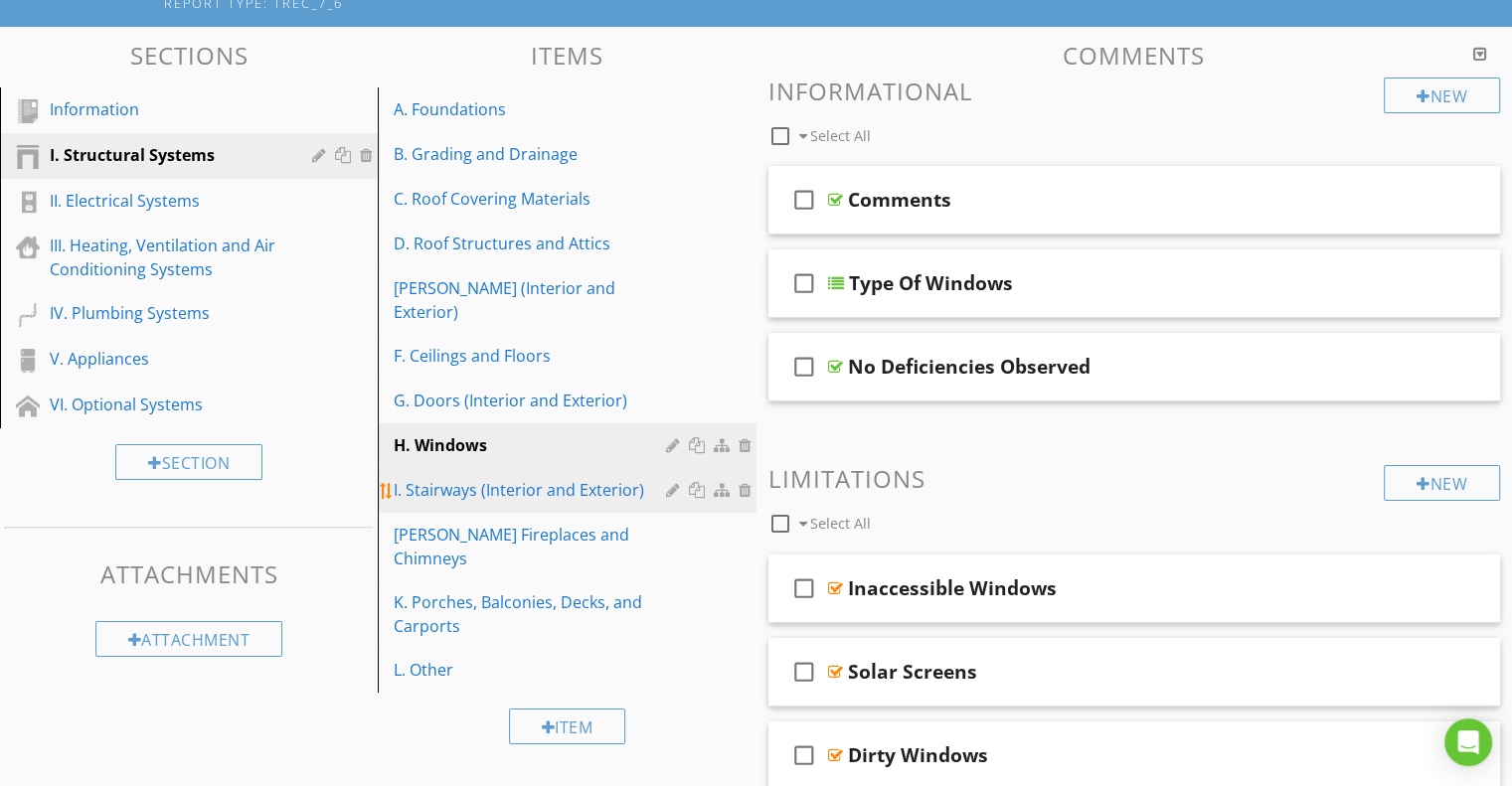 click on "I. Stairways (Interior and Exterior)" at bounding box center (532, 490) 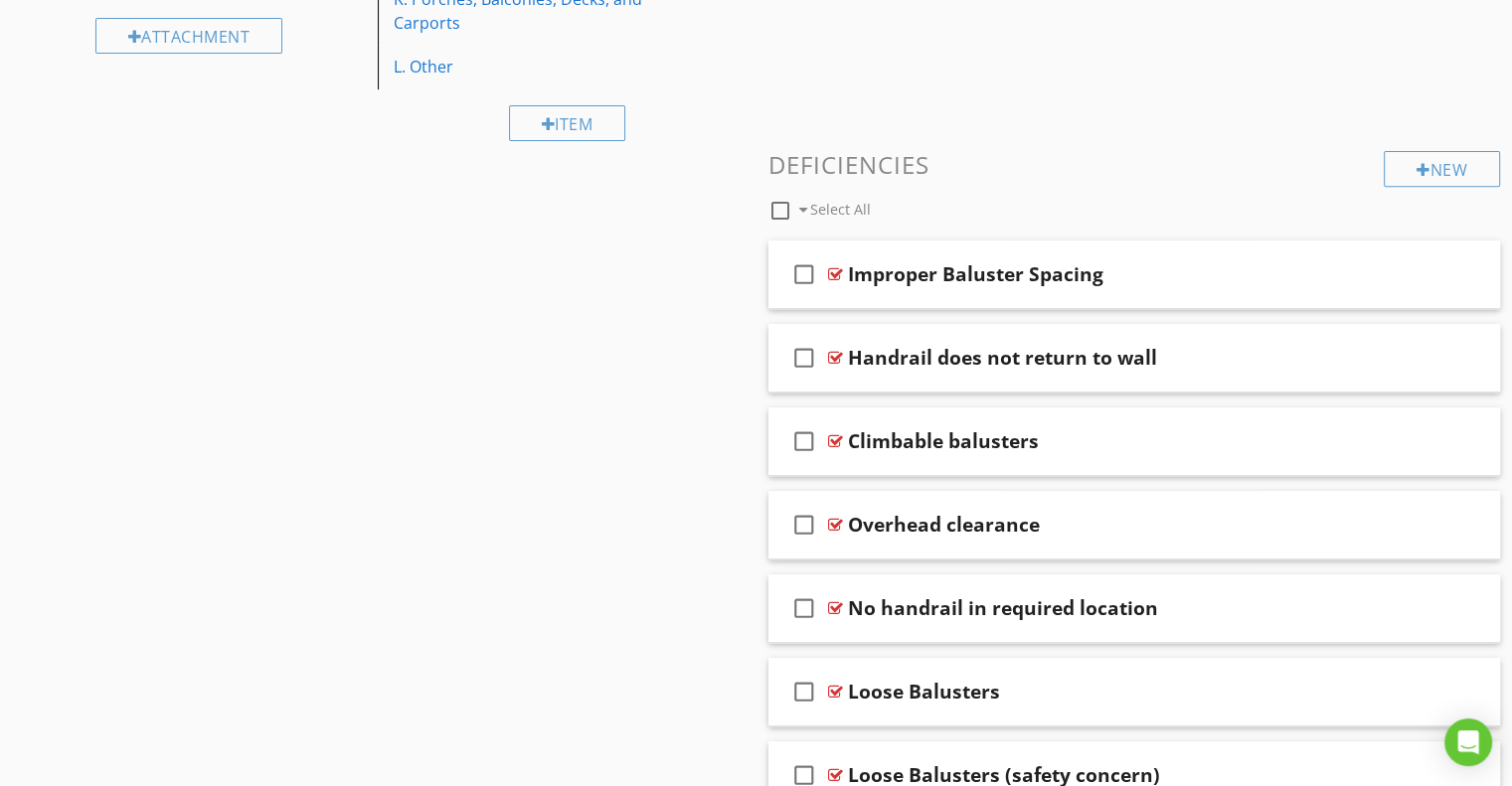 scroll, scrollTop: 794, scrollLeft: 0, axis: vertical 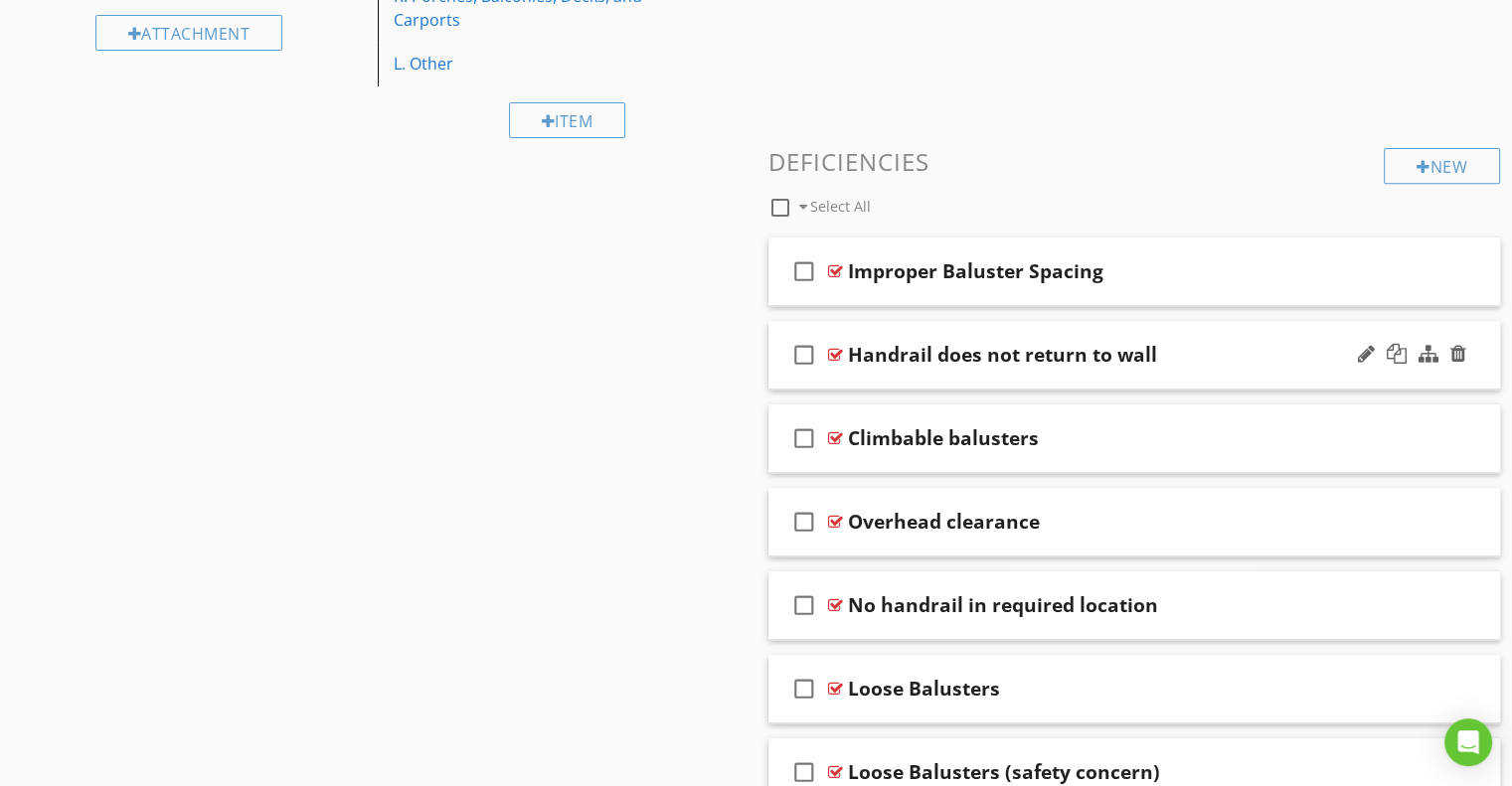 click on "check_box_outline_blank
Handrail does not return to wall" at bounding box center [1134, 355] 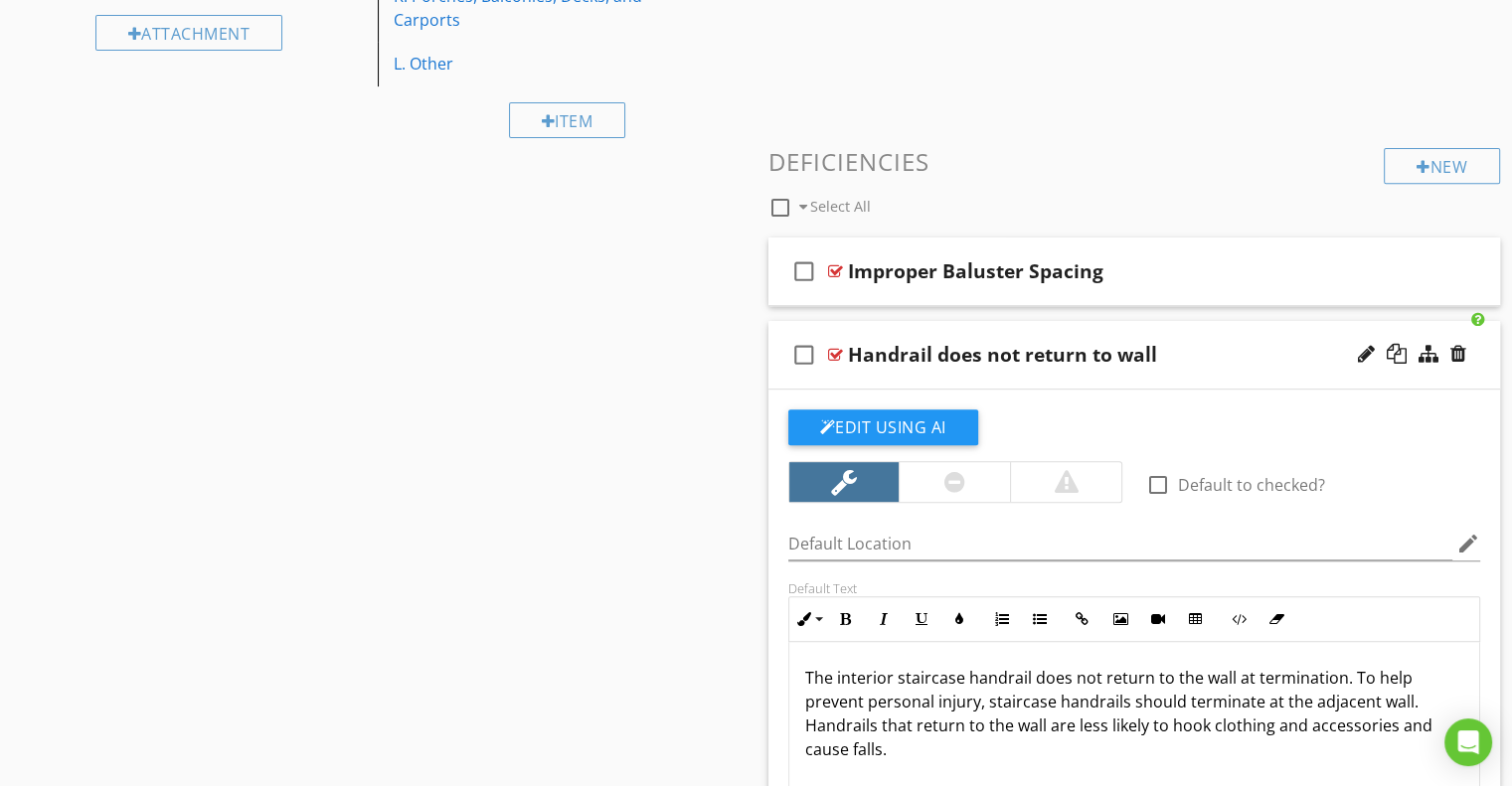 click on "Handrail does not return to wall" at bounding box center [1002, 355] 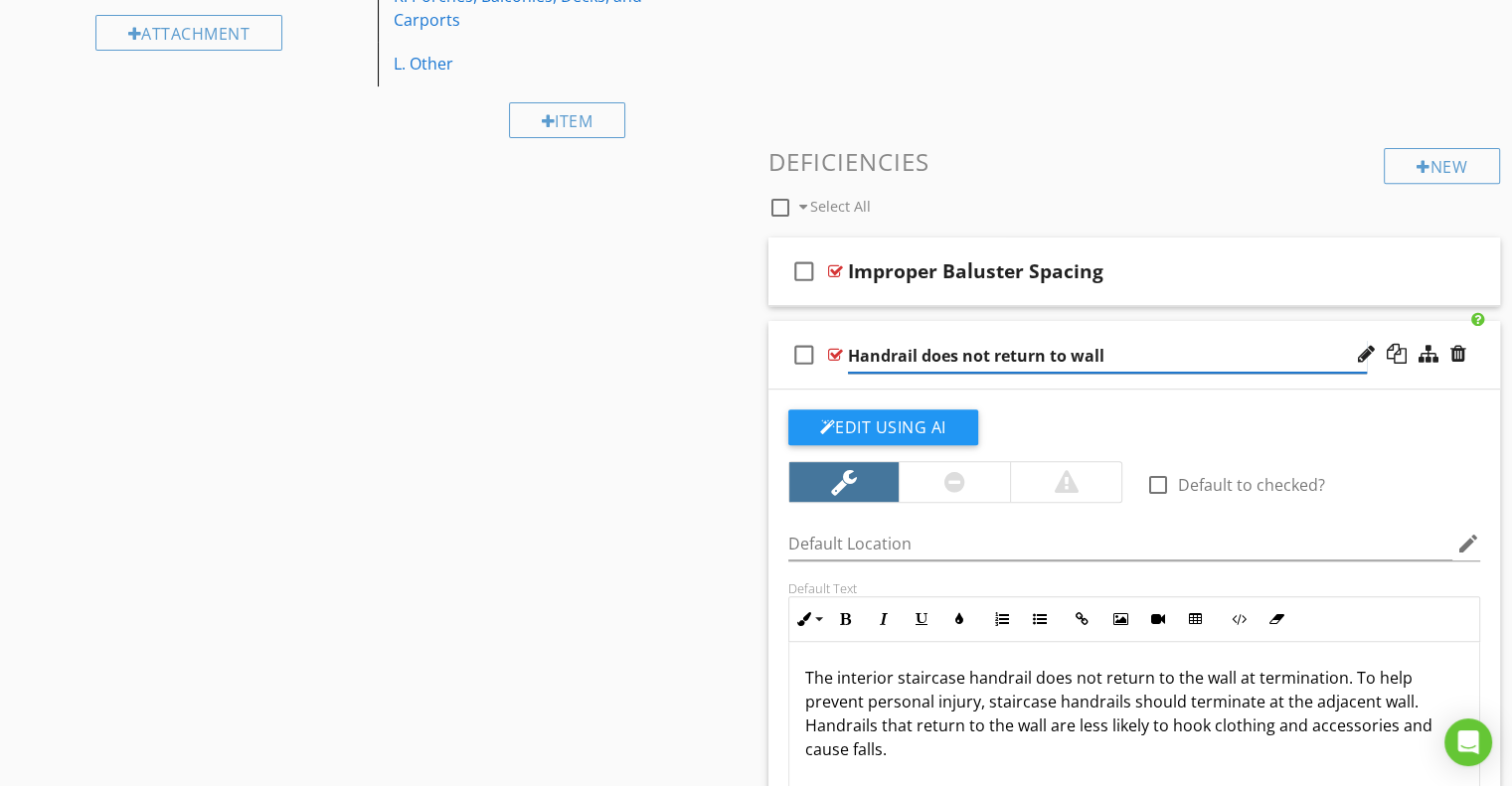 click on "Handrail does not return to wall" at bounding box center [1107, 356] 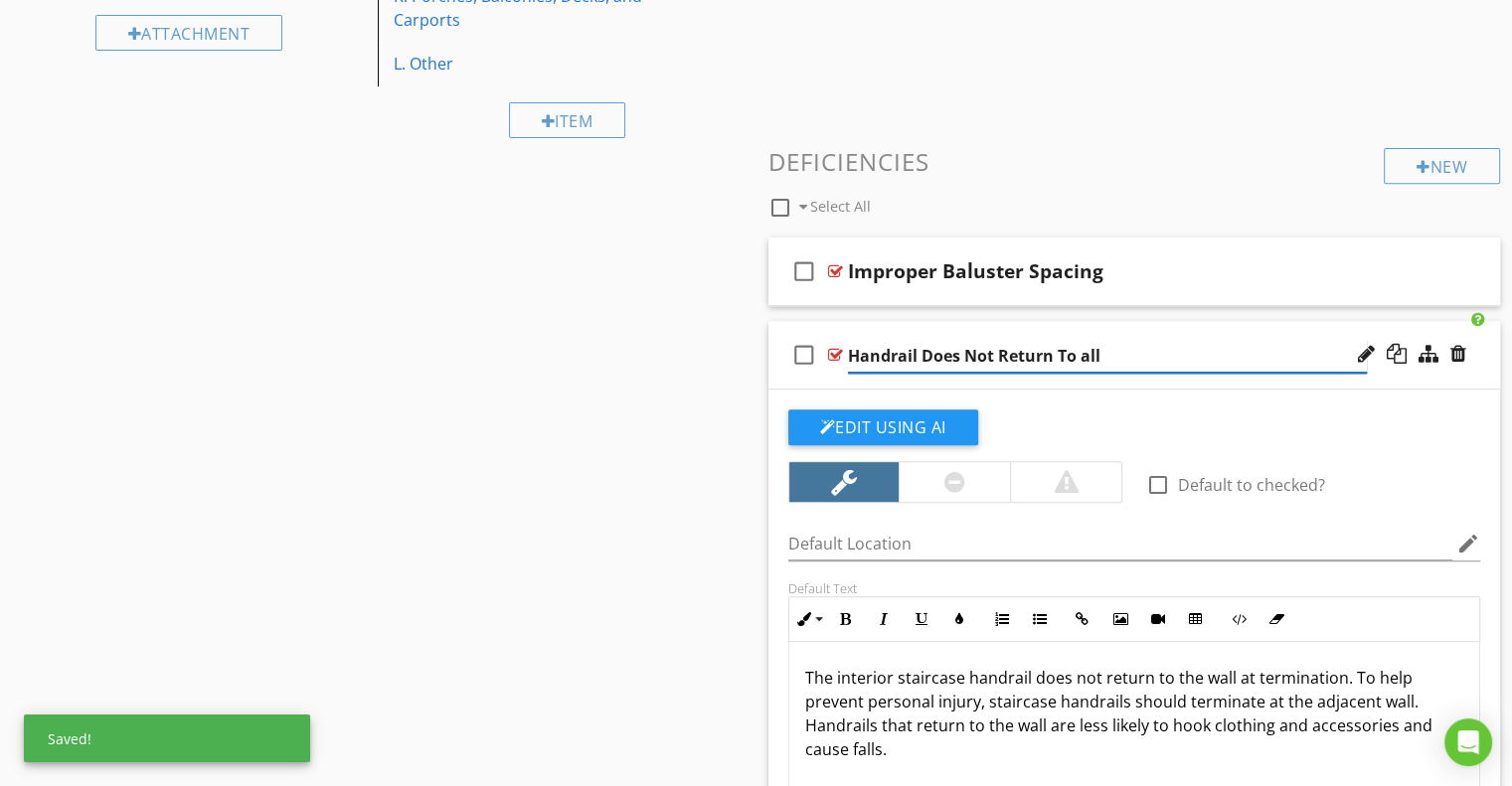type on "Handrail Does Not Return To Wall" 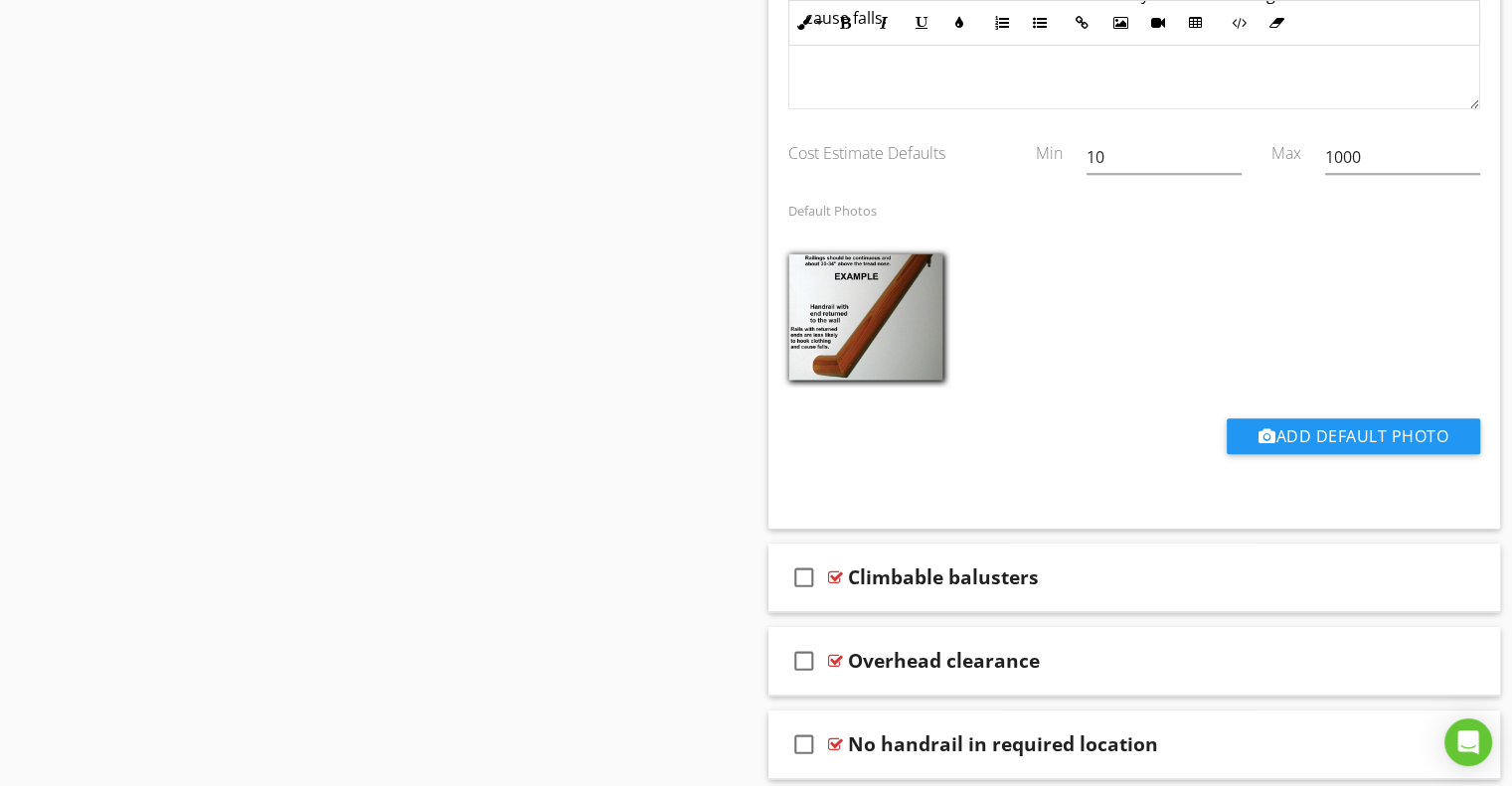 scroll, scrollTop: 1597, scrollLeft: 0, axis: vertical 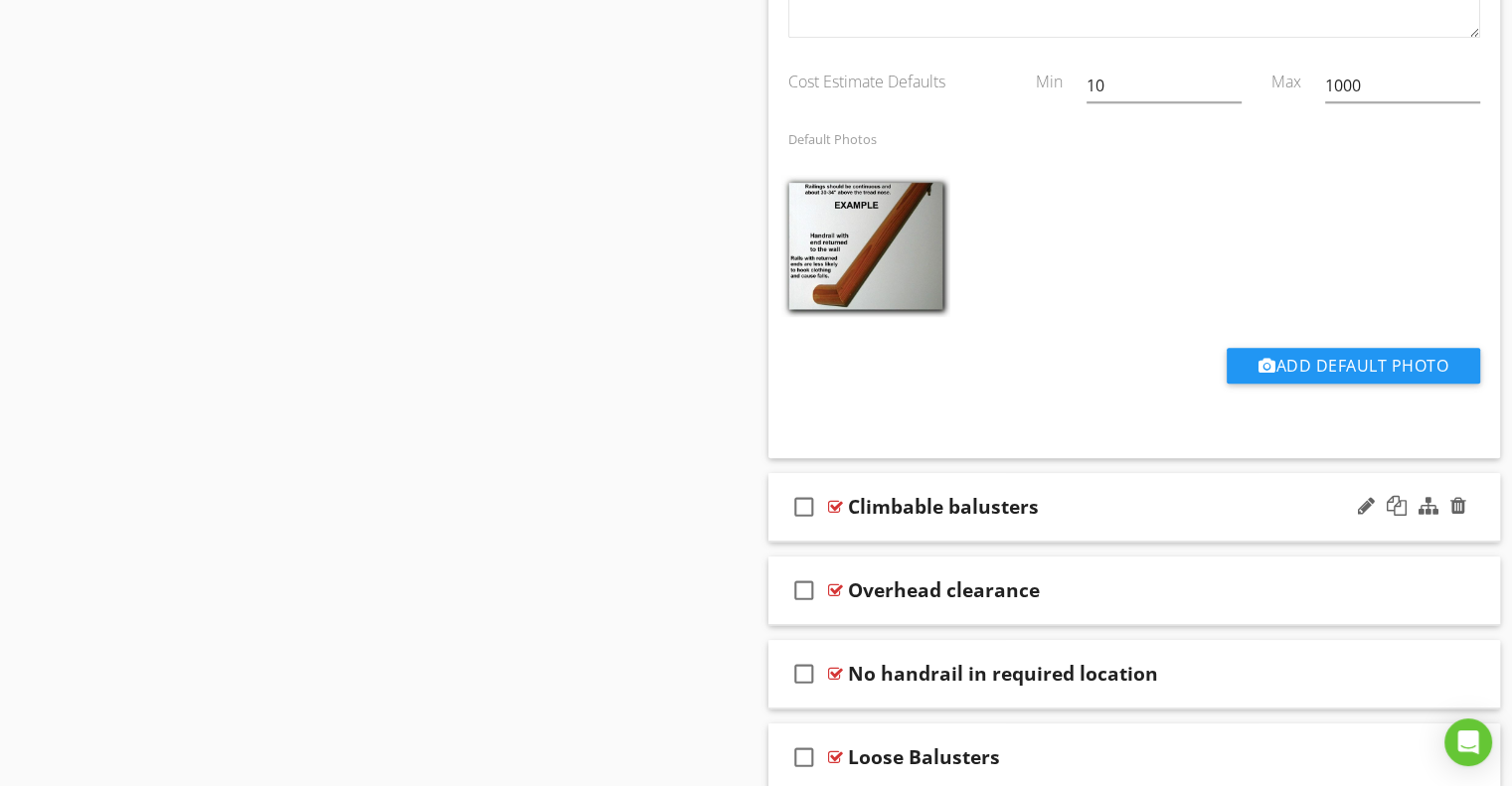 click on "Climbable balusters" at bounding box center [943, 507] 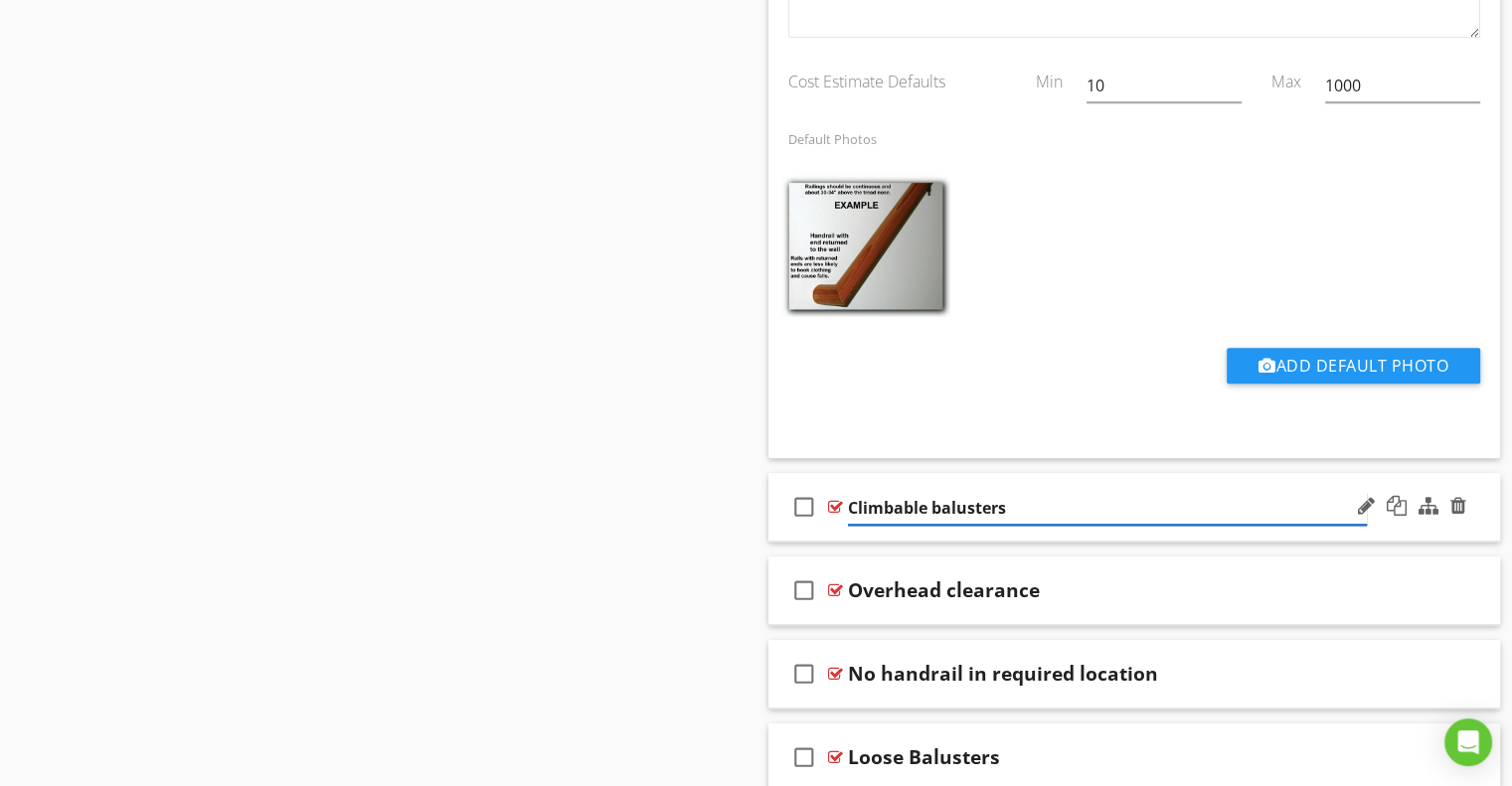 click on "Climbable balusters" at bounding box center [1107, 508] 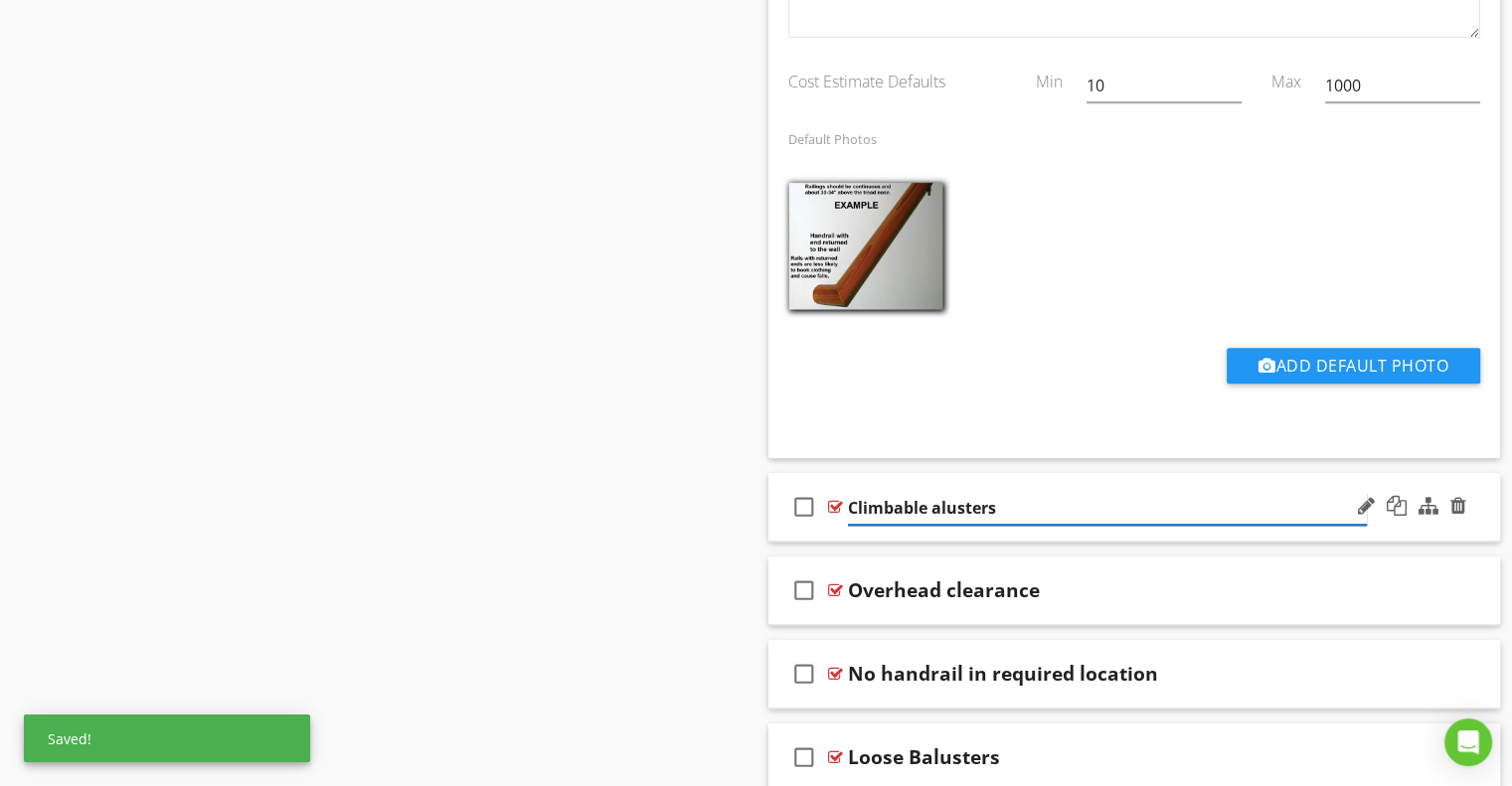 type on "Climbable Balusters" 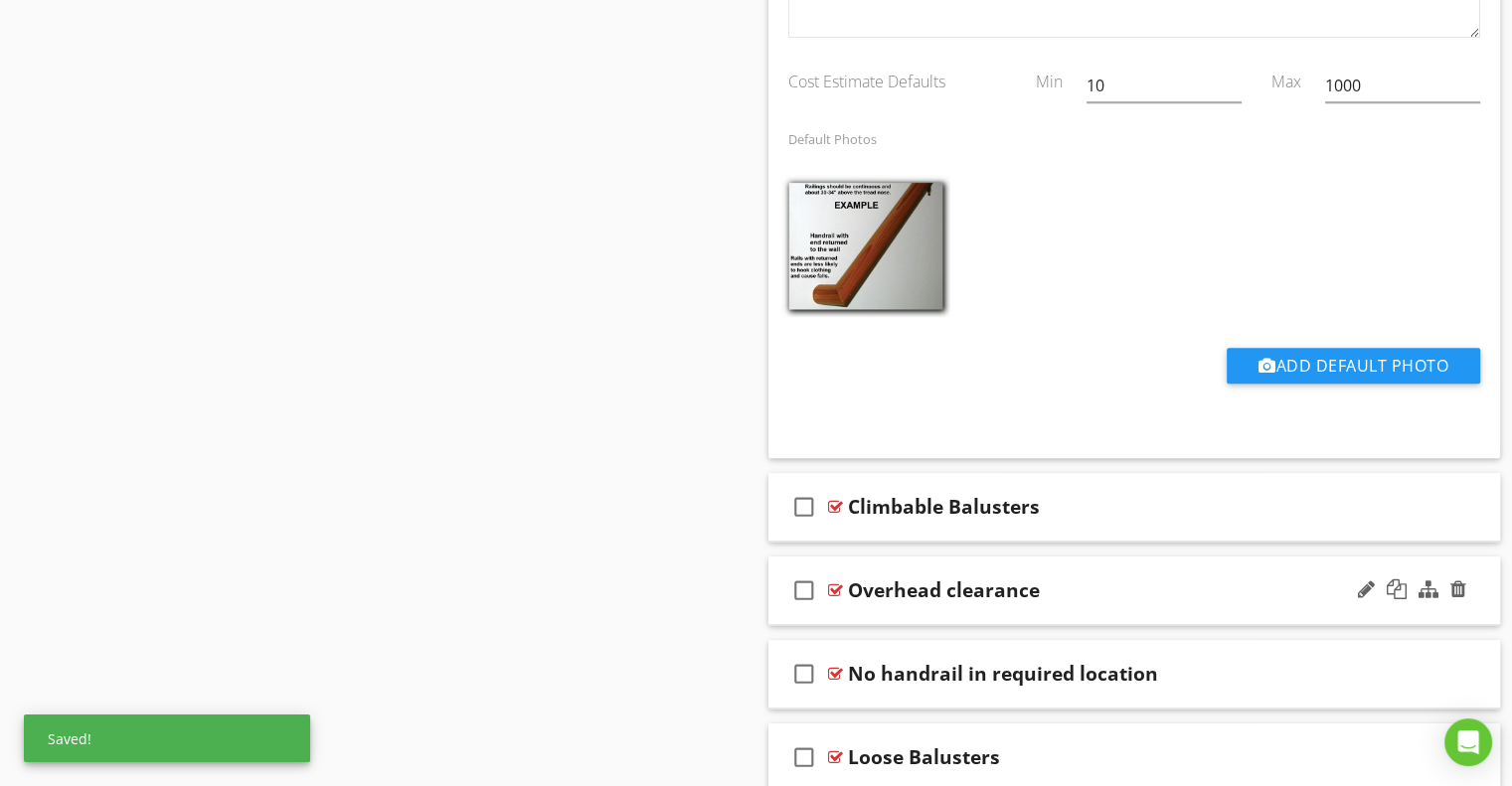 click on "Overhead clearance" at bounding box center [943, 590] 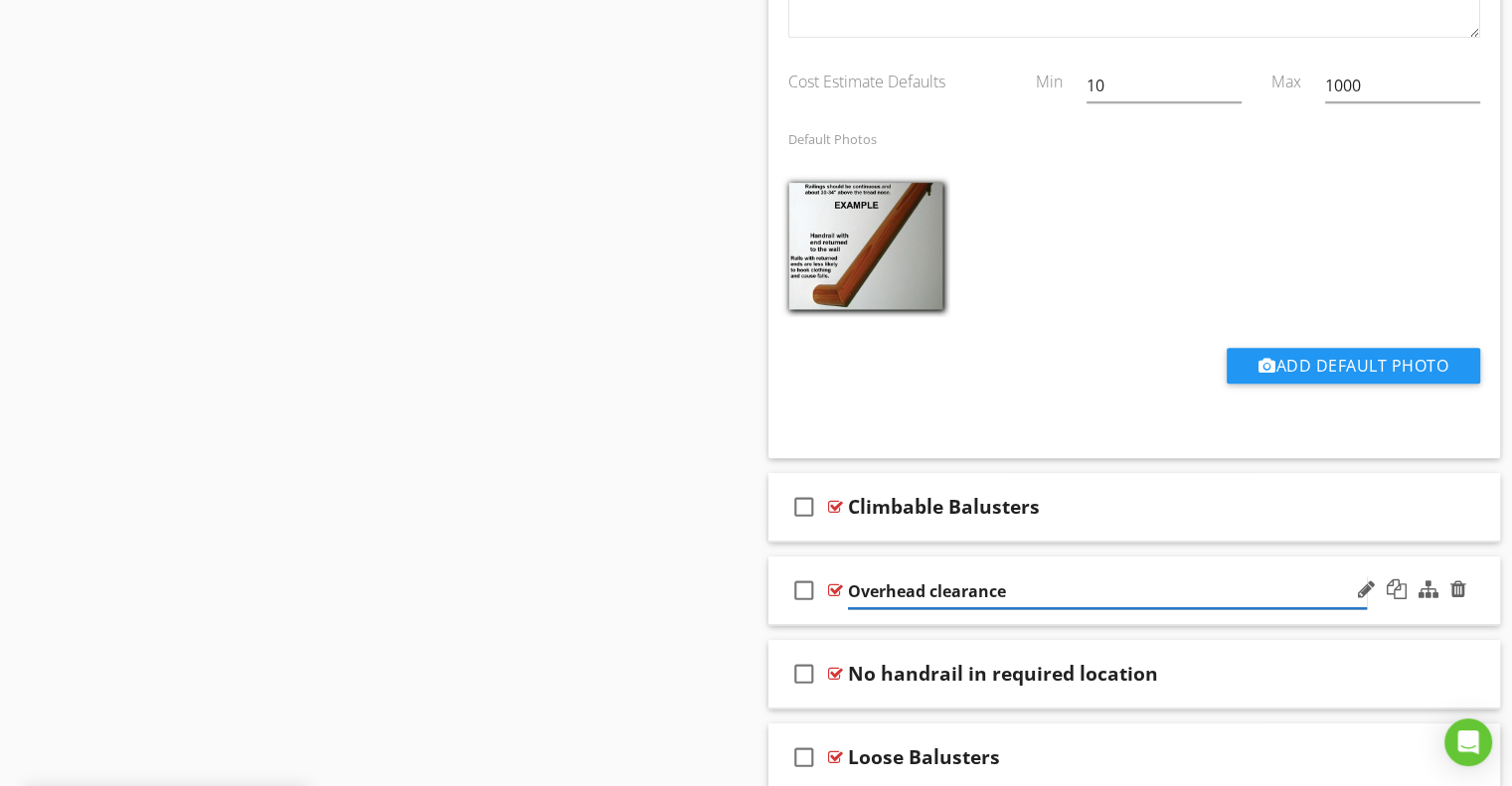 click on "Overhead clearance" at bounding box center (1107, 591) 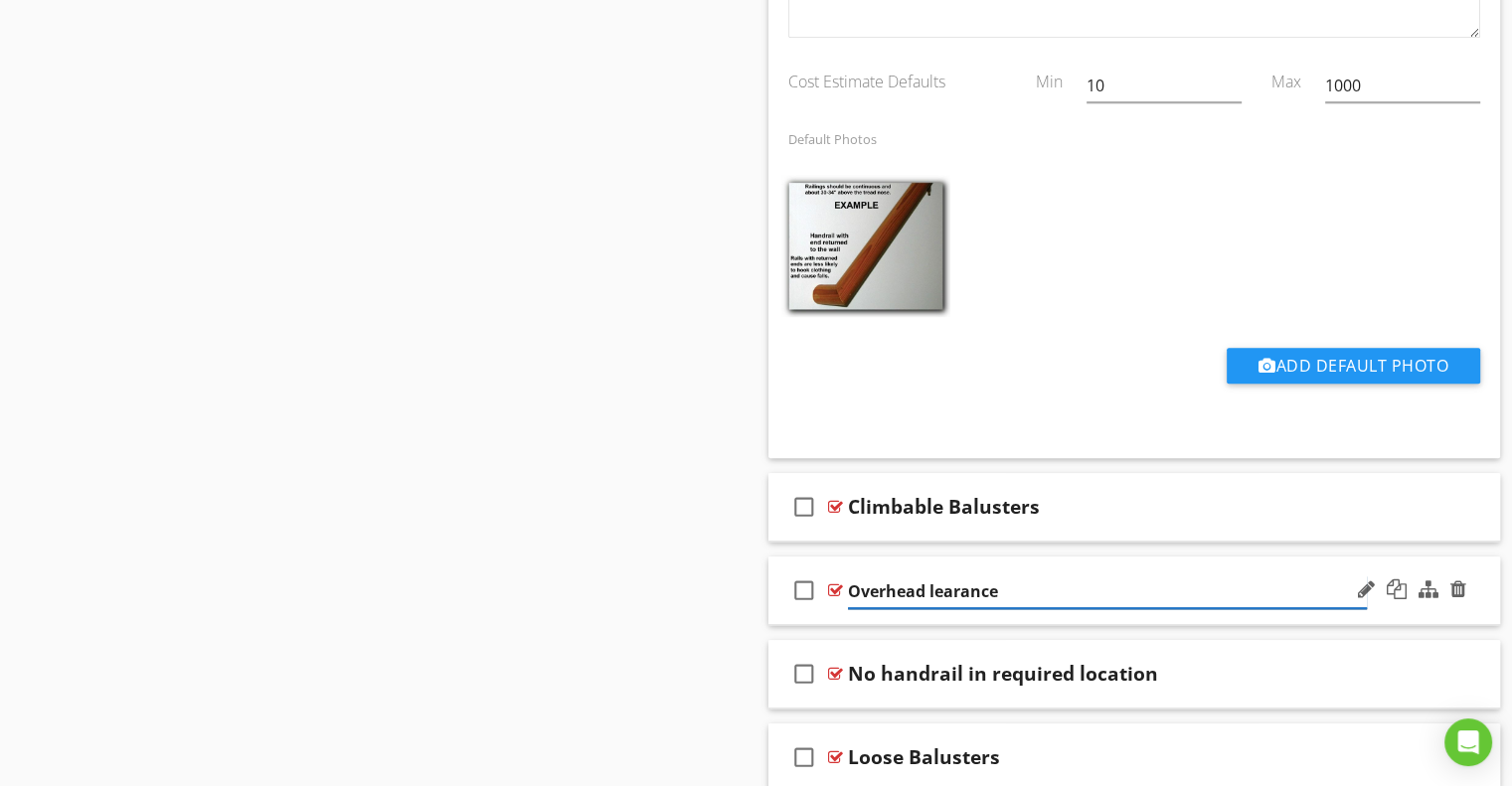 type on "Overhead Clearance" 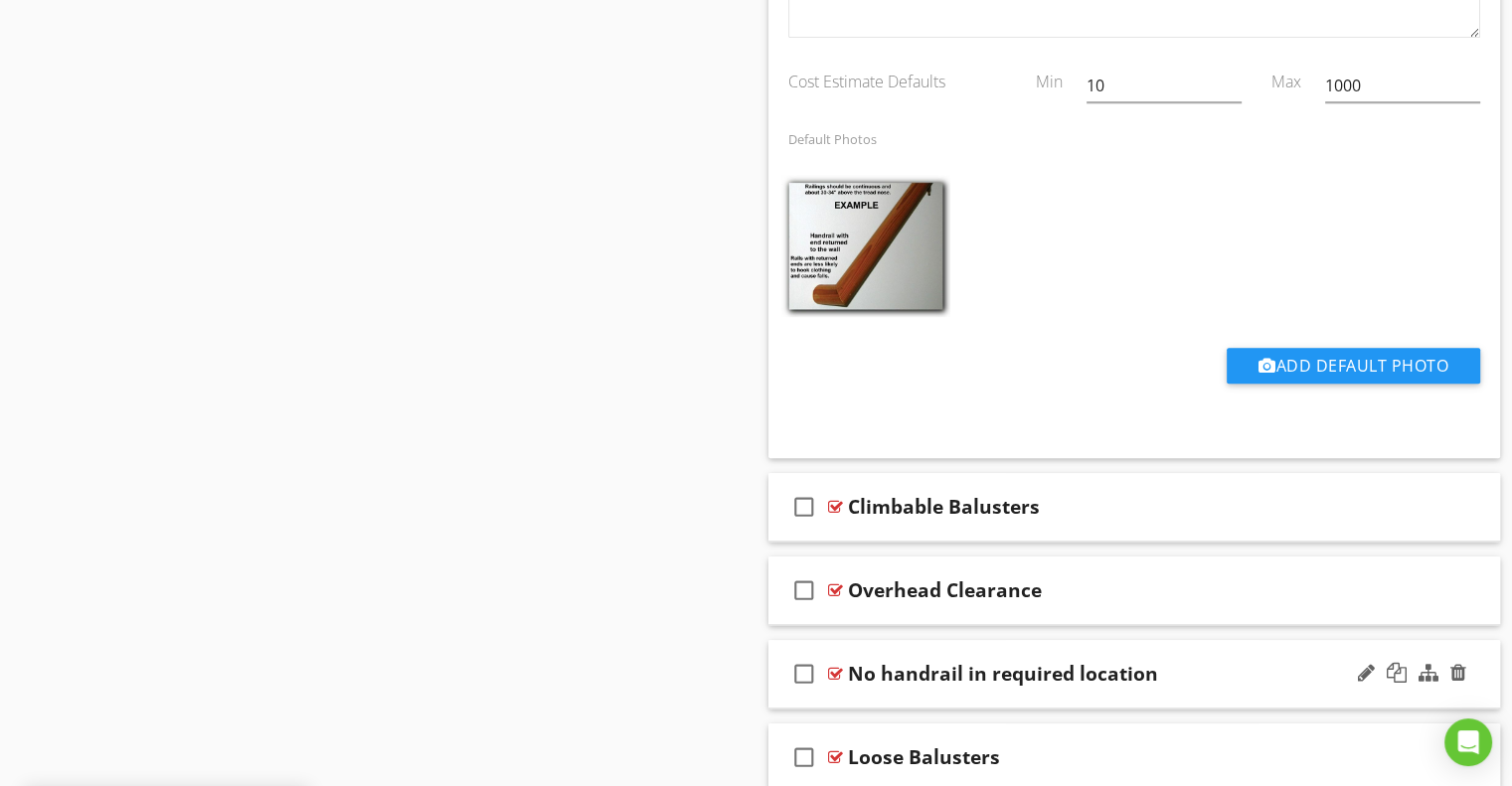 click on "check_box_outline_blank
No handrail in required location" at bounding box center (1134, 674) 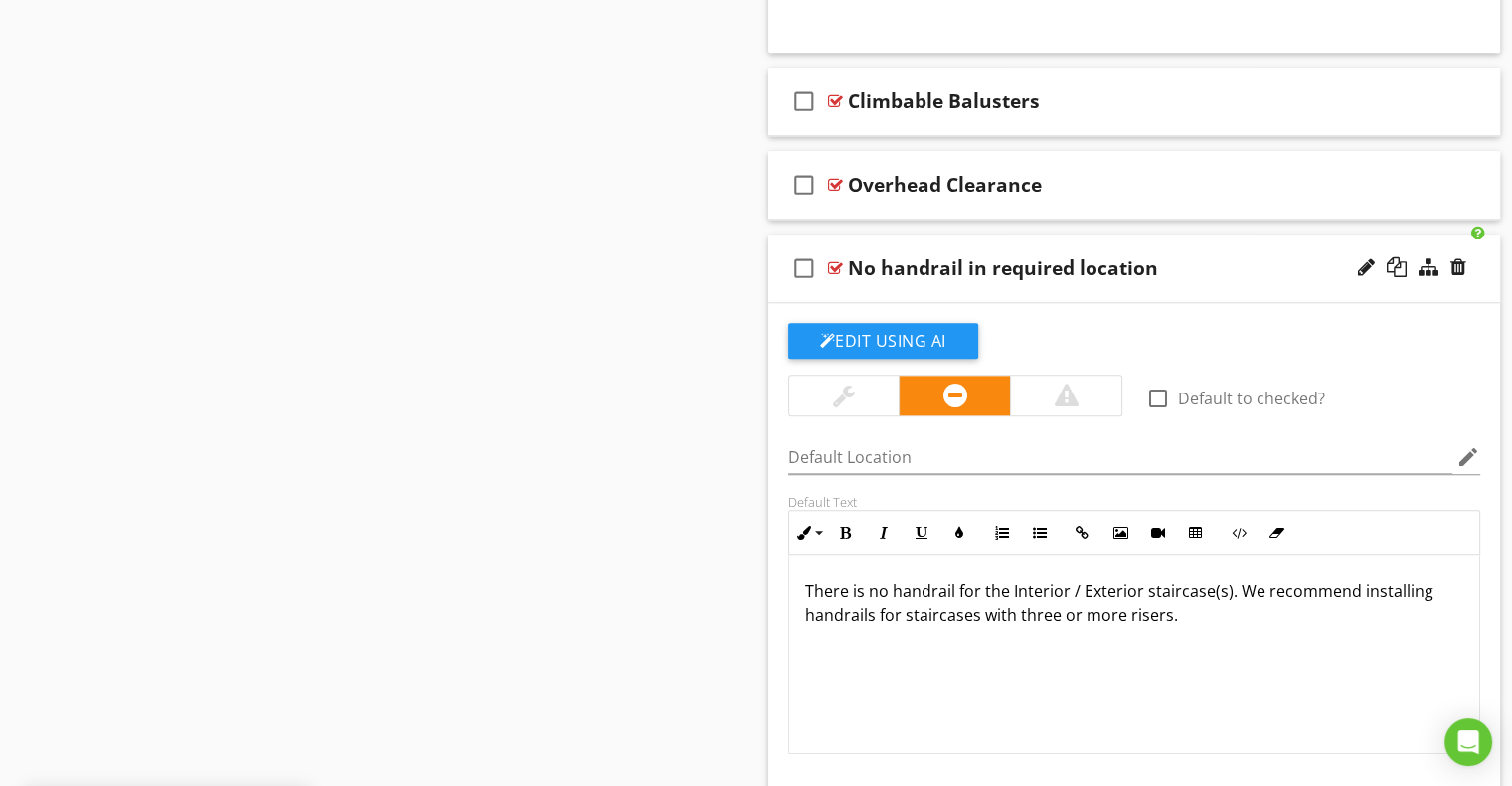 scroll, scrollTop: 2008, scrollLeft: 0, axis: vertical 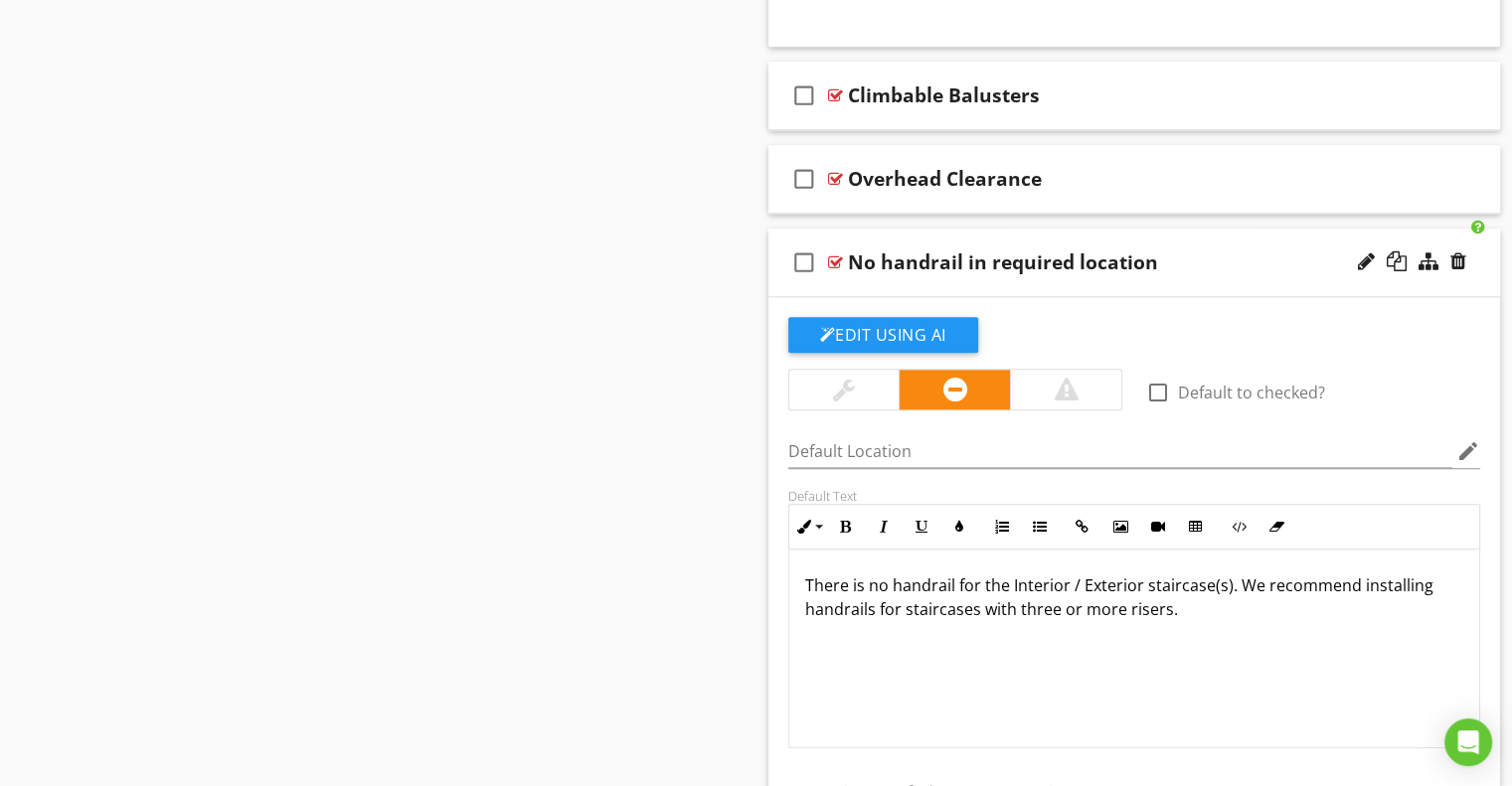 click on "No handrail in required location" at bounding box center (1003, 262) 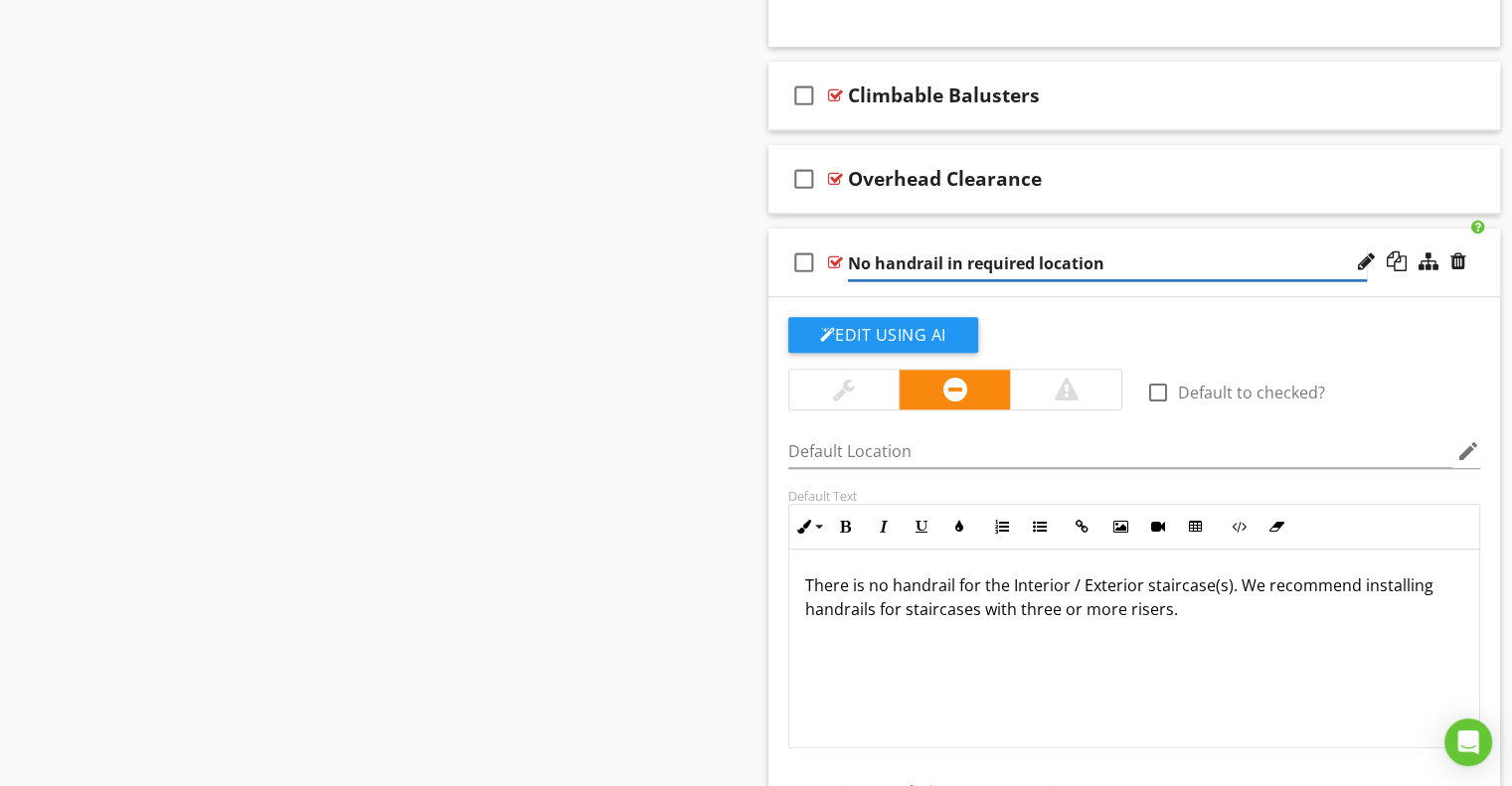 click on "No handrail in required location" at bounding box center (1107, 263) 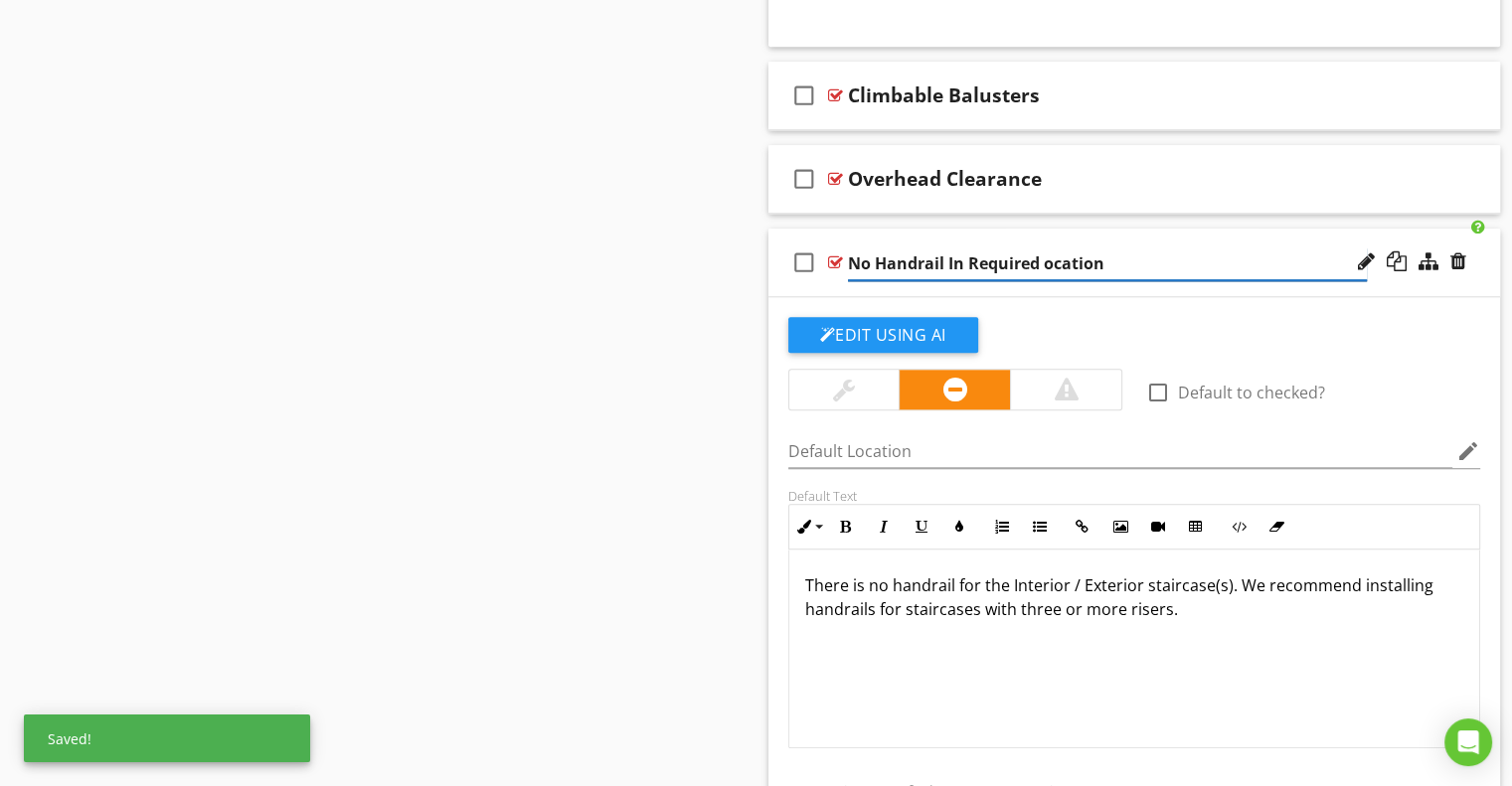 type on "No Handrail In Required Location" 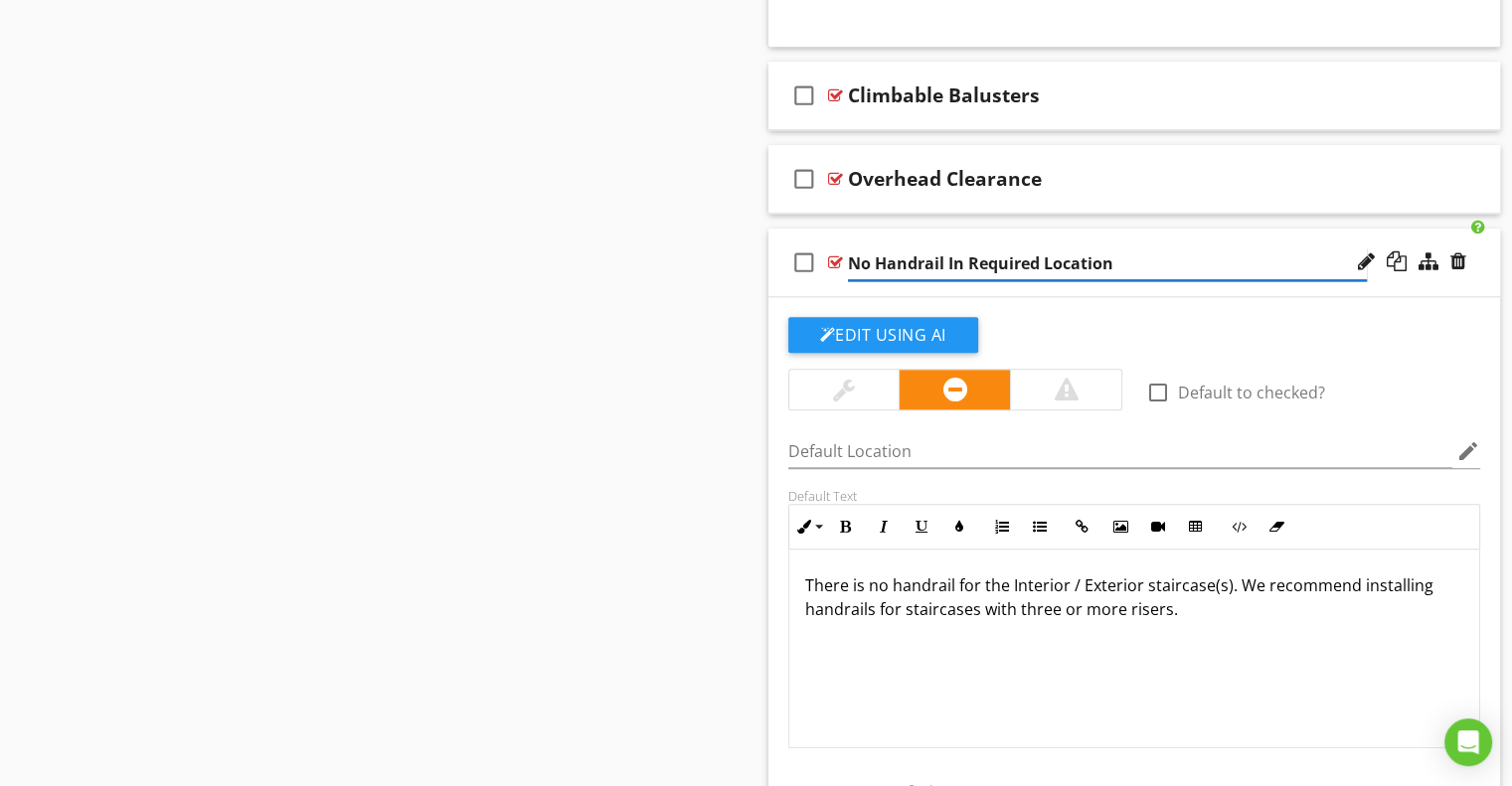 click on "No Handrail In Required Location" at bounding box center [1107, 263] 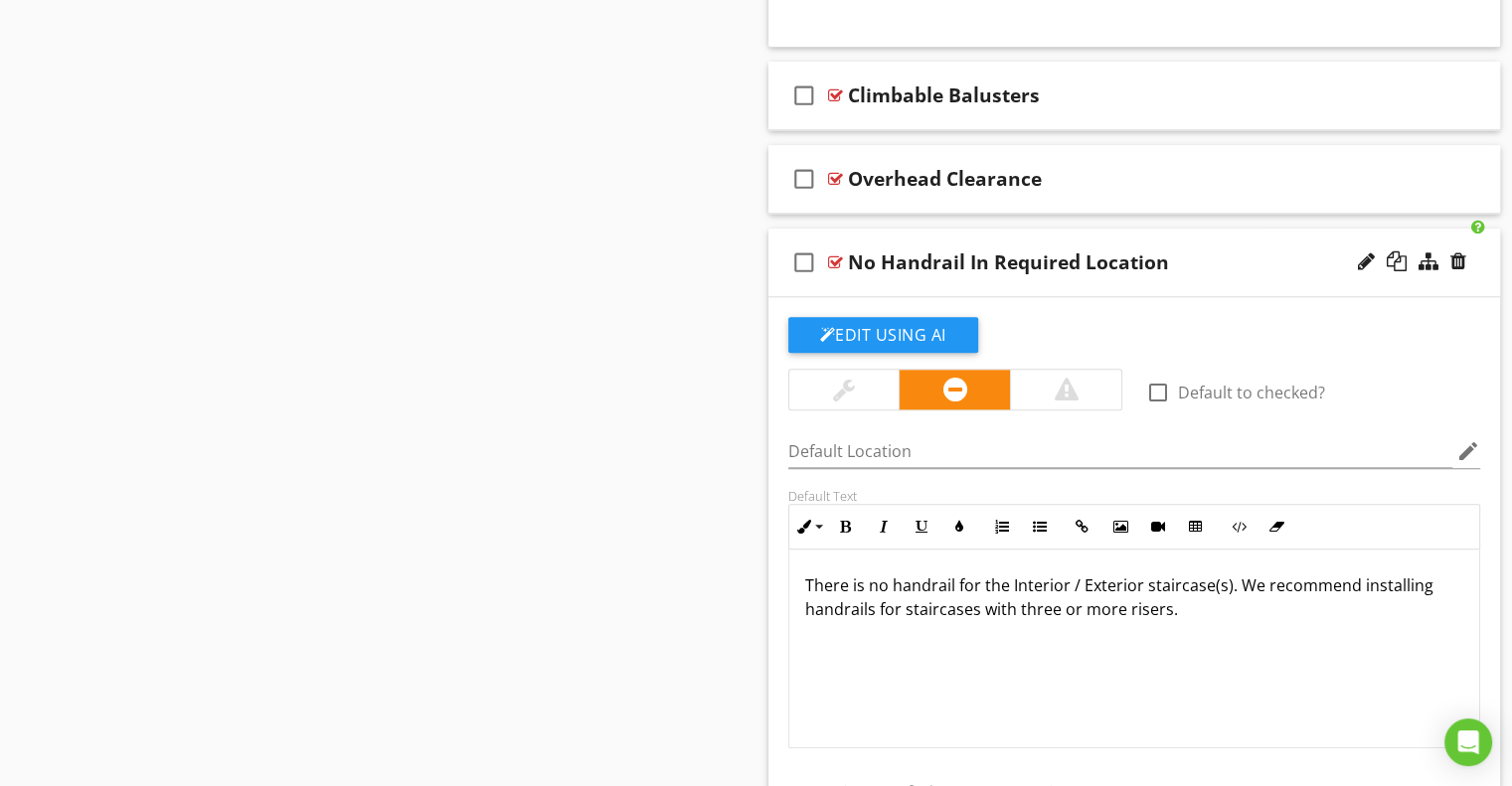 click on "check_box_outline_blank
No Handrail In Required Location" at bounding box center [1134, 262] 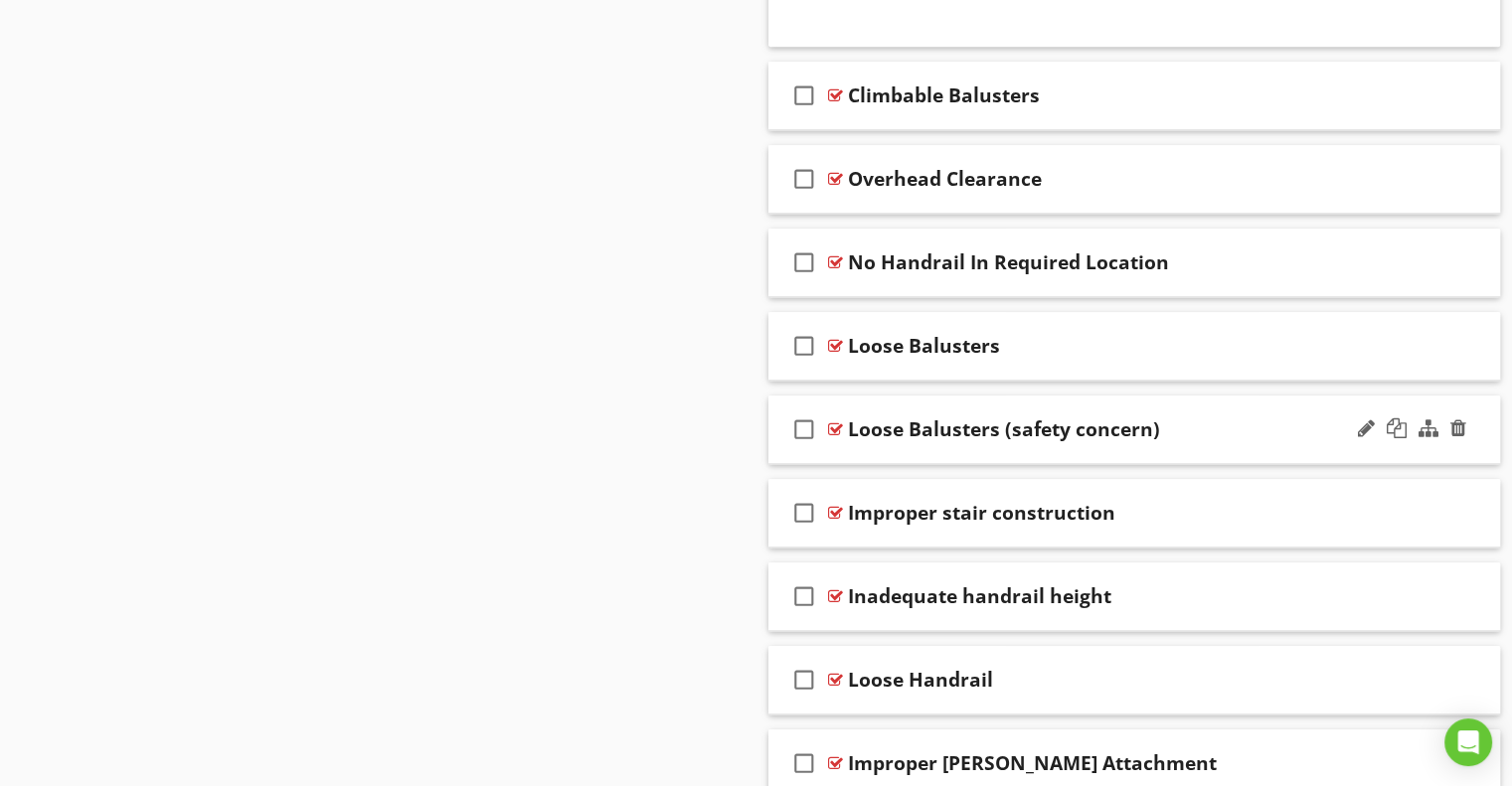 click on "check_box_outline_blank
Loose Balusters (safety concern)" at bounding box center [1134, 429] 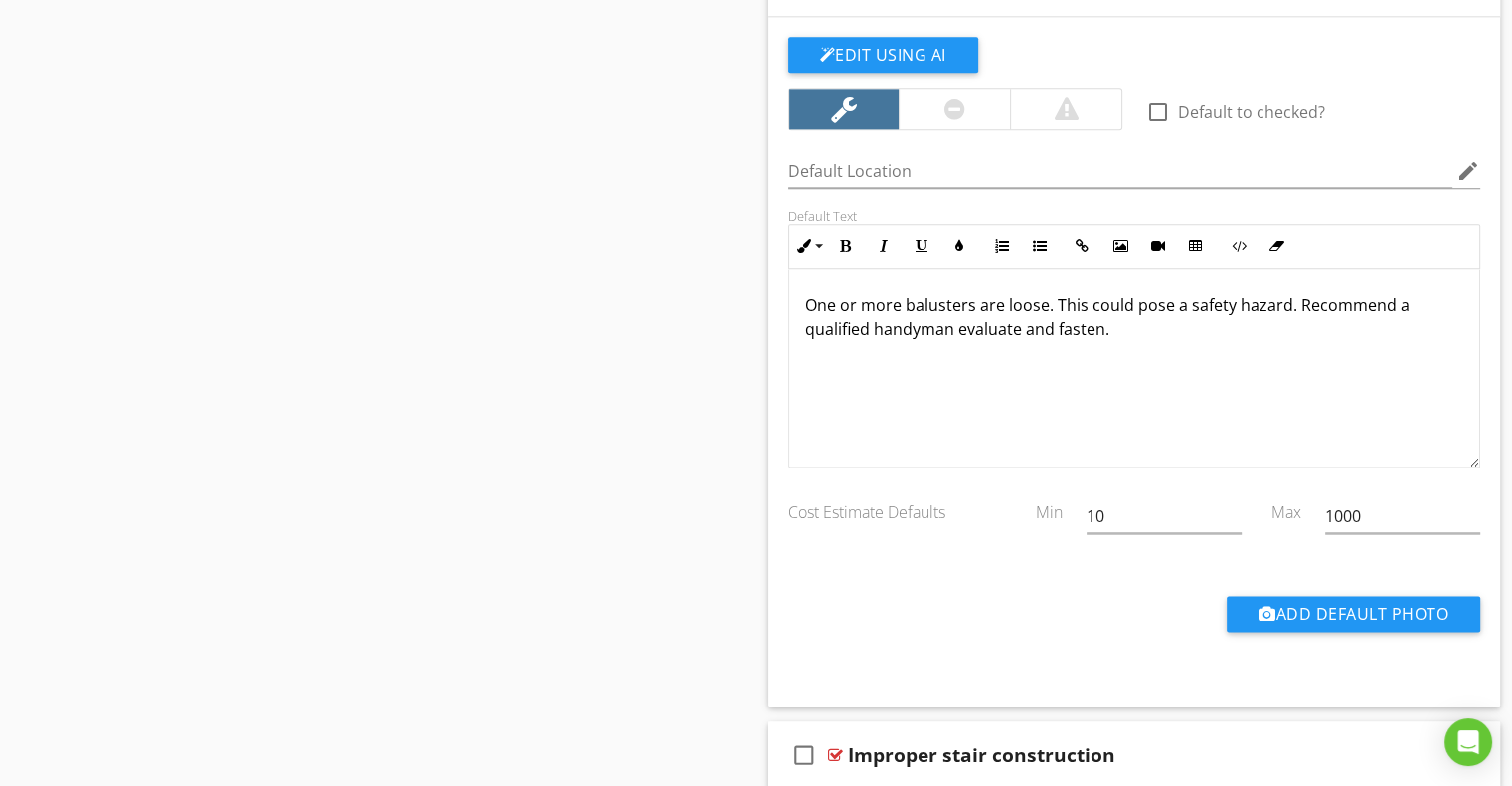scroll, scrollTop: 2457, scrollLeft: 0, axis: vertical 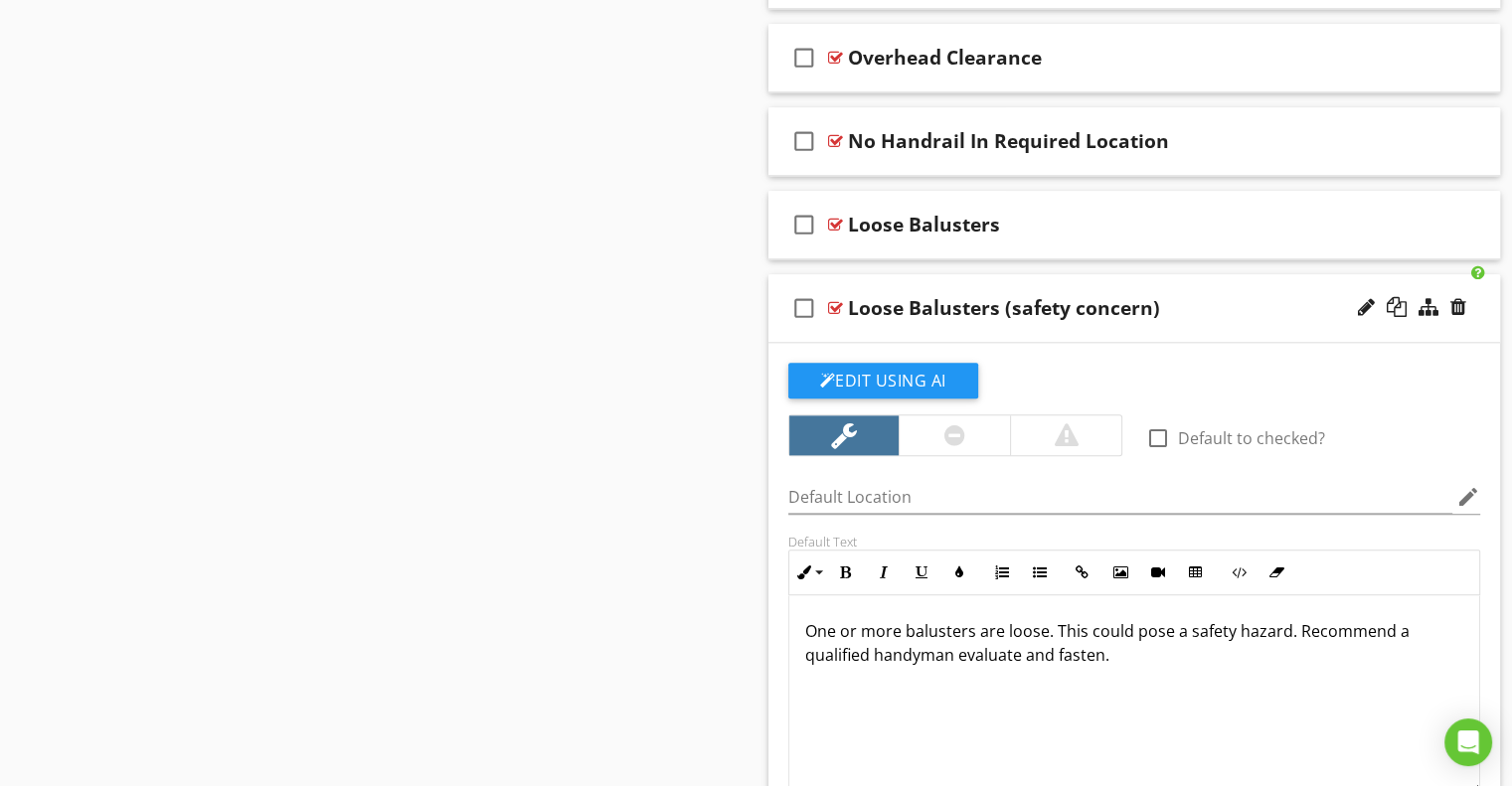 click on "Loose Balusters (safety concern)" at bounding box center [1107, 308] 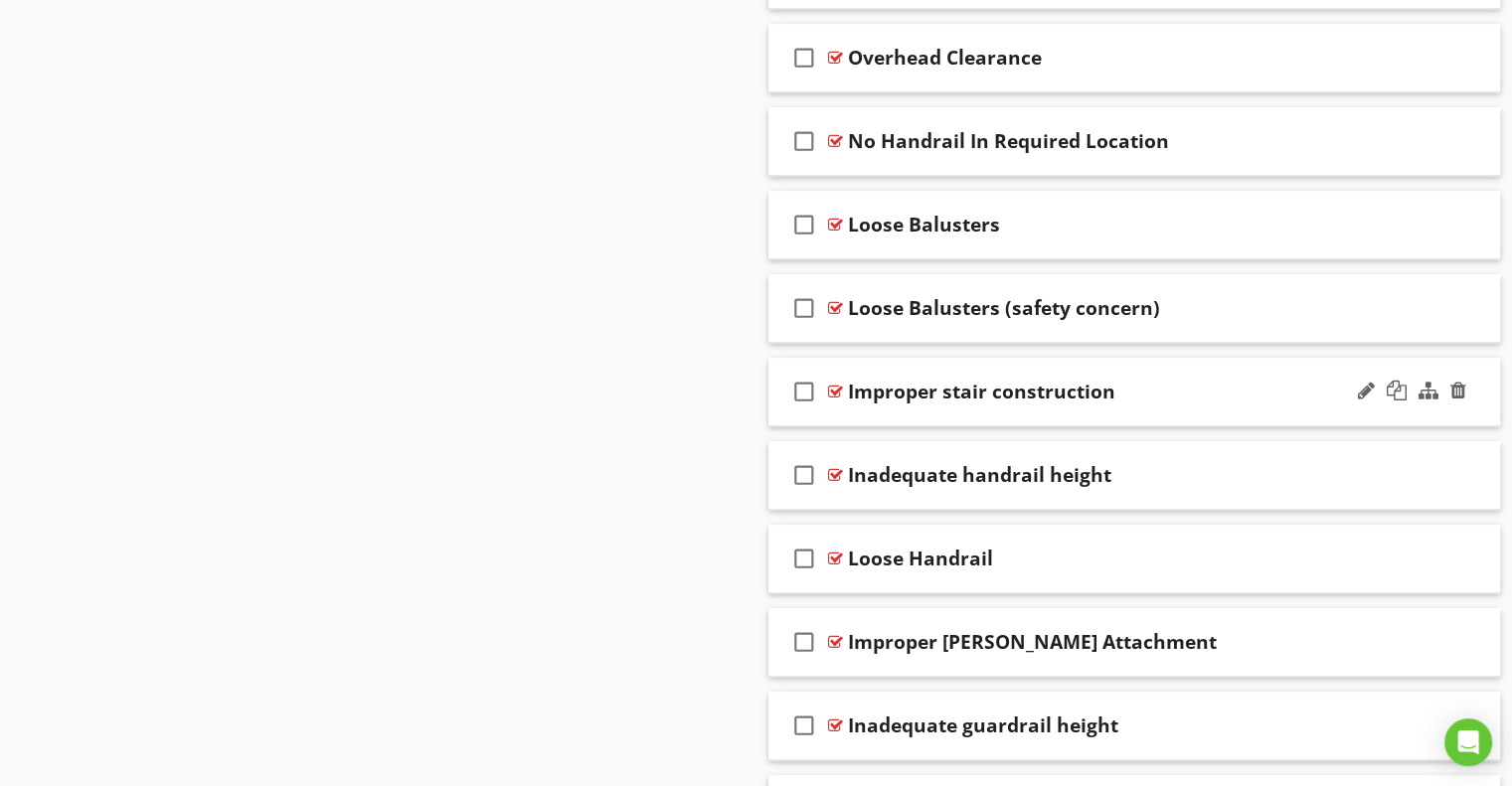 click on "Improper stair construction" at bounding box center [981, 392] 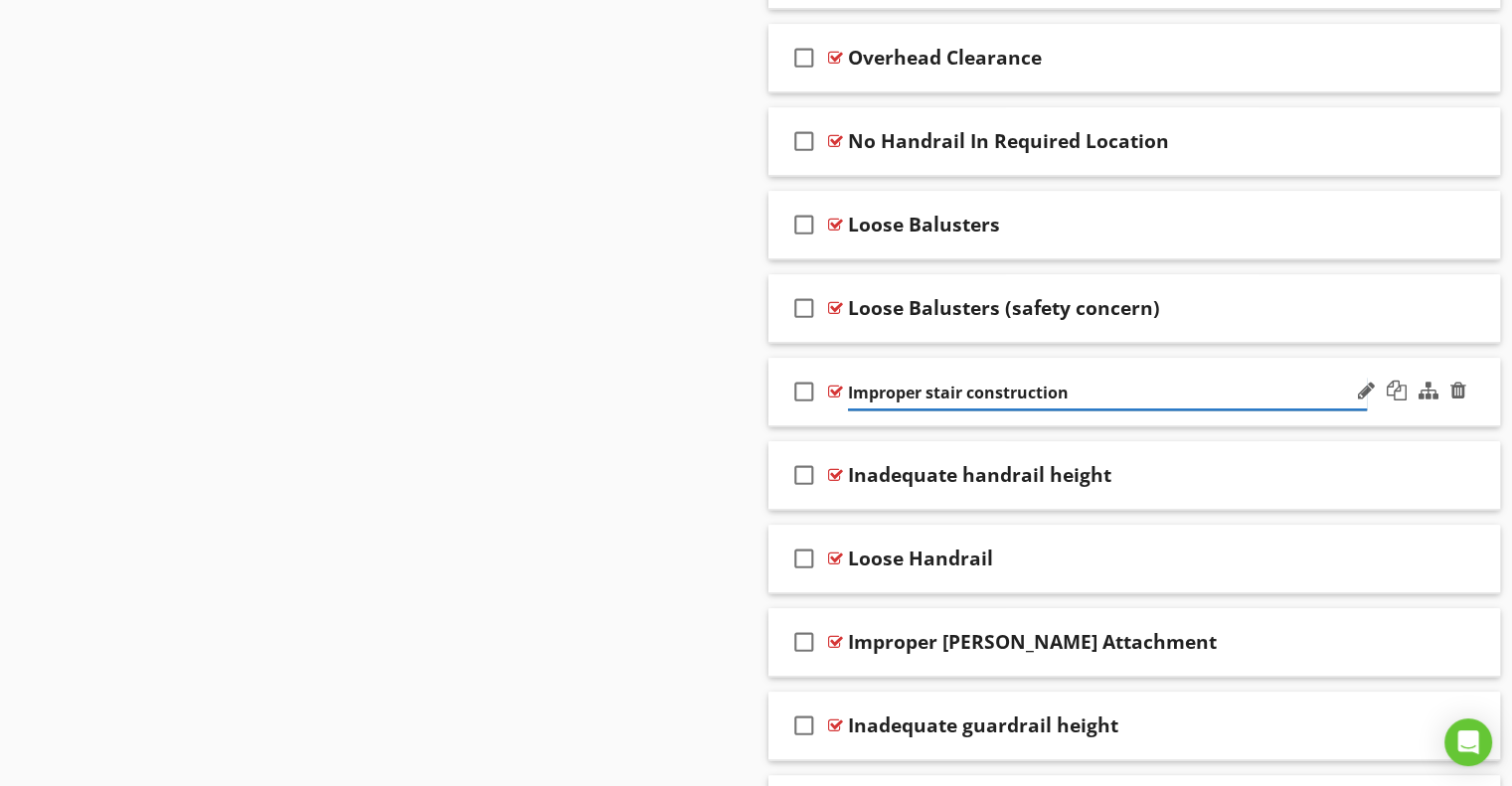 click on "Improper stair construction" at bounding box center [1107, 393] 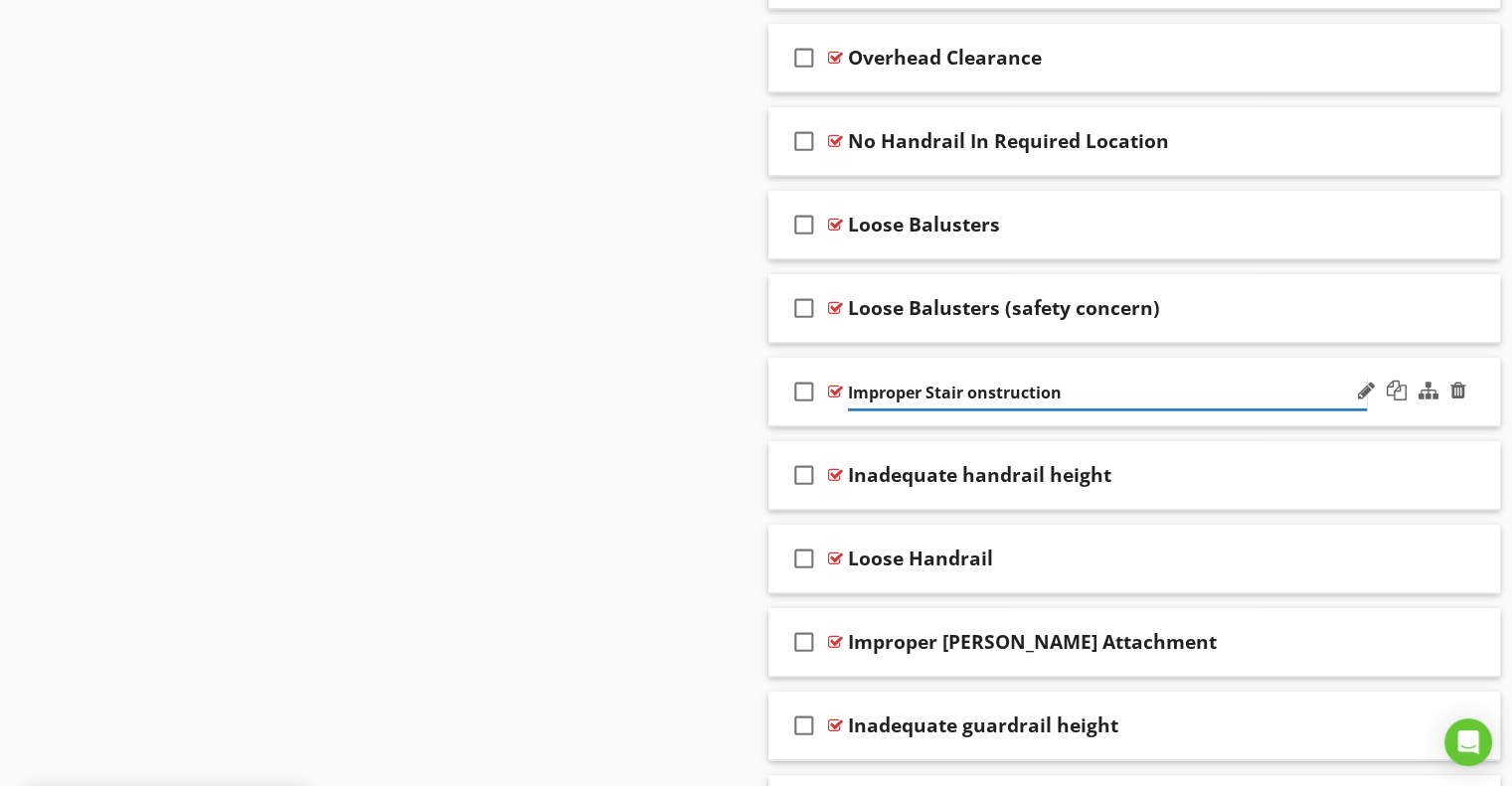 type on "Improper Stair Construction" 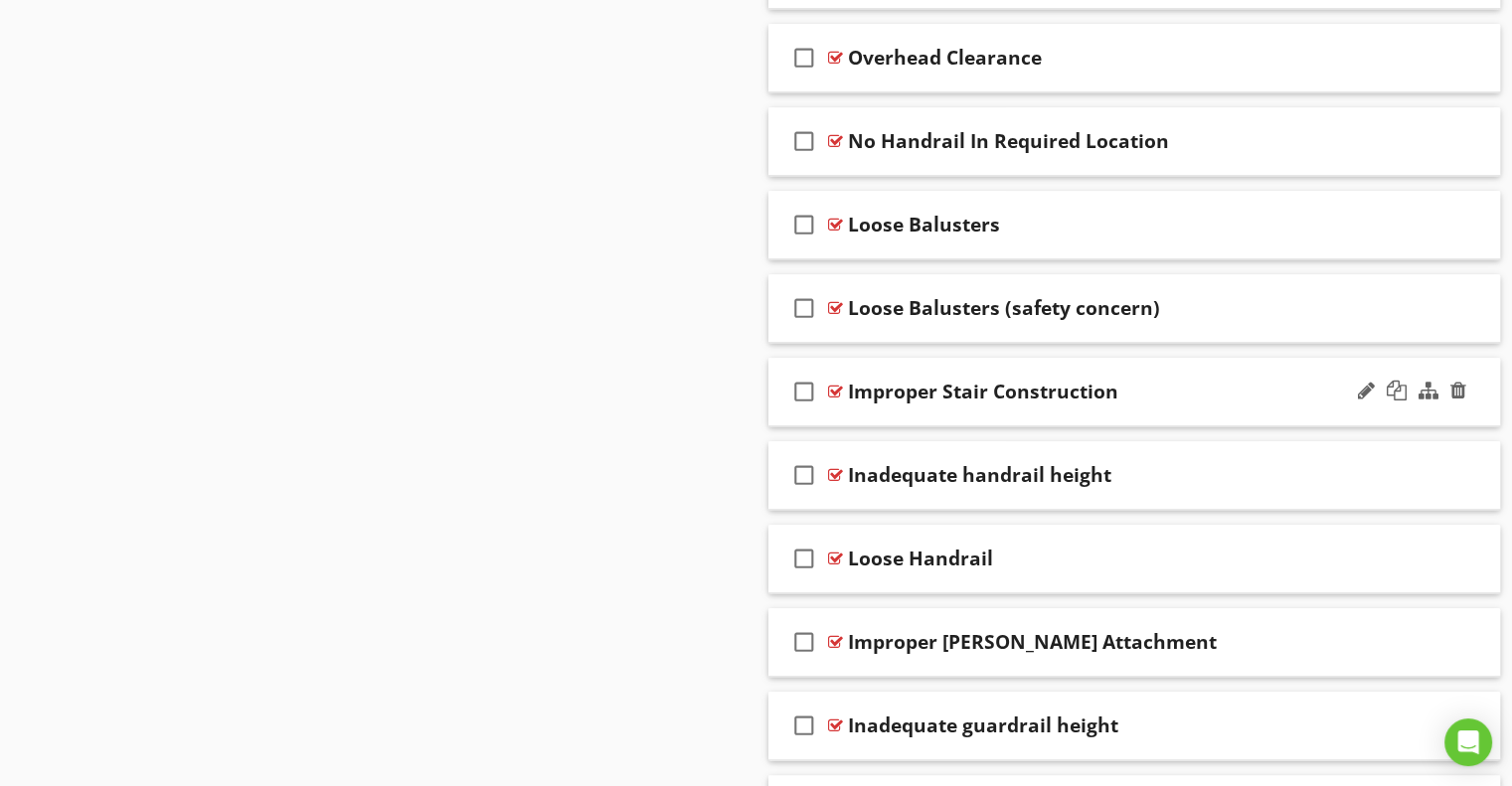 click on "check_box_outline_blank
Improper Stair Construction" at bounding box center [1134, 392] 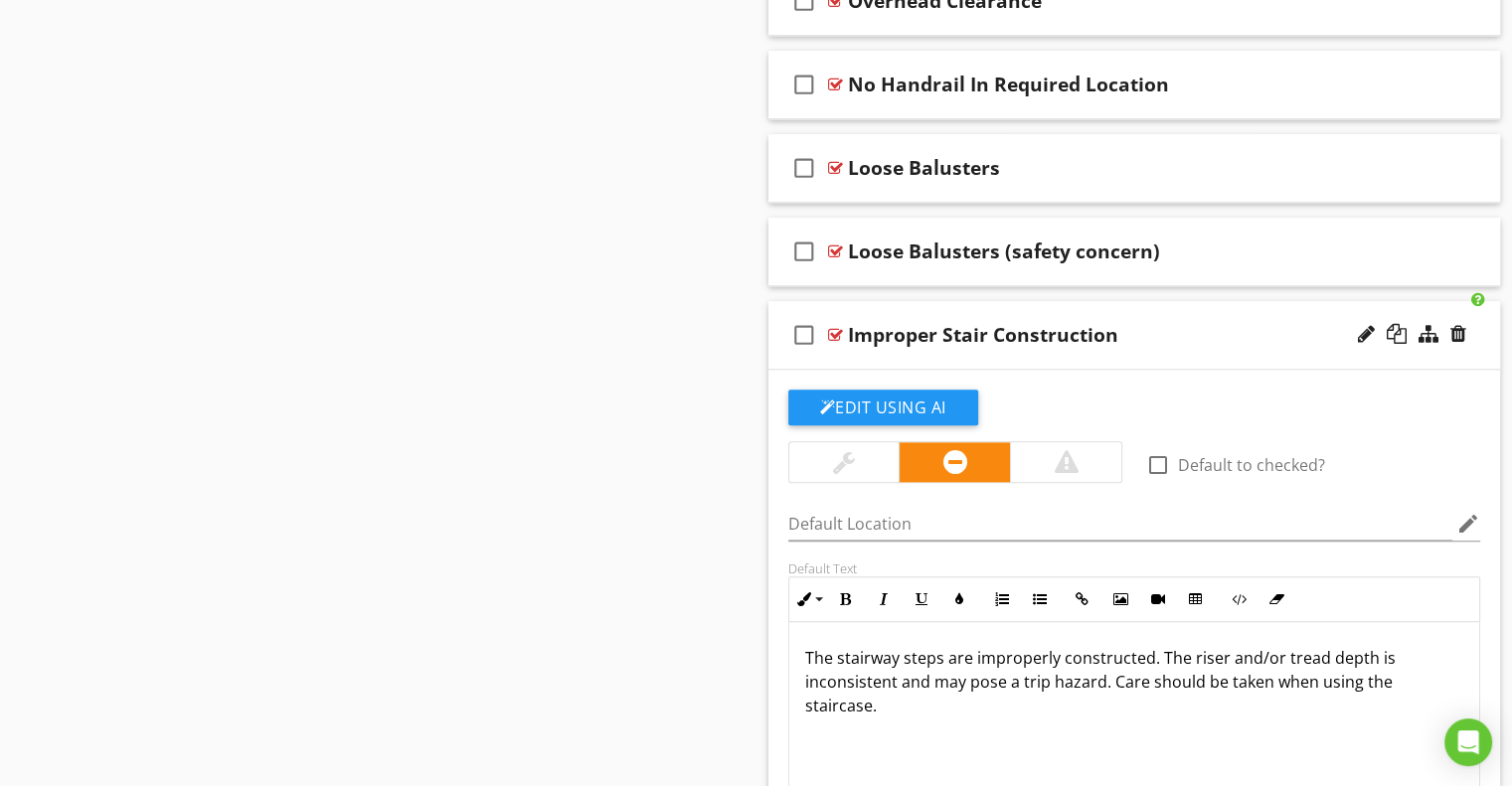scroll, scrollTop: 2181, scrollLeft: 0, axis: vertical 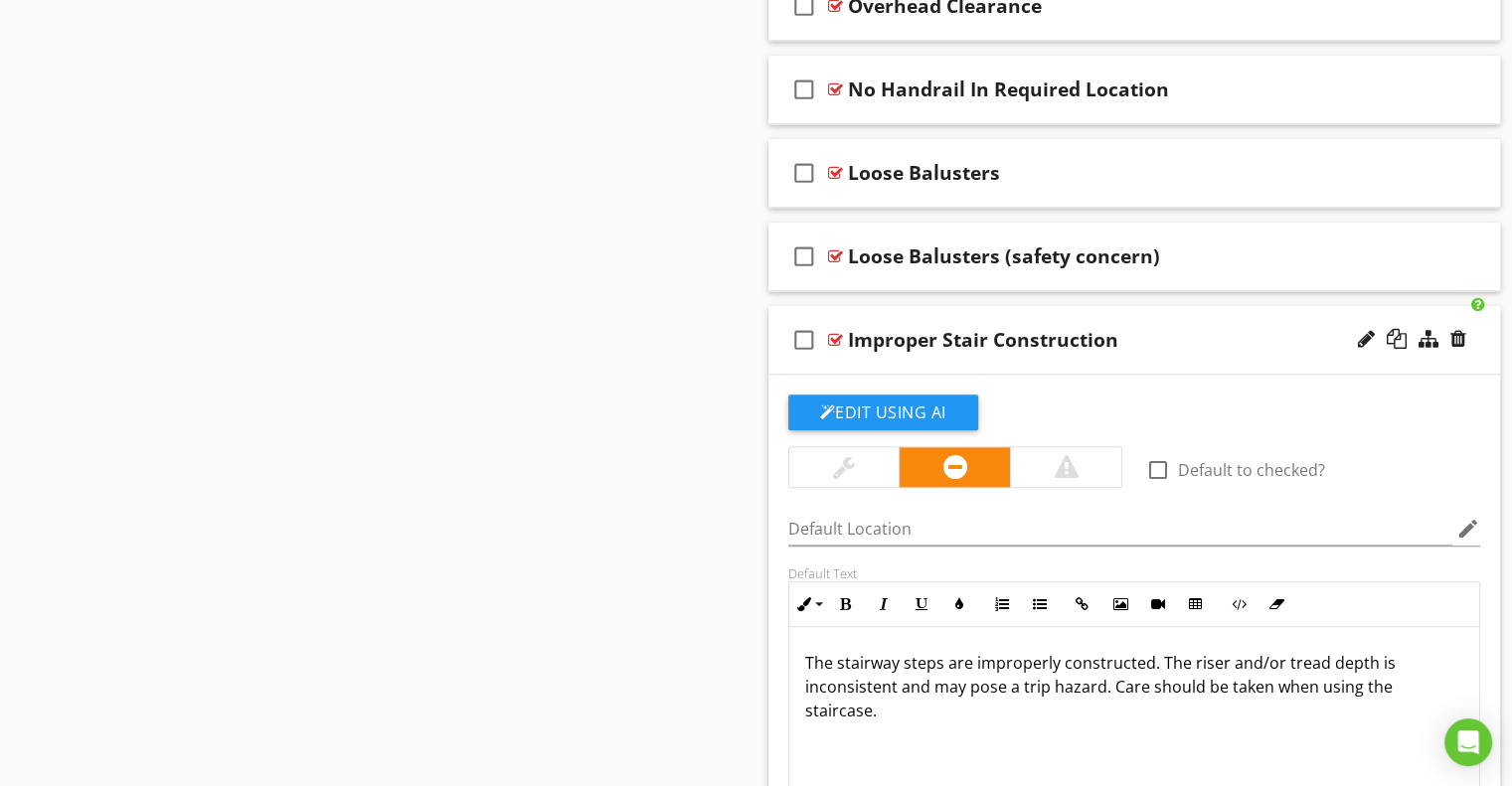 click on "check_box_outline_blank
Improper Stair Construction" at bounding box center (1134, 340) 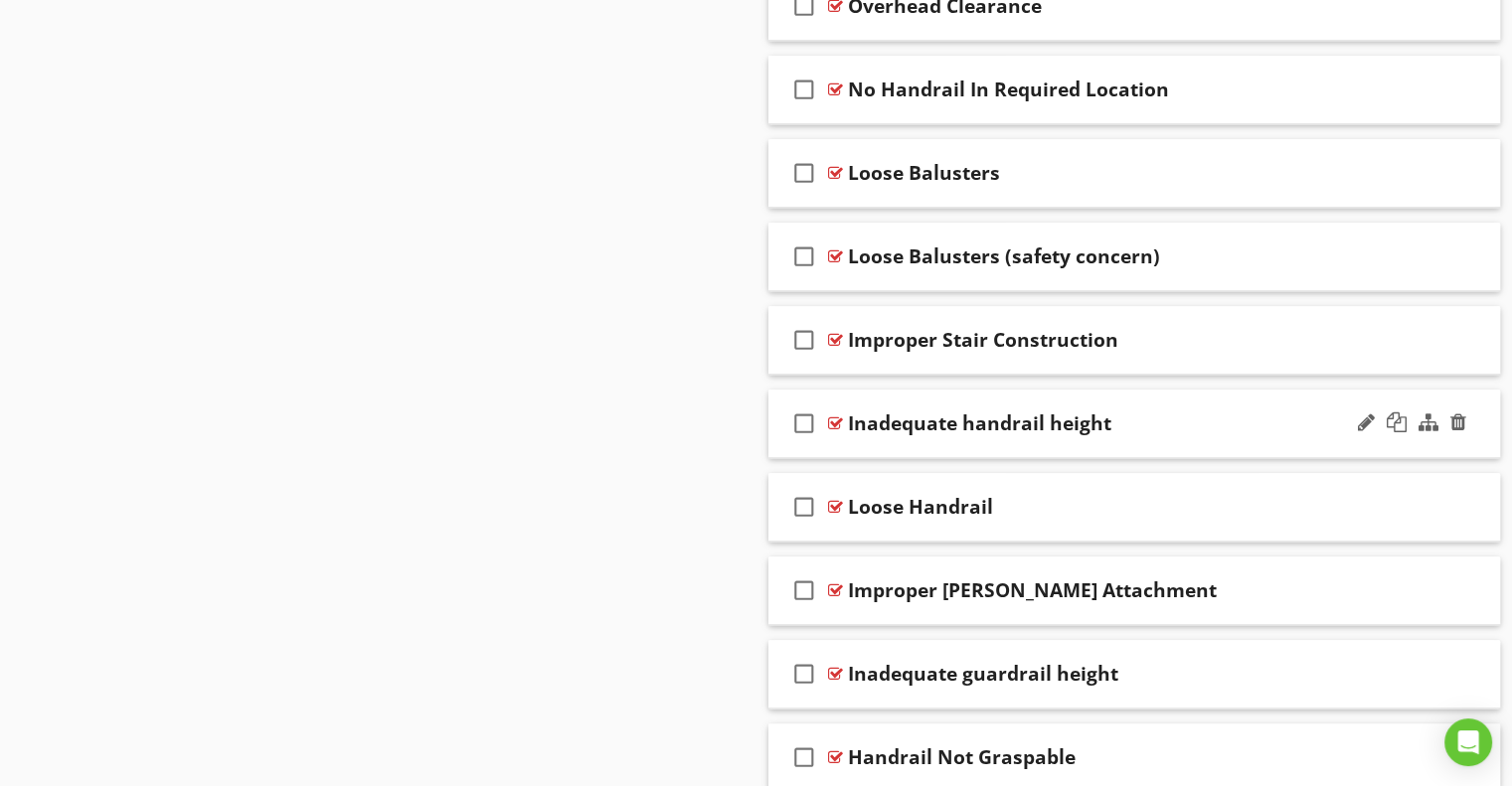 click on "Inadequate handrail height" at bounding box center (979, 423) 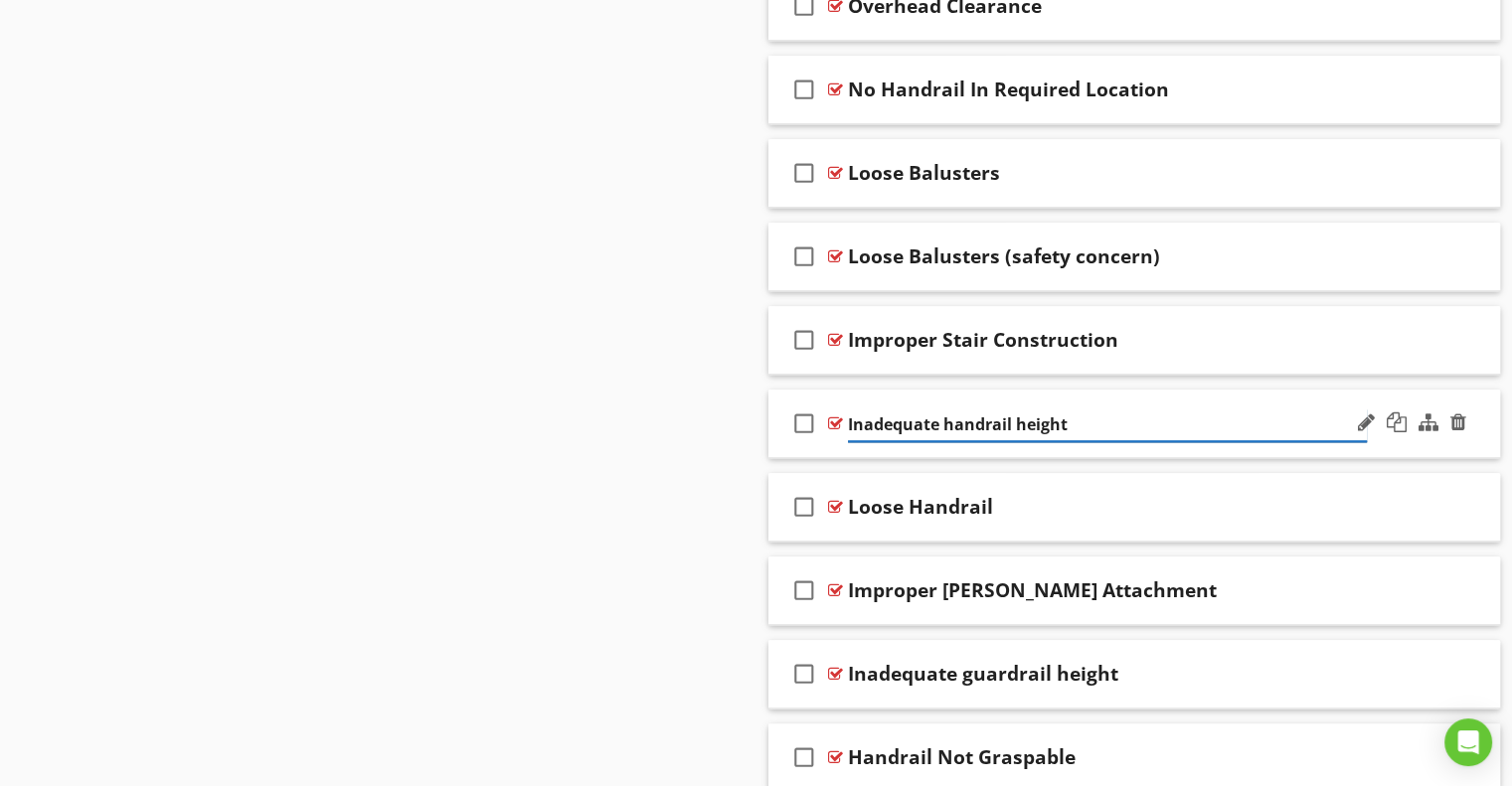 click on "Inadequate handrail height" at bounding box center [1107, 424] 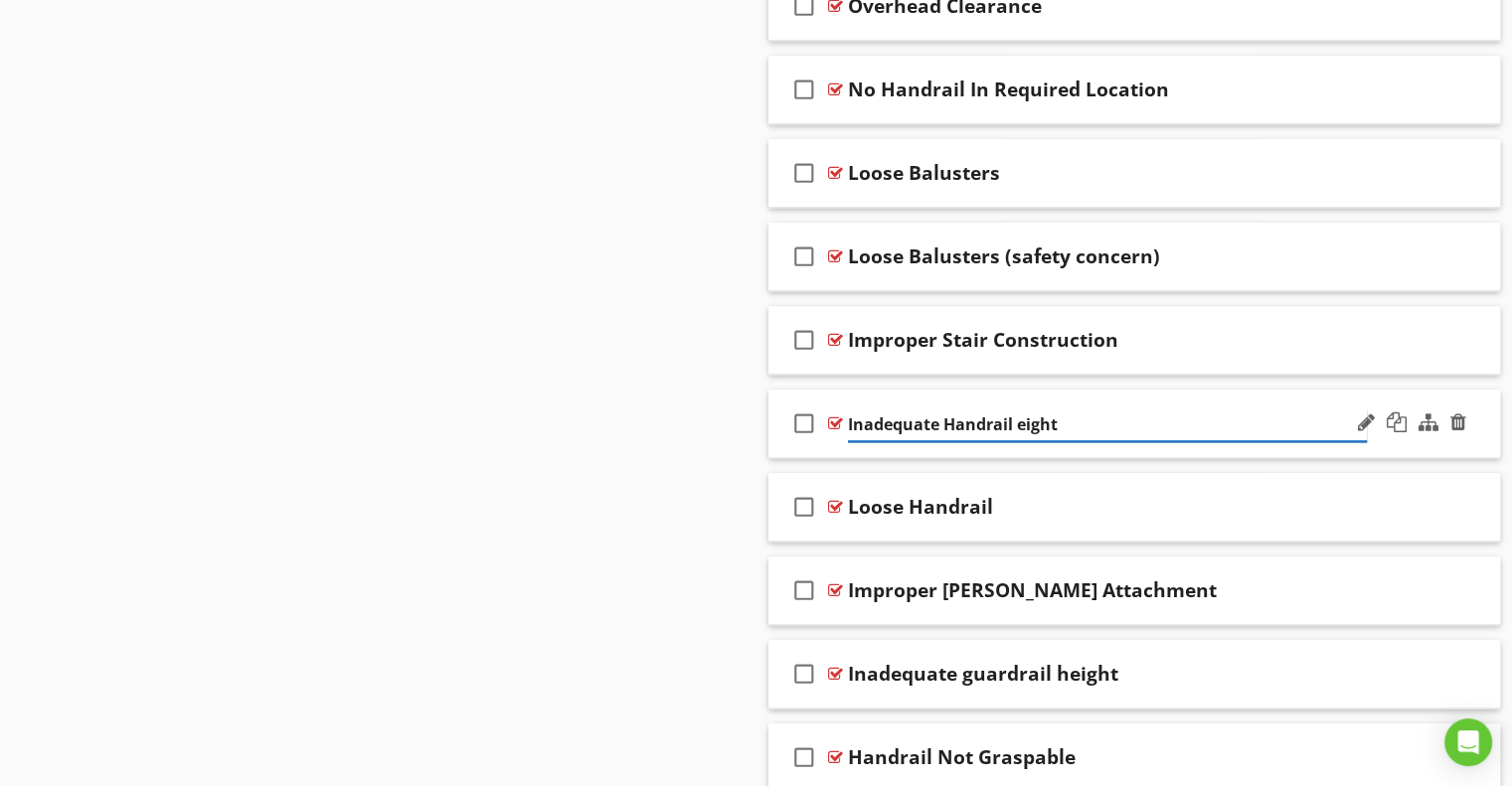type on "Inadequate Handrail Height" 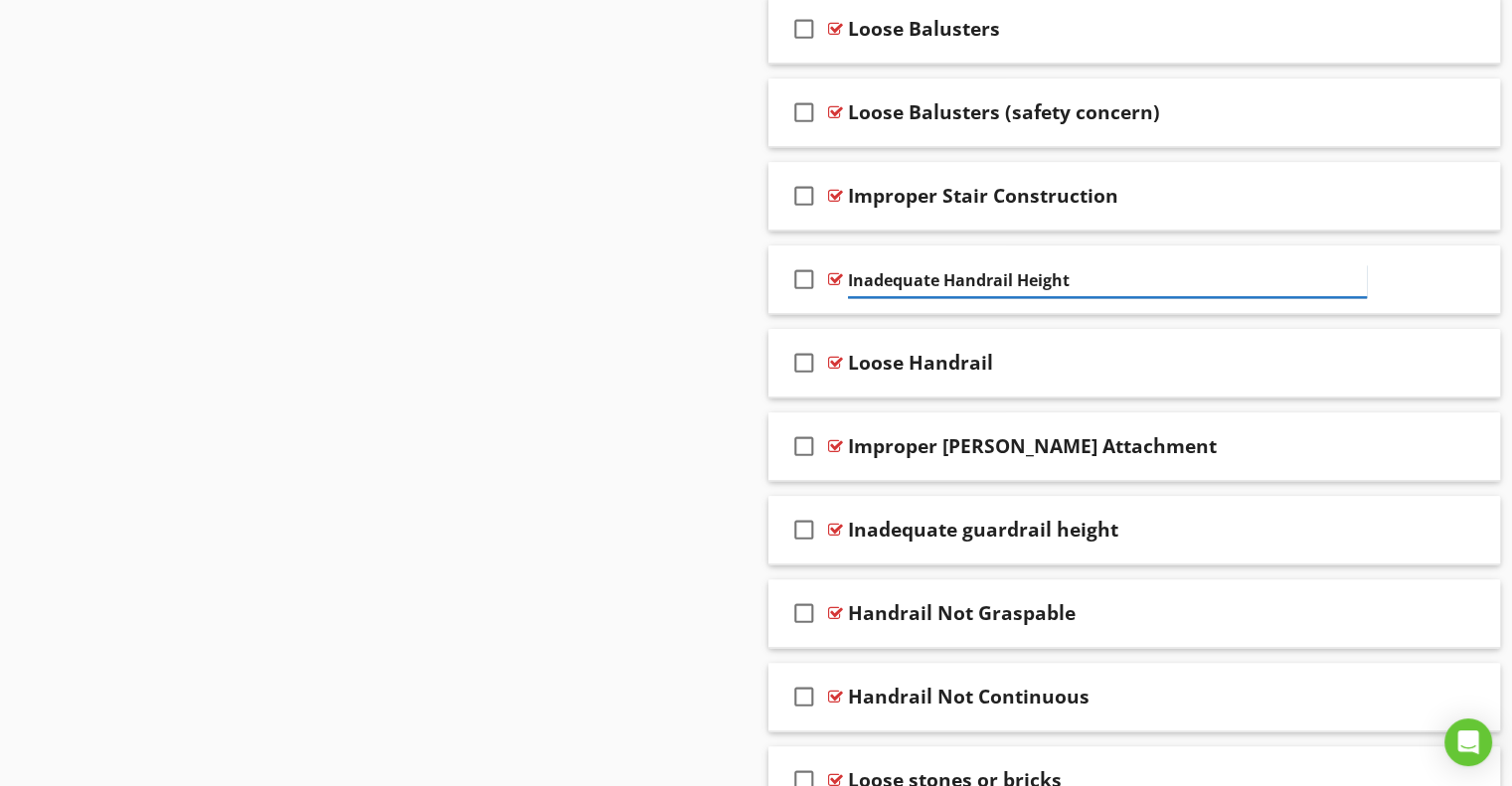 scroll, scrollTop: 2326, scrollLeft: 0, axis: vertical 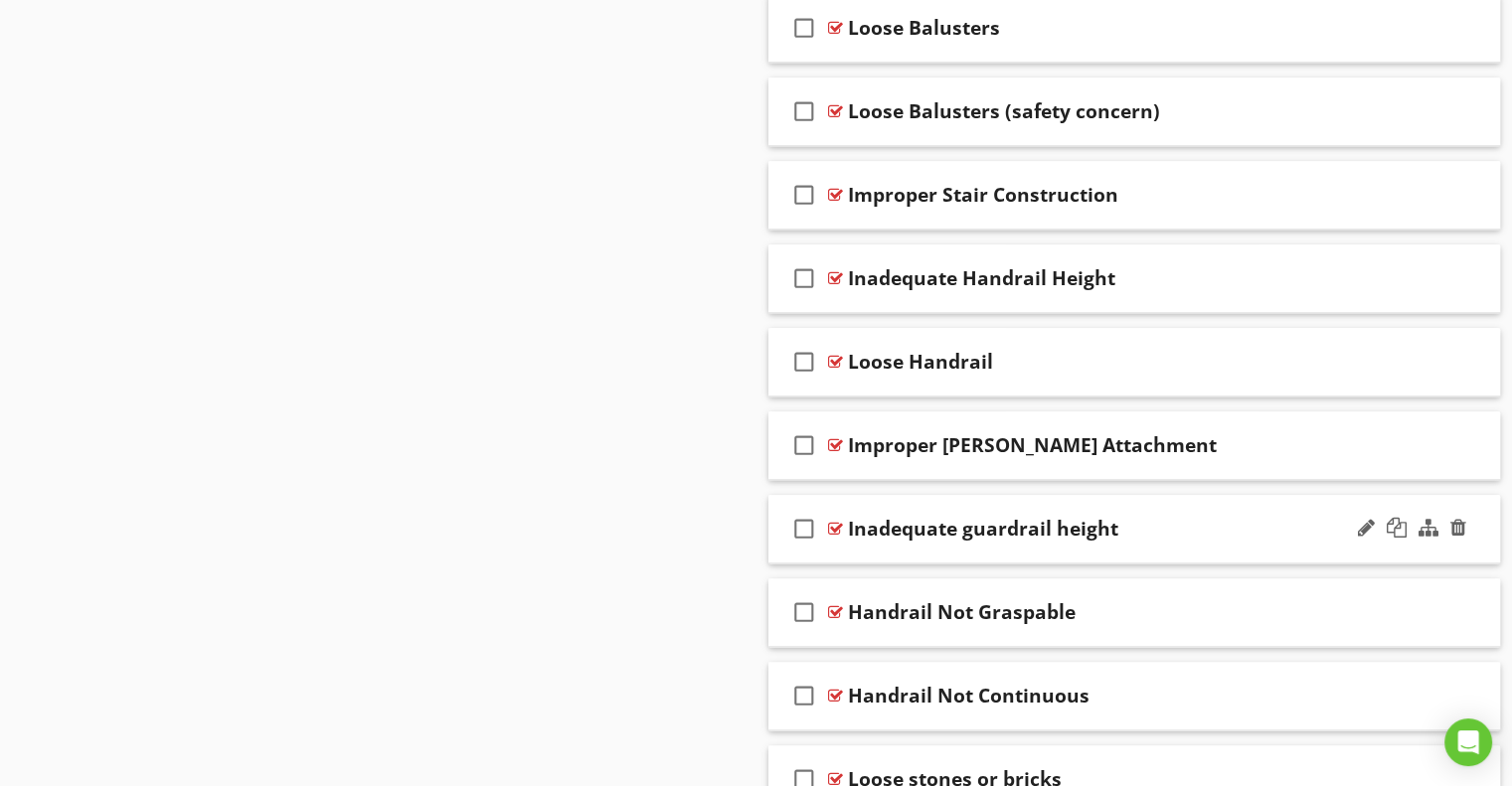 click on "Inadequate guardrail height" at bounding box center [983, 529] 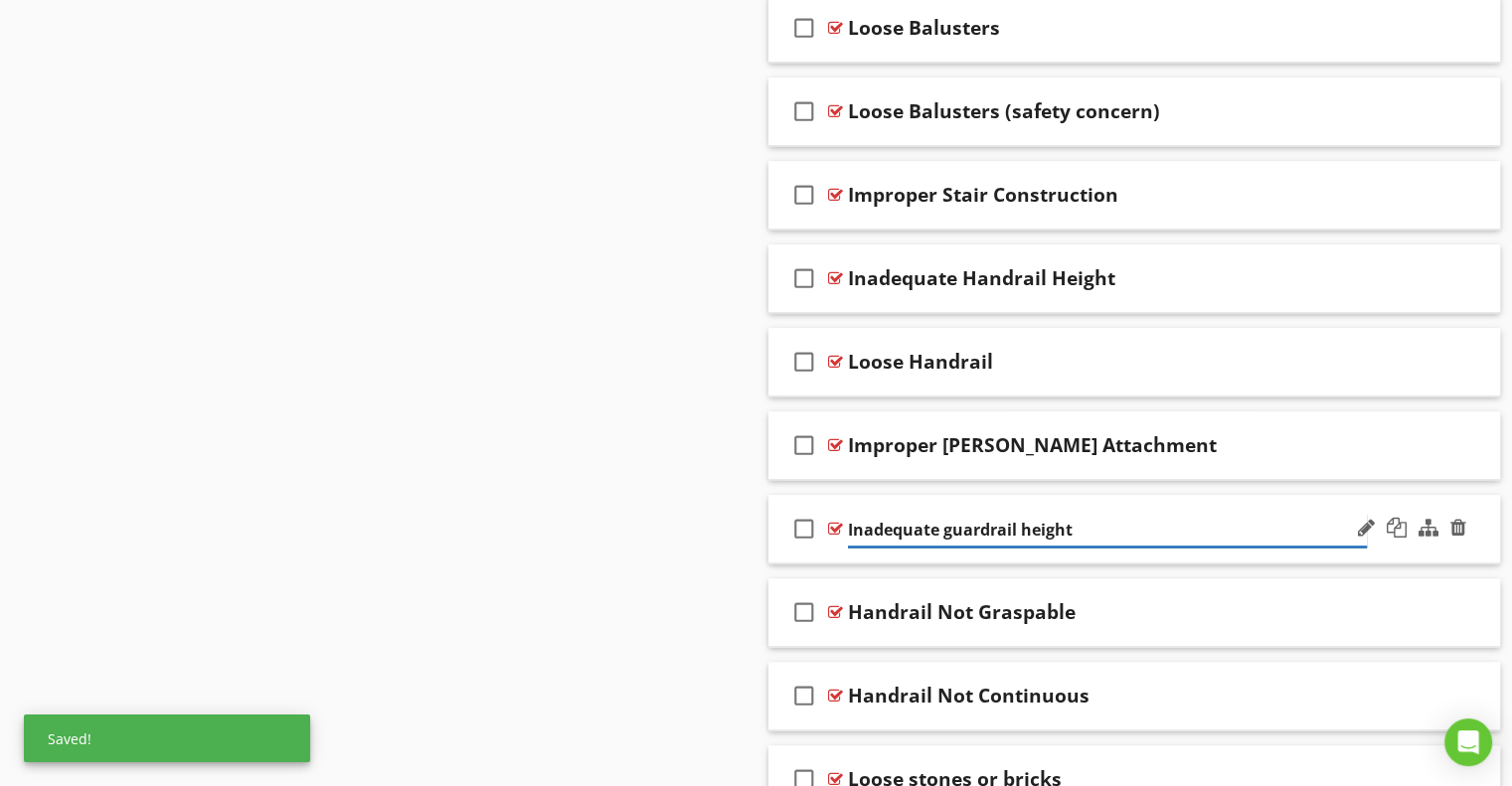 click on "Inadequate guardrail height" at bounding box center [1107, 530] 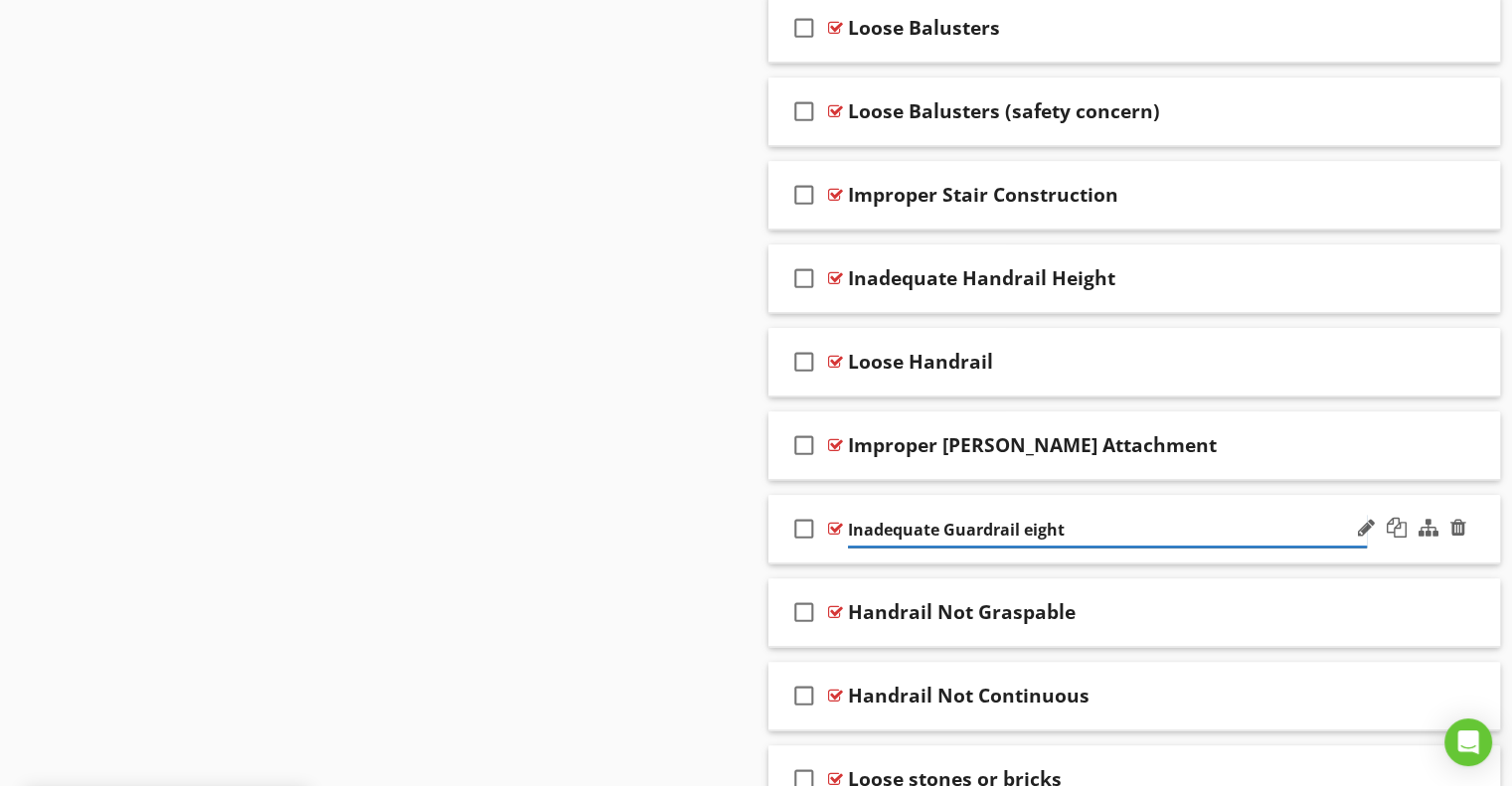 type on "Inadequate Guardrail Height" 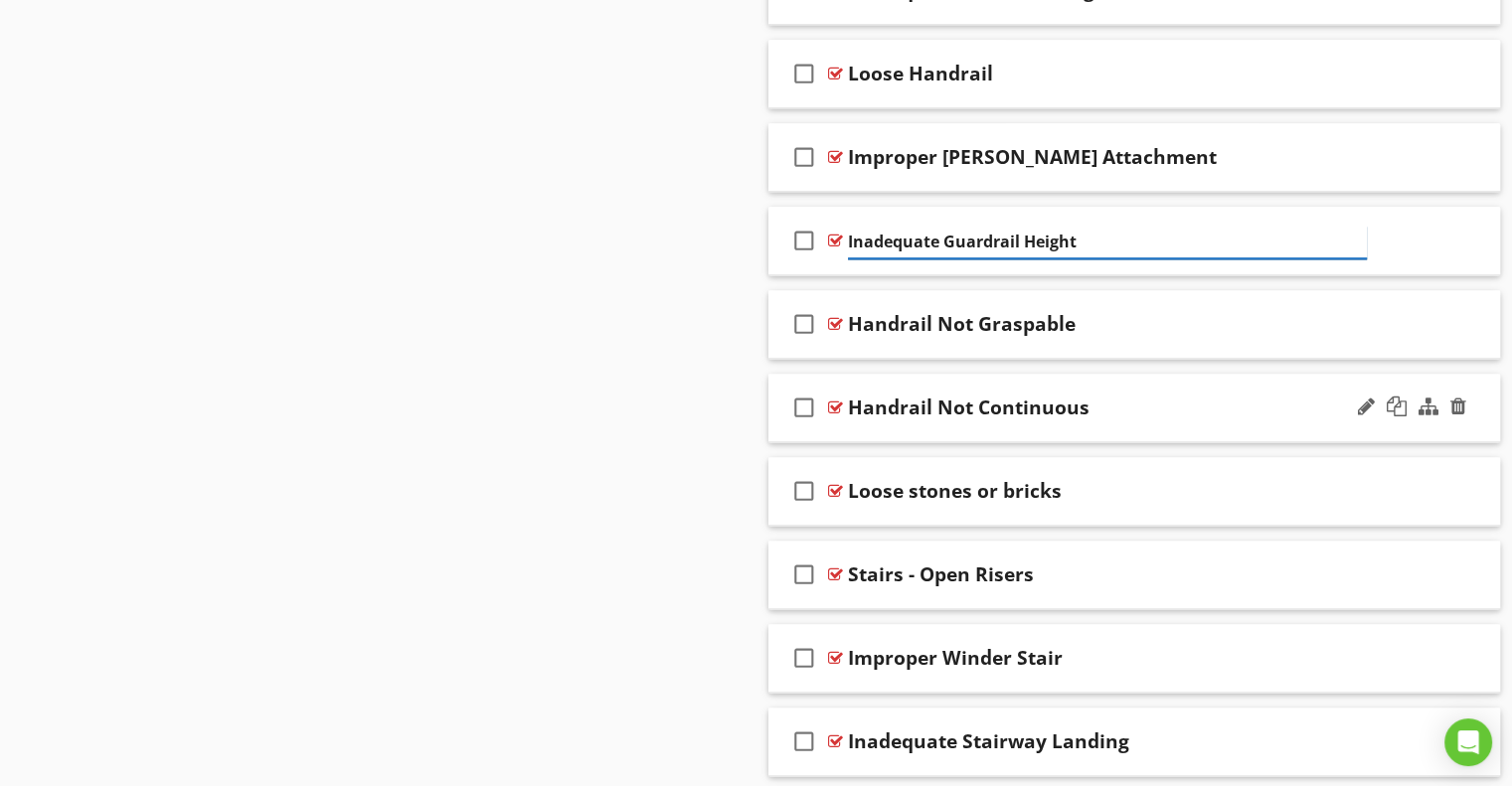 scroll, scrollTop: 2645, scrollLeft: 0, axis: vertical 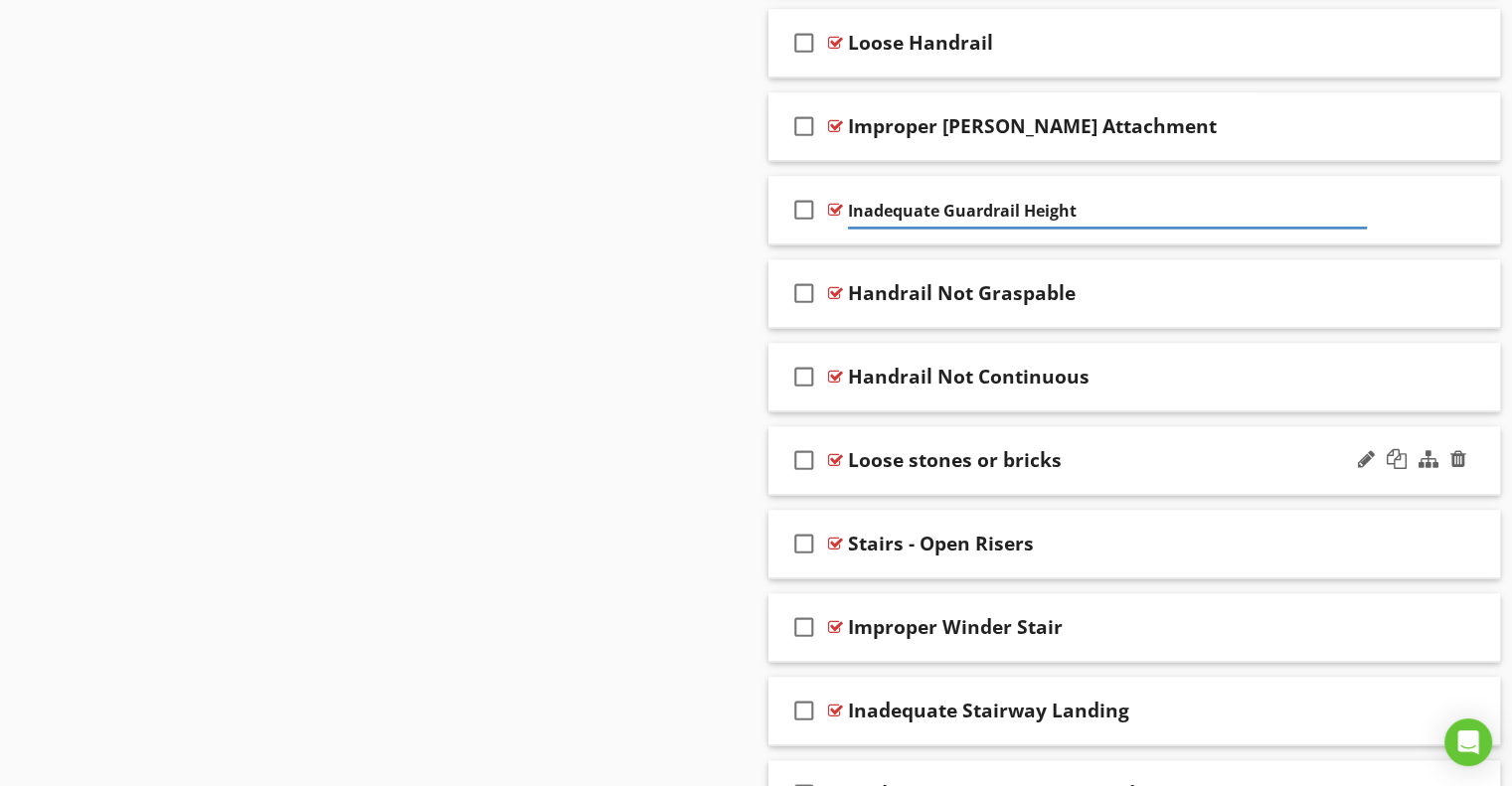 click on "check_box_outline_blank
Loose stones or bricks" at bounding box center [1134, 460] 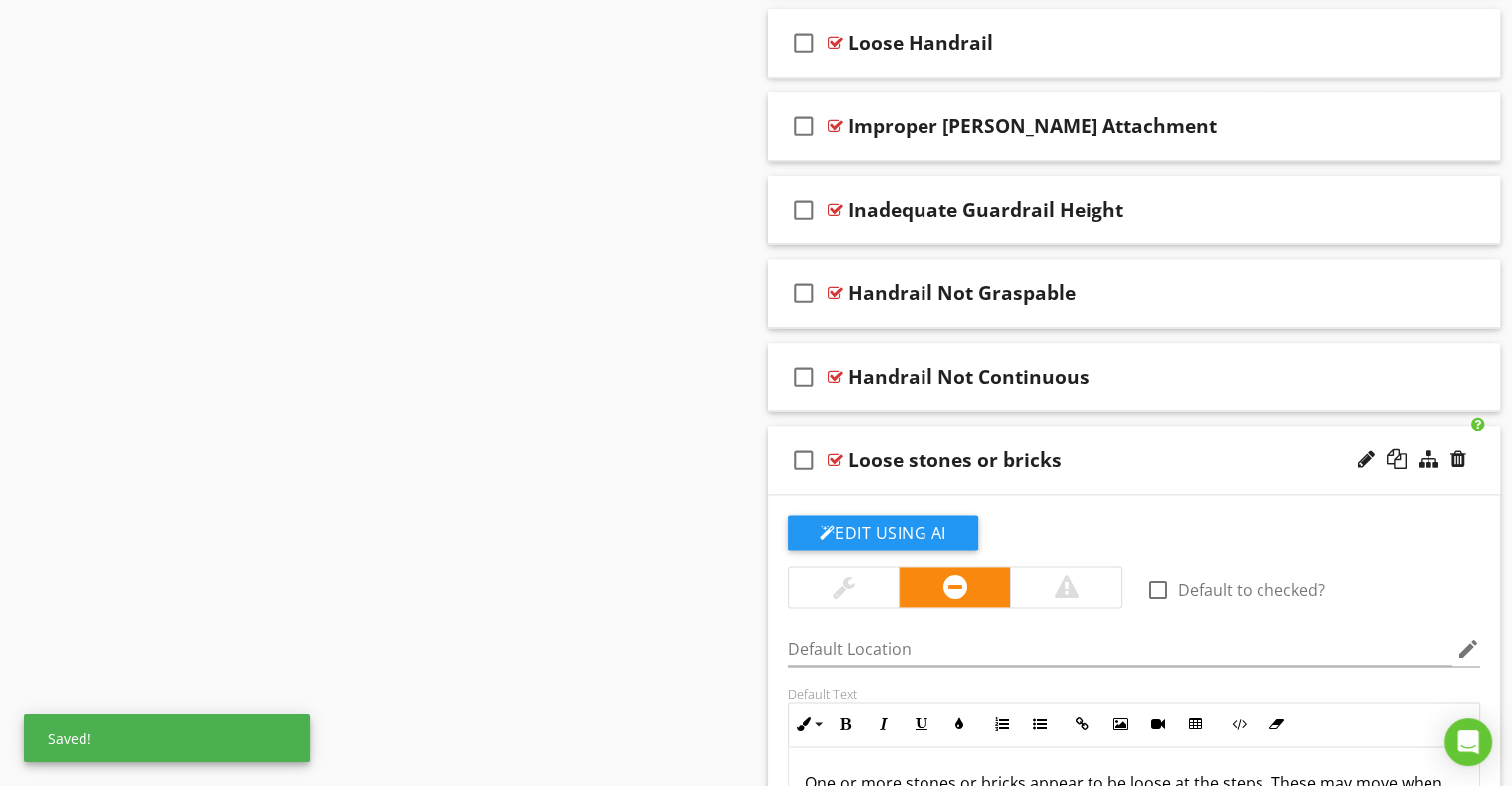 click on "Loose stones or bricks" at bounding box center [954, 460] 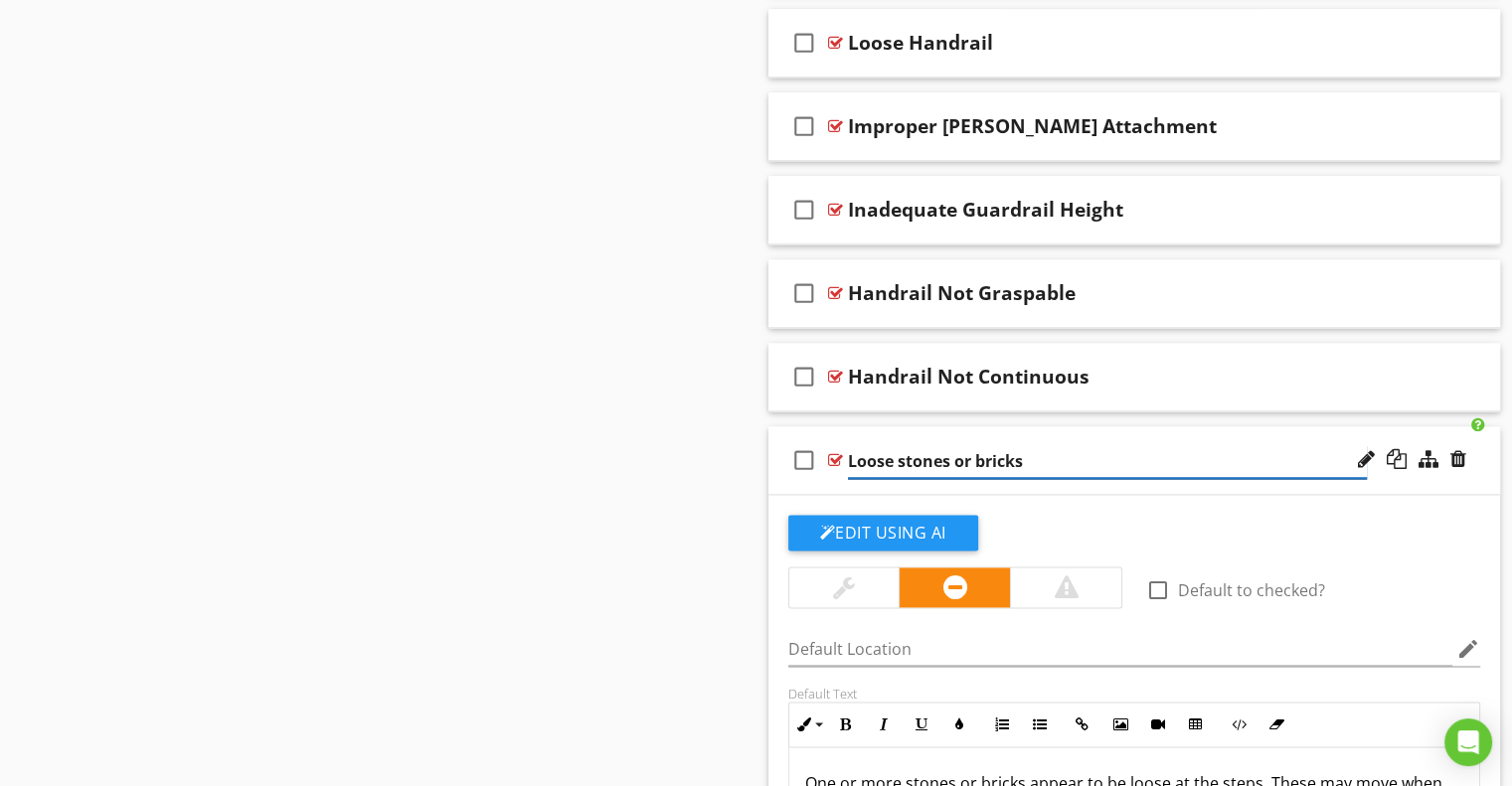 click on "Loose stones or bricks" at bounding box center [1107, 461] 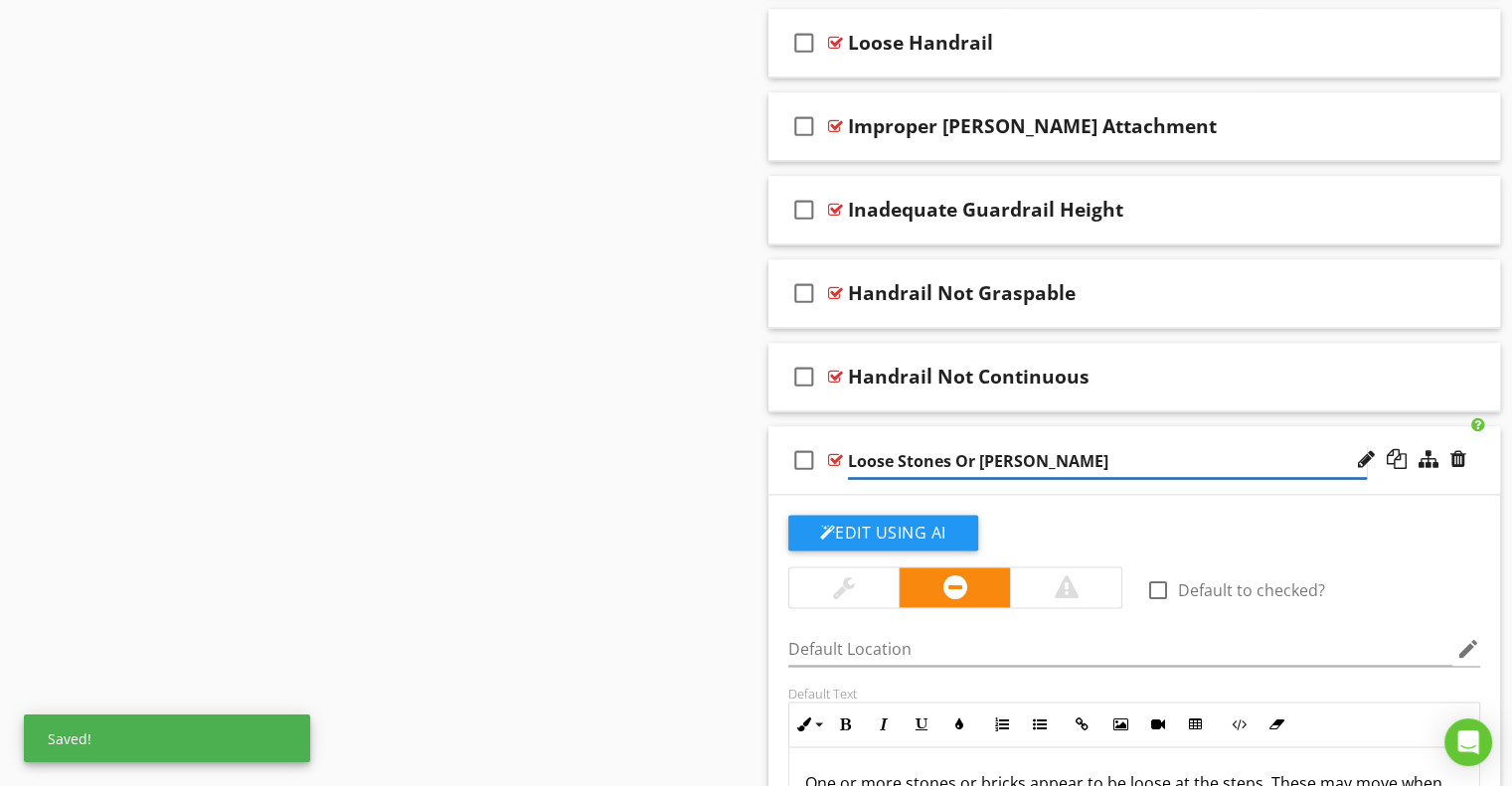type on "Loose Stones Or Bricks" 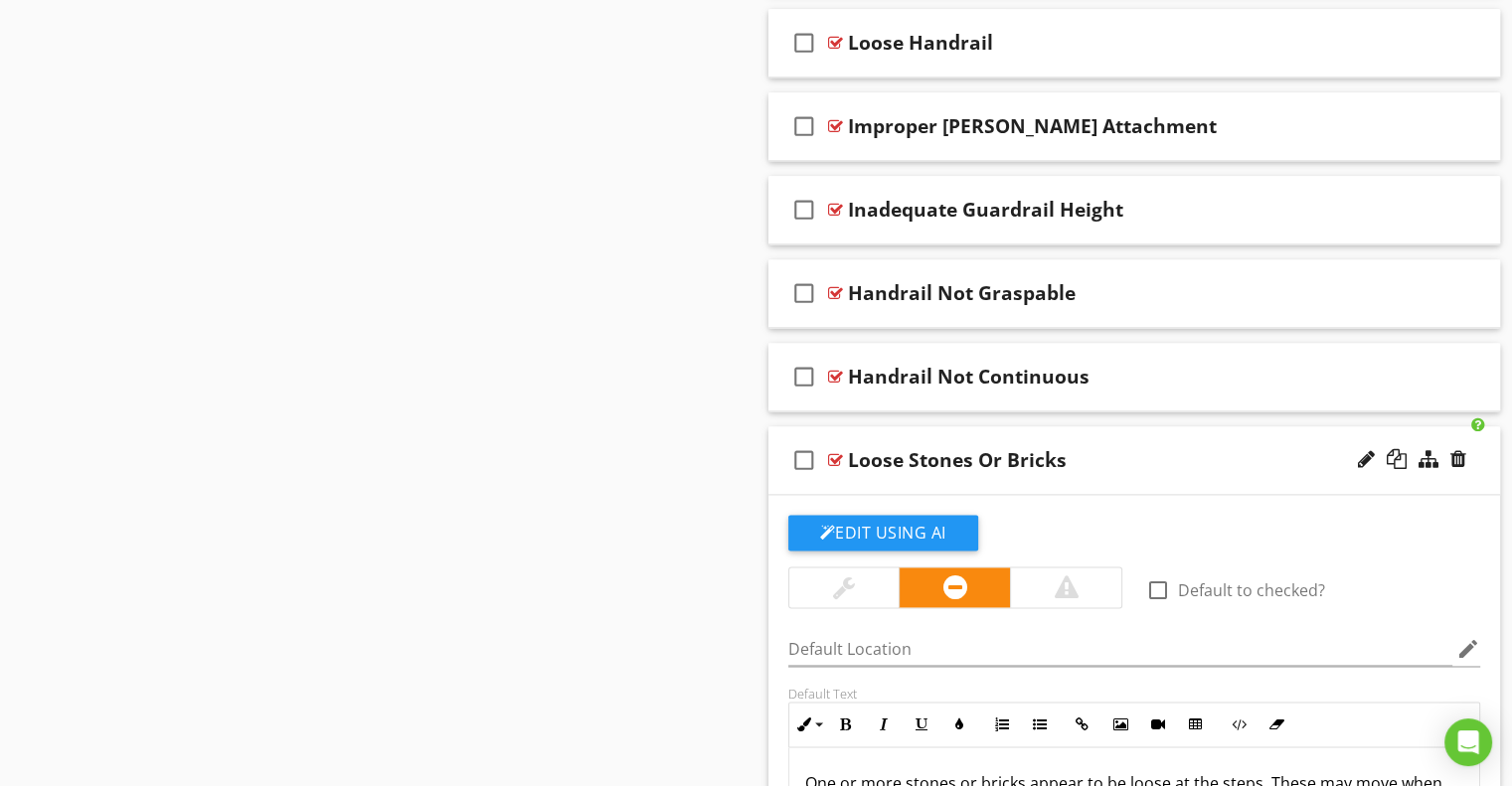 click on "check_box_outline_blank
Loose Stones Or Bricks" at bounding box center [1134, 460] 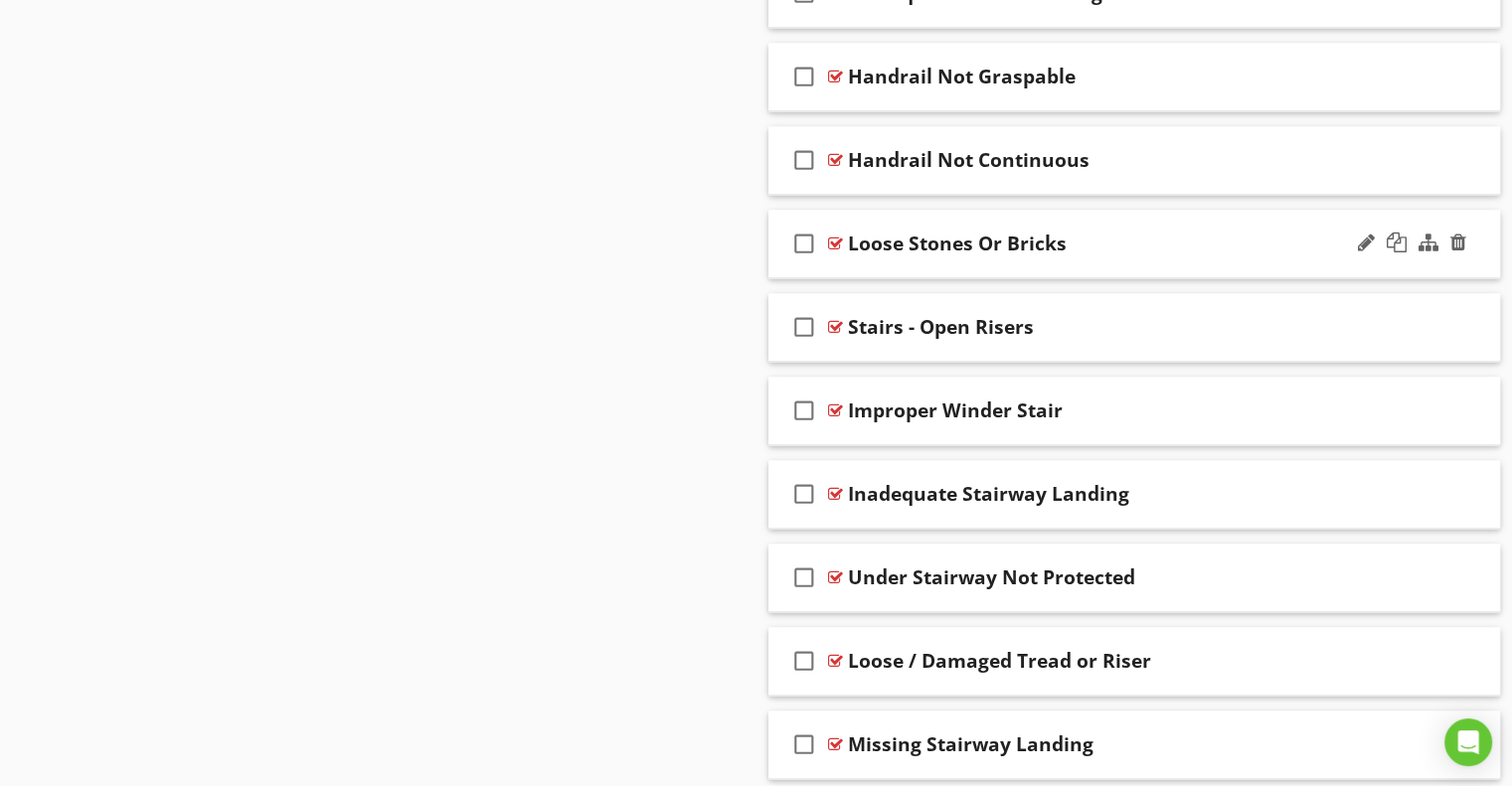scroll, scrollTop: 2866, scrollLeft: 0, axis: vertical 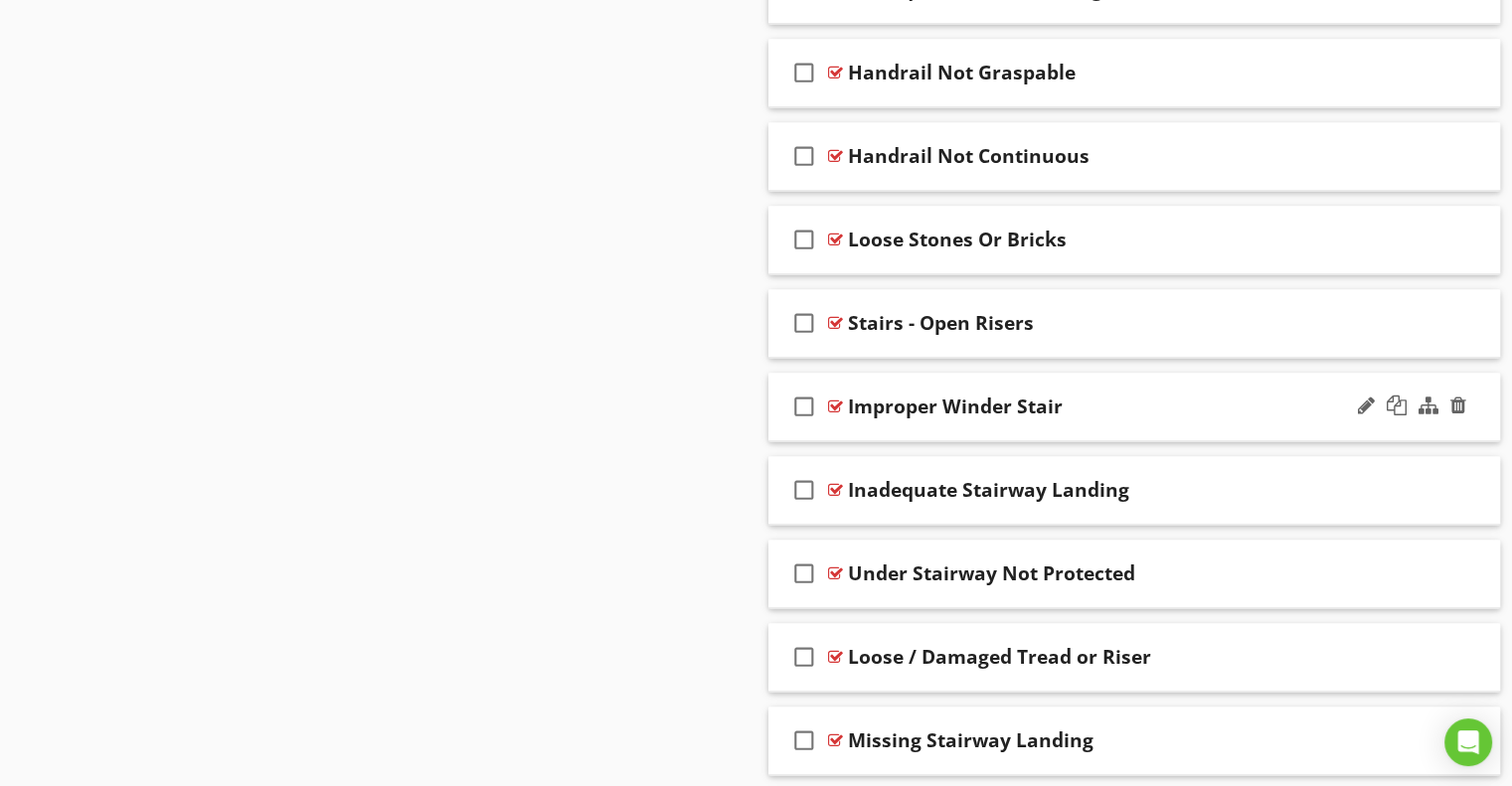 click on "Improper Winder Stair" at bounding box center (955, 406) 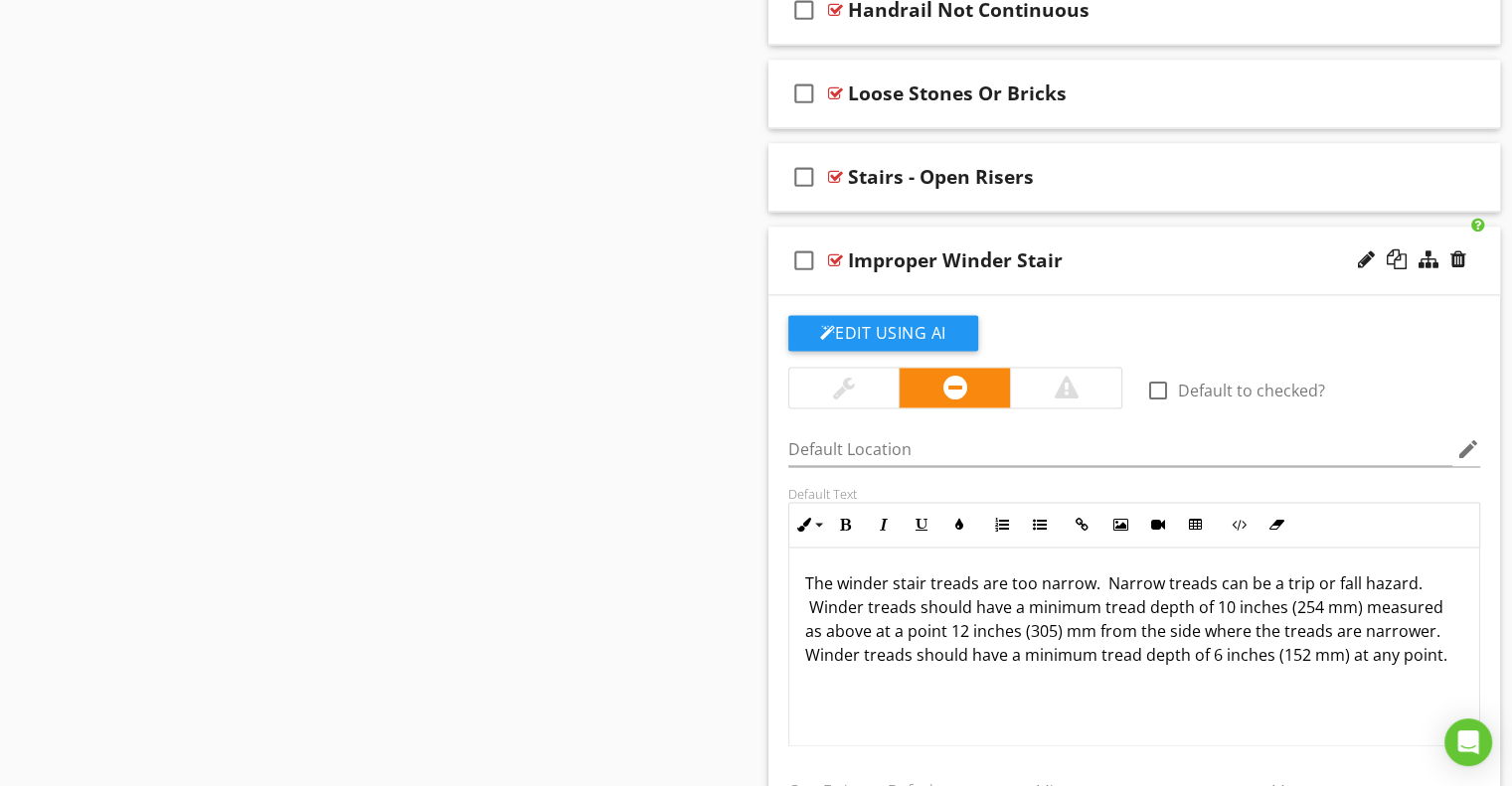 scroll, scrollTop: 3009, scrollLeft: 0, axis: vertical 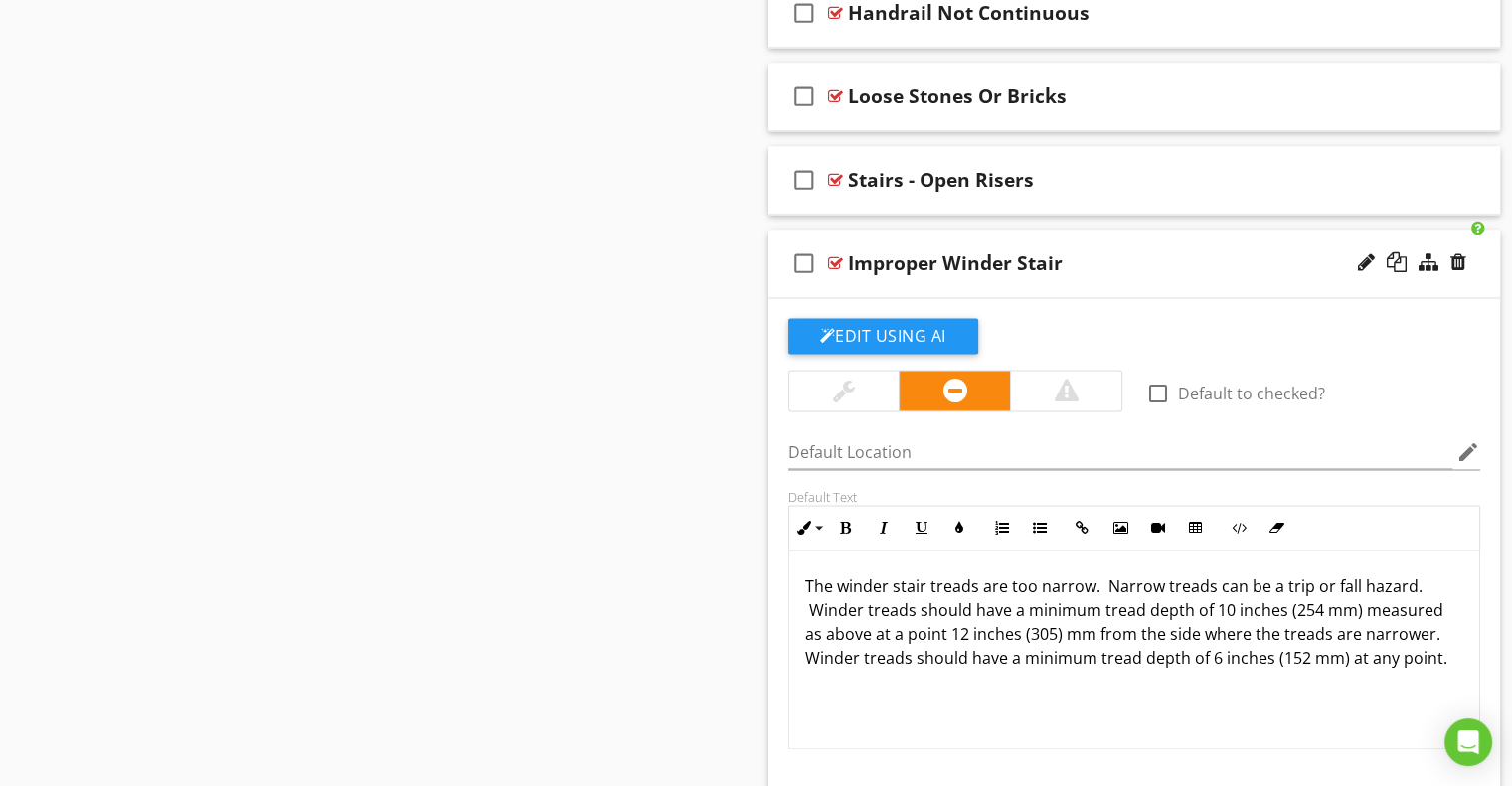 click on "check_box_outline_blank
Improper Winder Stair" at bounding box center [1134, 263] 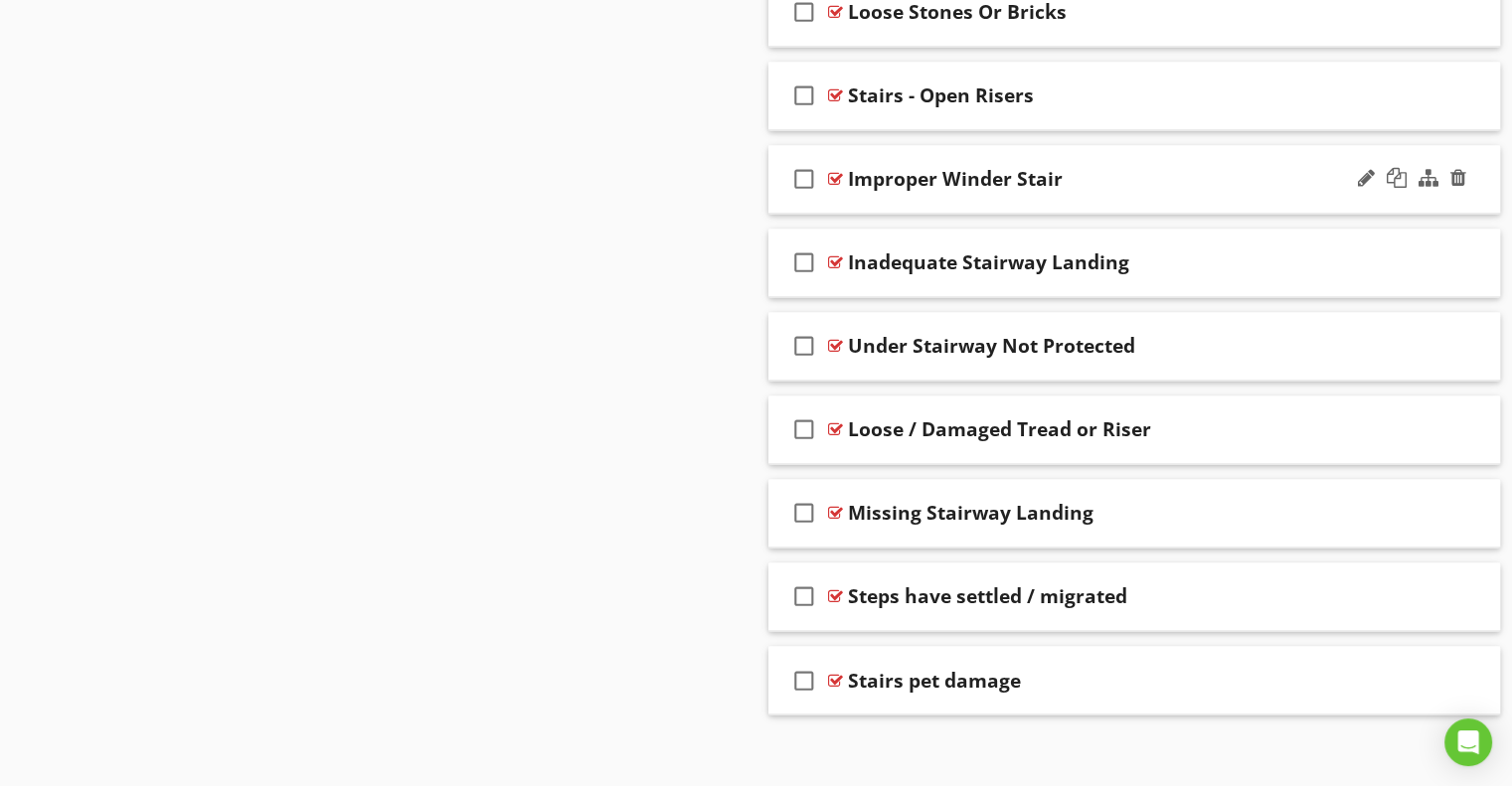scroll, scrollTop: 3098, scrollLeft: 0, axis: vertical 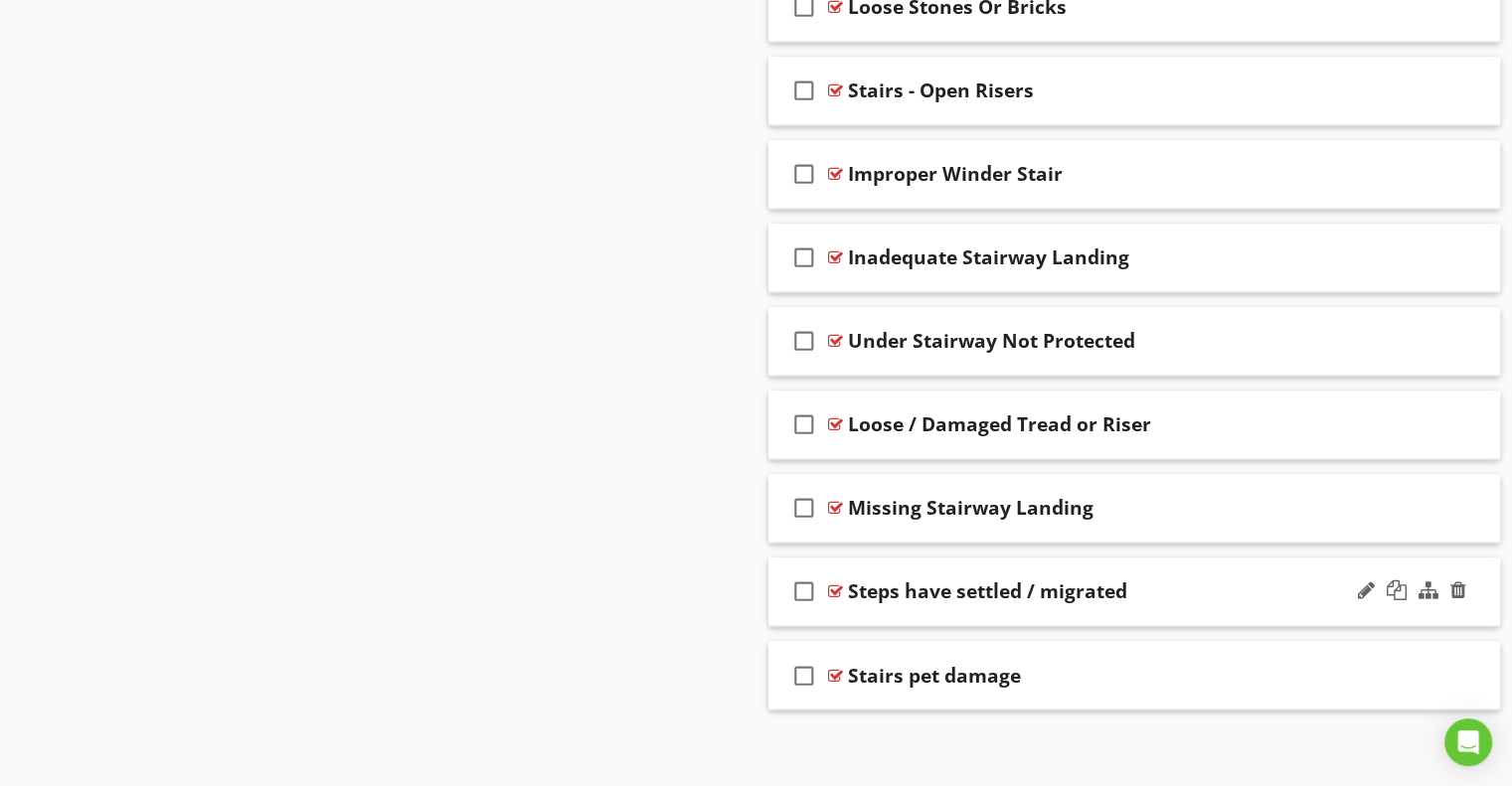 click on "Steps have settled / migrated" at bounding box center [987, 591] 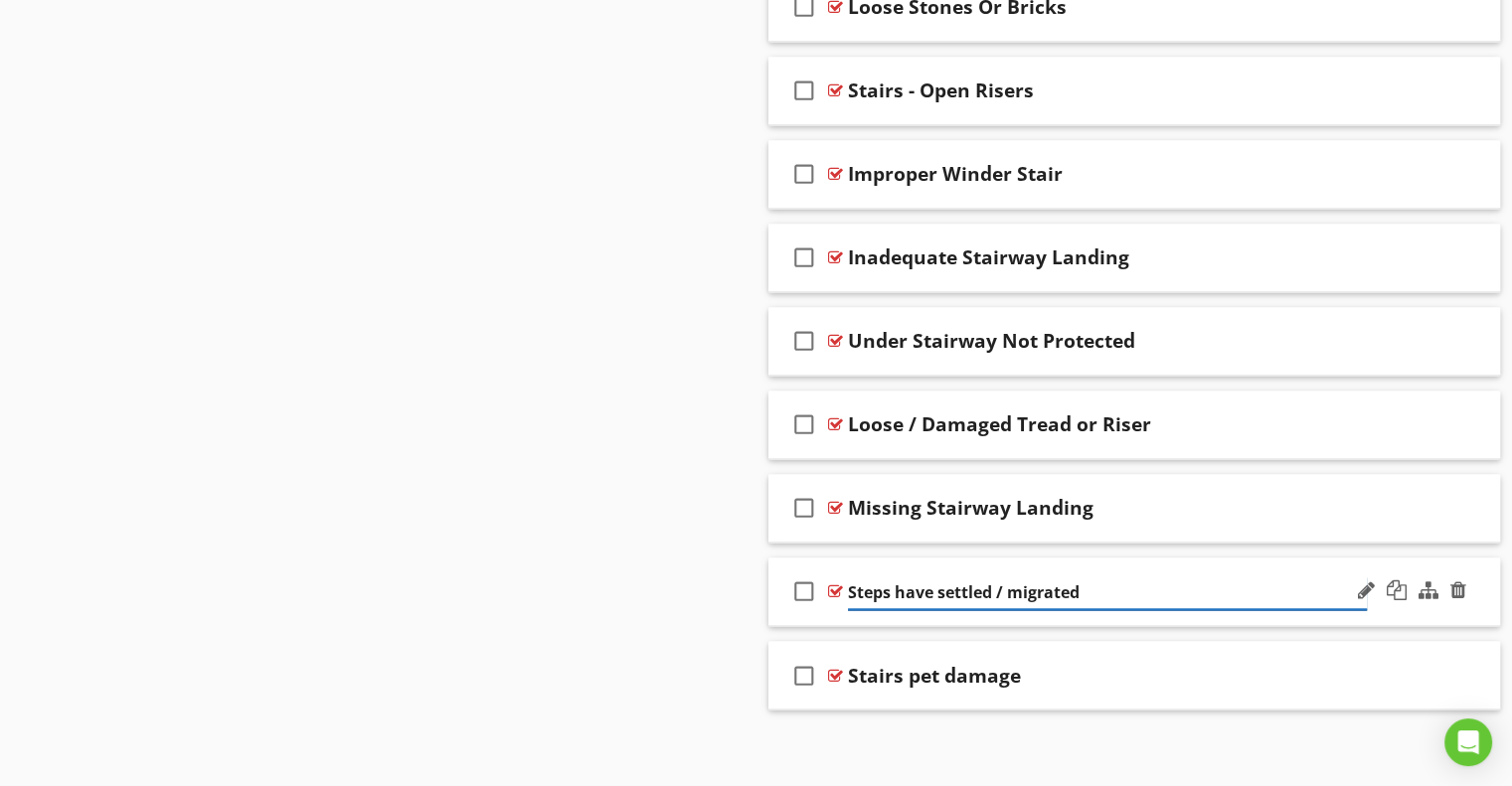 click on "Steps have settled / migrated" at bounding box center [1107, 592] 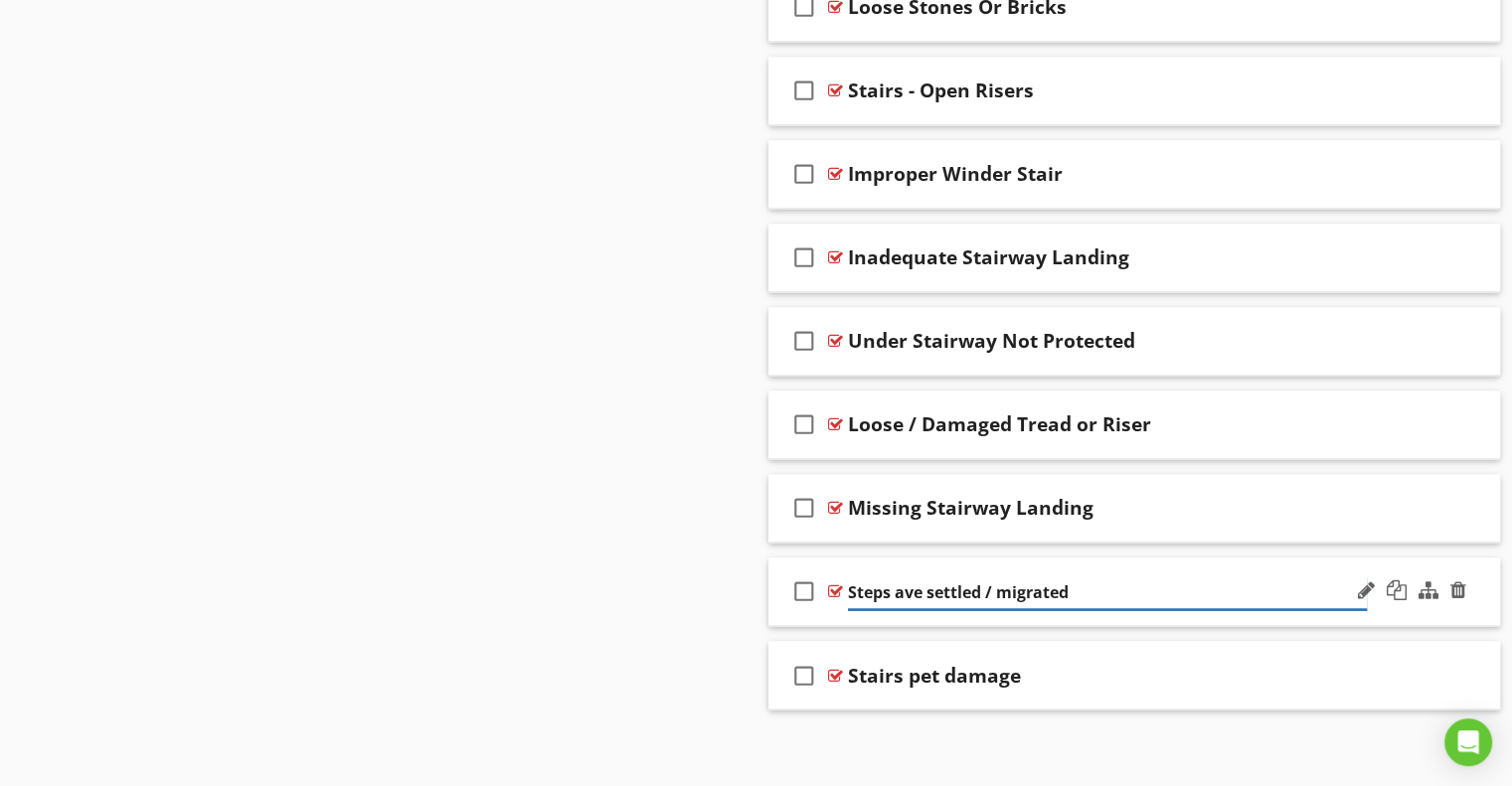 click on "Steps ave settled / migrated" at bounding box center [1107, 592] 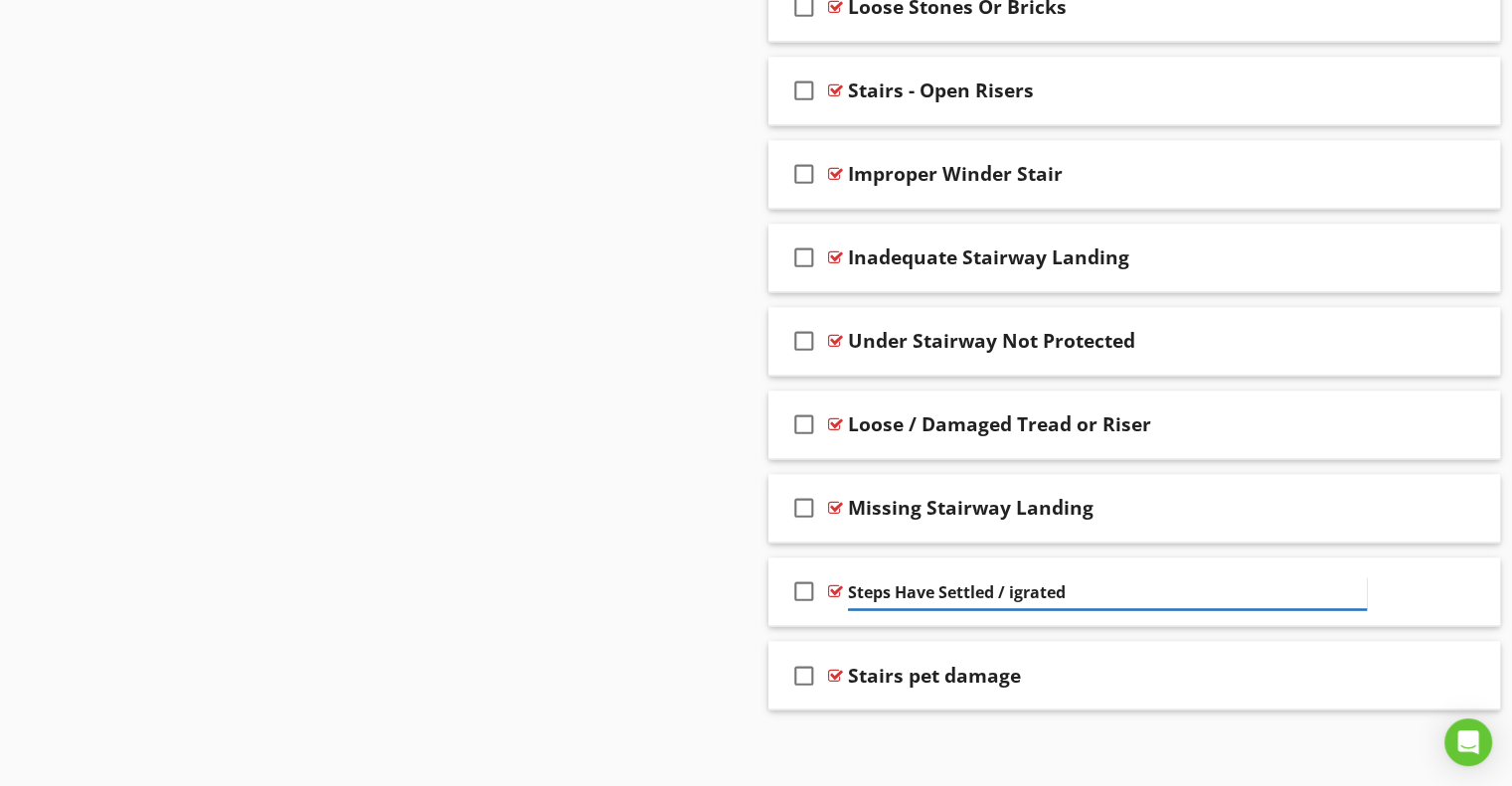 type on "Steps Have Settled / Migrated" 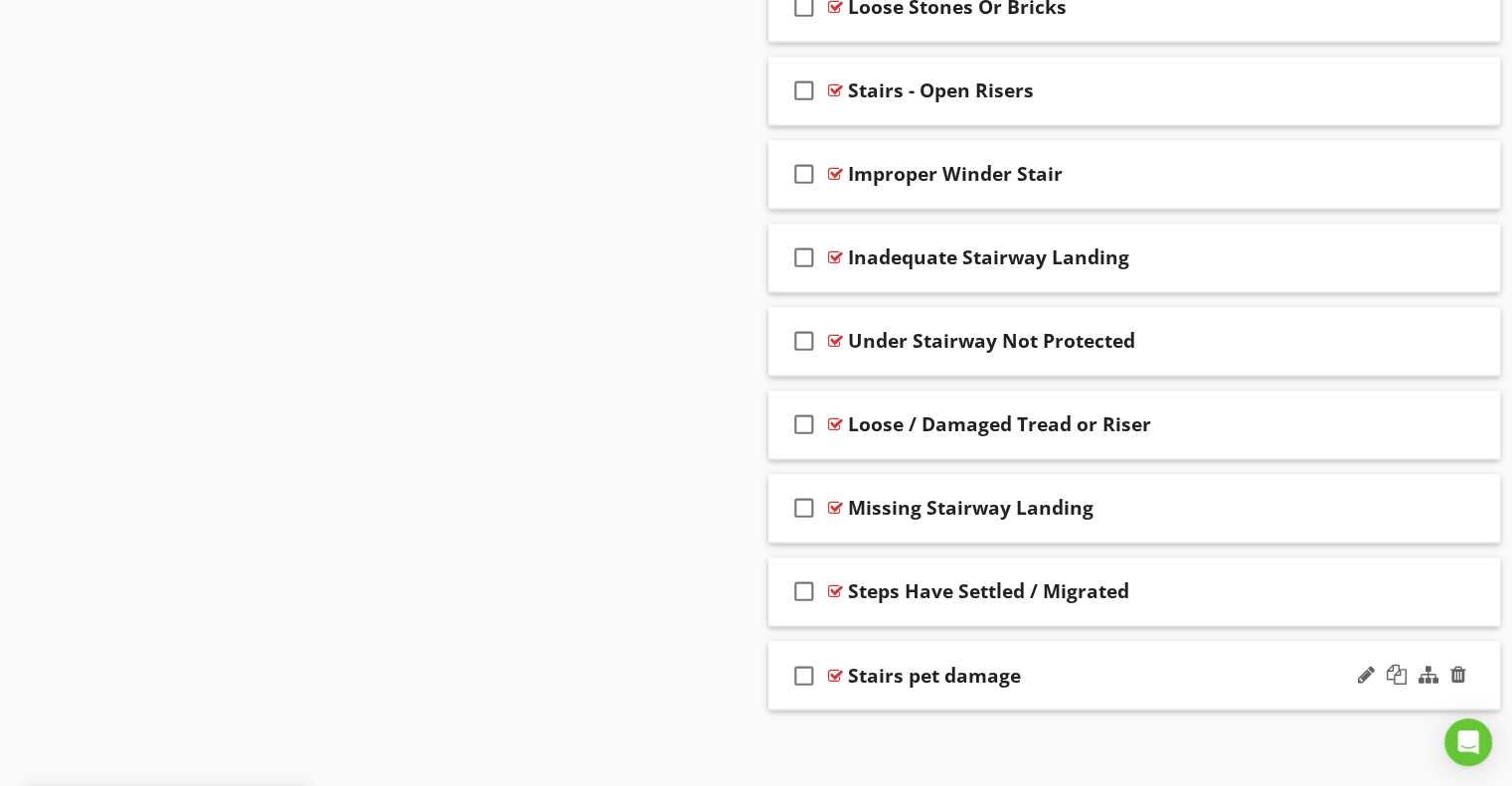 click on "Stairs pet damage" at bounding box center (934, 675) 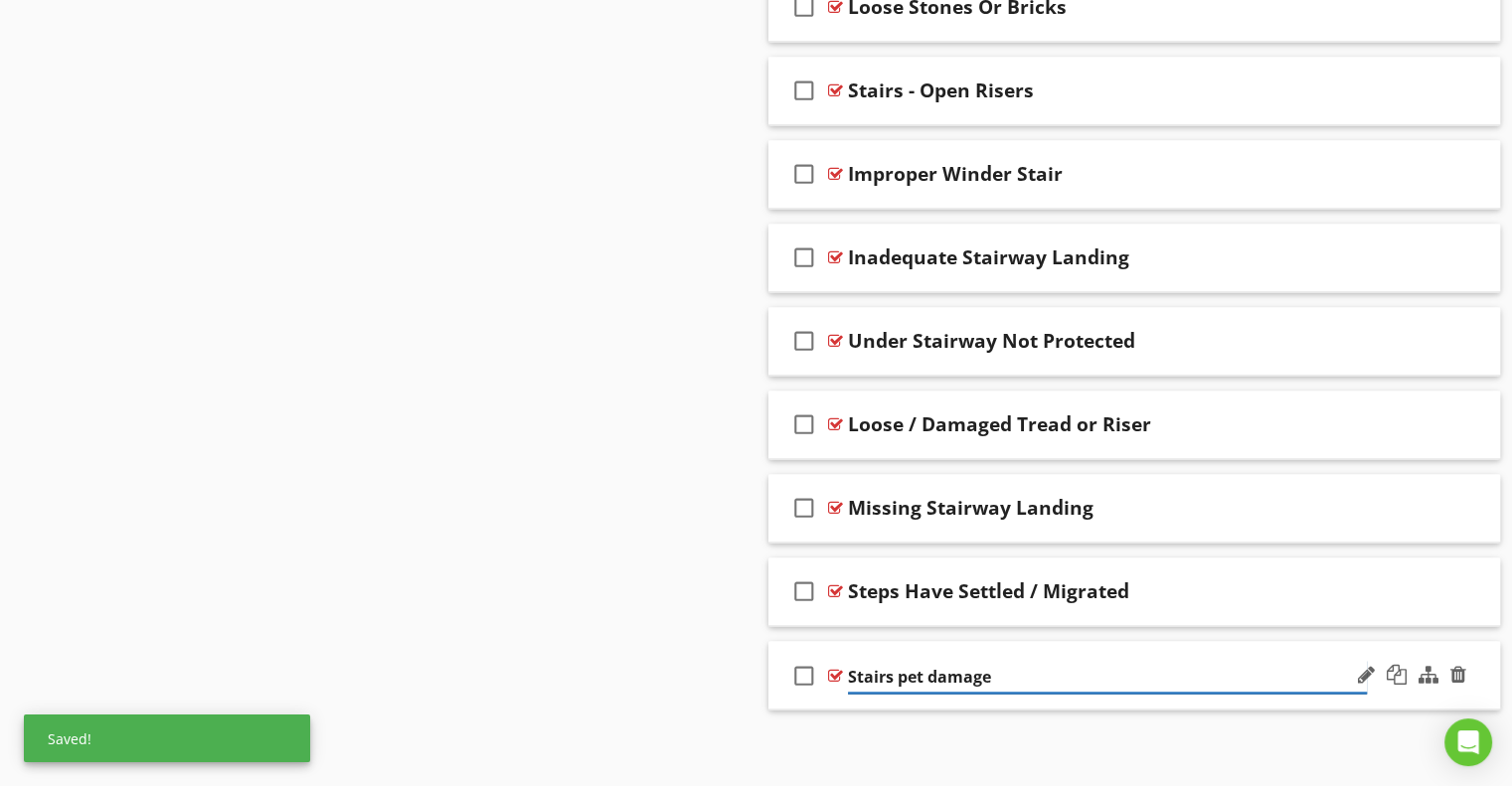 click on "Stairs pet damage" at bounding box center (1107, 676) 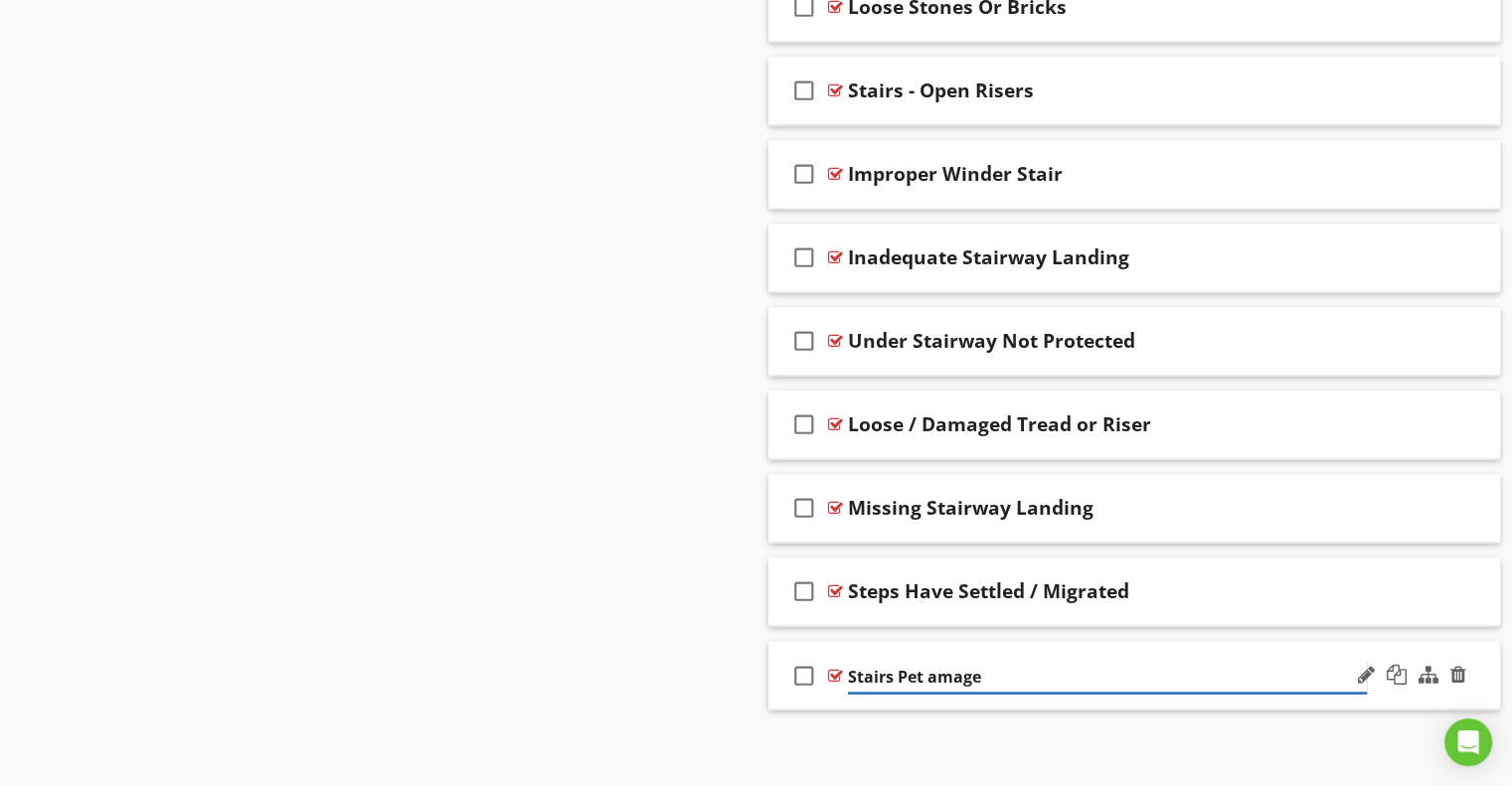 type on "Stairs Pet Damage" 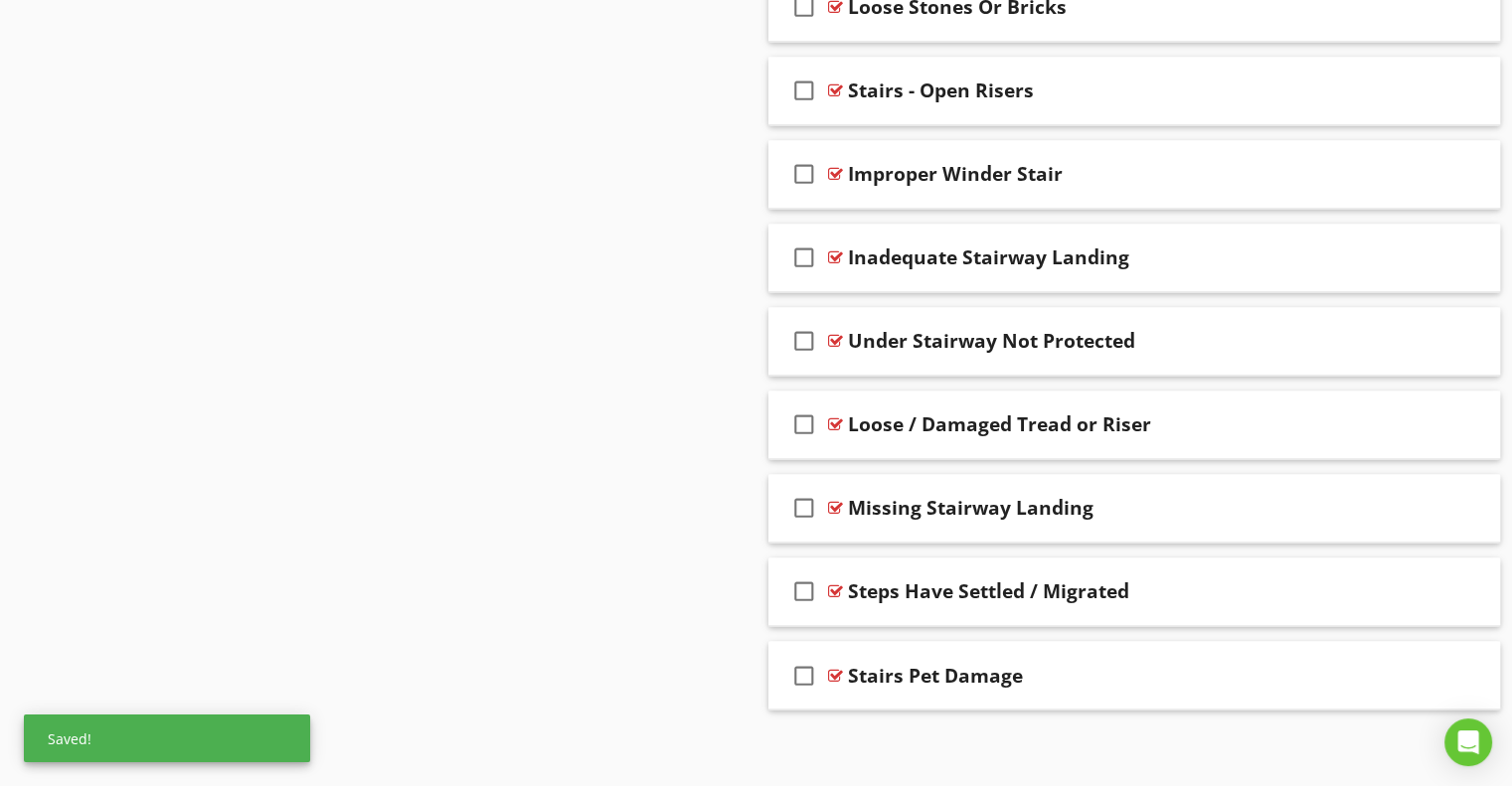 click on "Comments
New
Informational   check_box_outline_blank     Select All       check_box_outline_blank
Comments
check_box_outline_blank
Comments:  Not Present
check_box_outline_blank
Stair Construction Meets Standards
check_box_outline_blank
No Deficiencies Observed
New
Limitations
New
Deficiencies   check_box_outline_blank     Select All     check_box_outline_blank
Improper Baluster Spacing
check_box_outline_blank
Handrail Does Not Return To Wall
Edit Using AI
check_box_outline_blank Default to checked?             Default Location edit       Default Text   Inline Style XLarge Large Normal Small Light Small/Light Bold Italic Underline Colors" at bounding box center (1134, -1048) 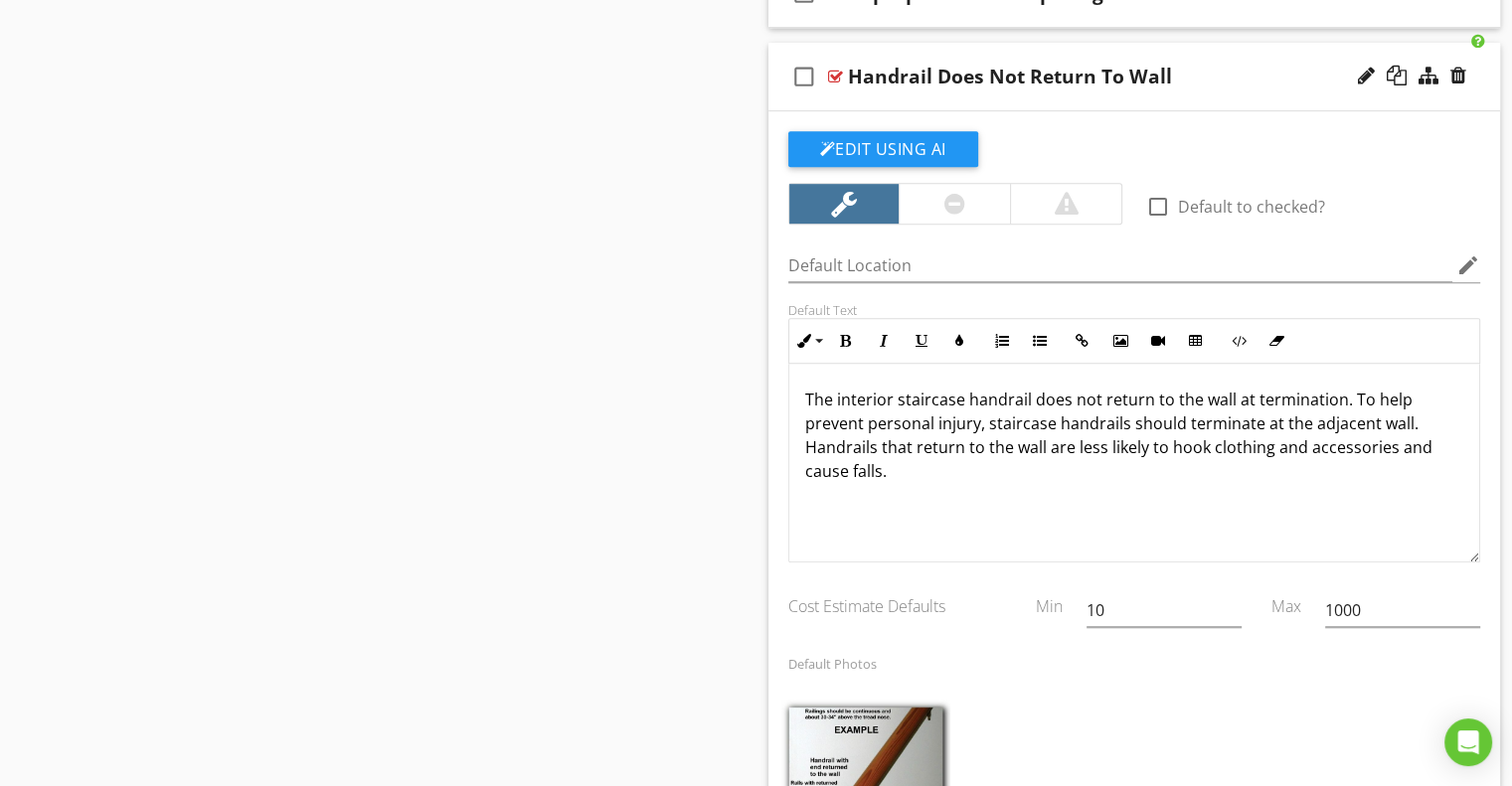 scroll, scrollTop: 1071, scrollLeft: 0, axis: vertical 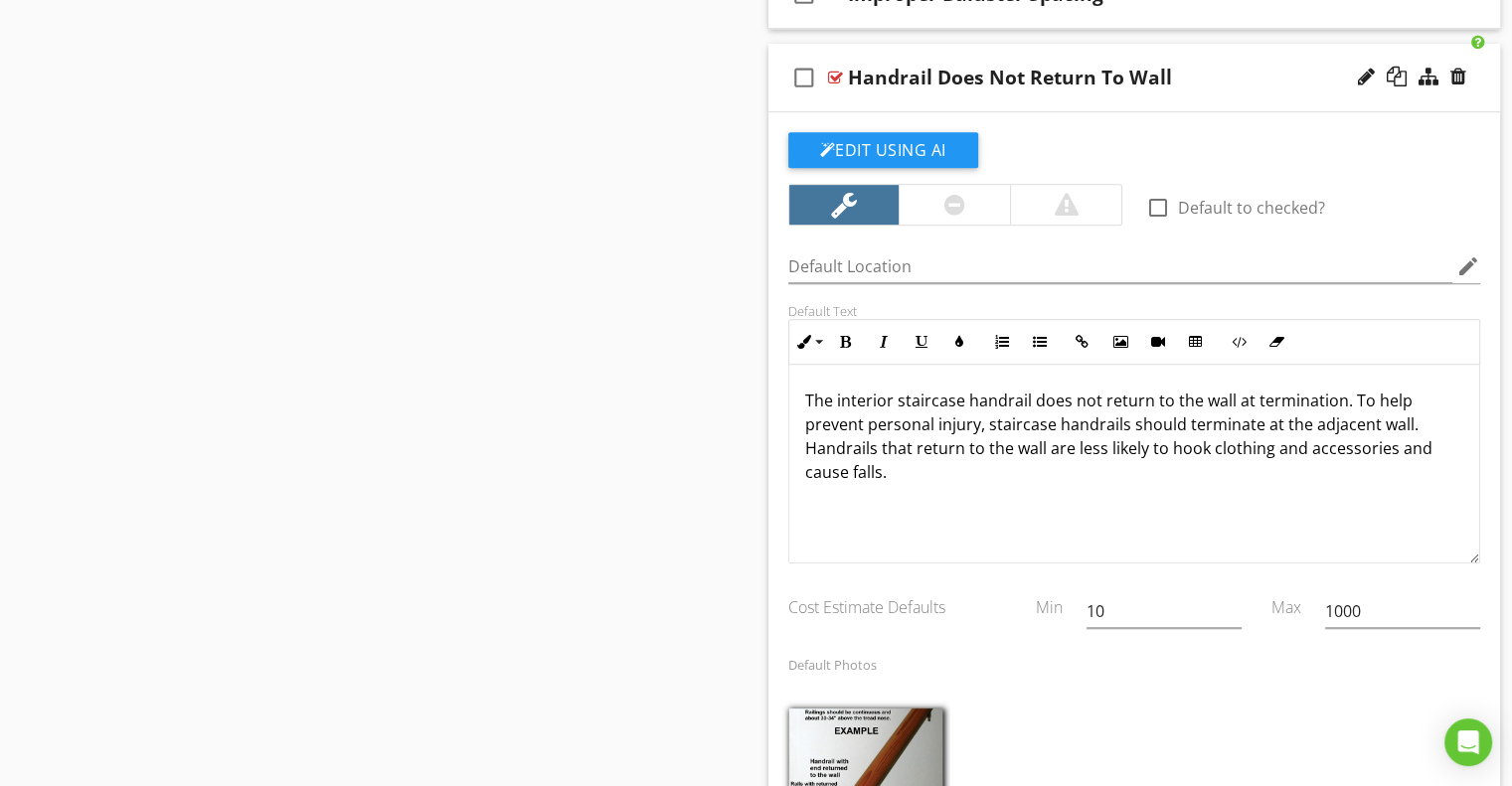 click on "check_box_outline_blank
Handrail Does Not Return To Wall" at bounding box center (1134, 78) 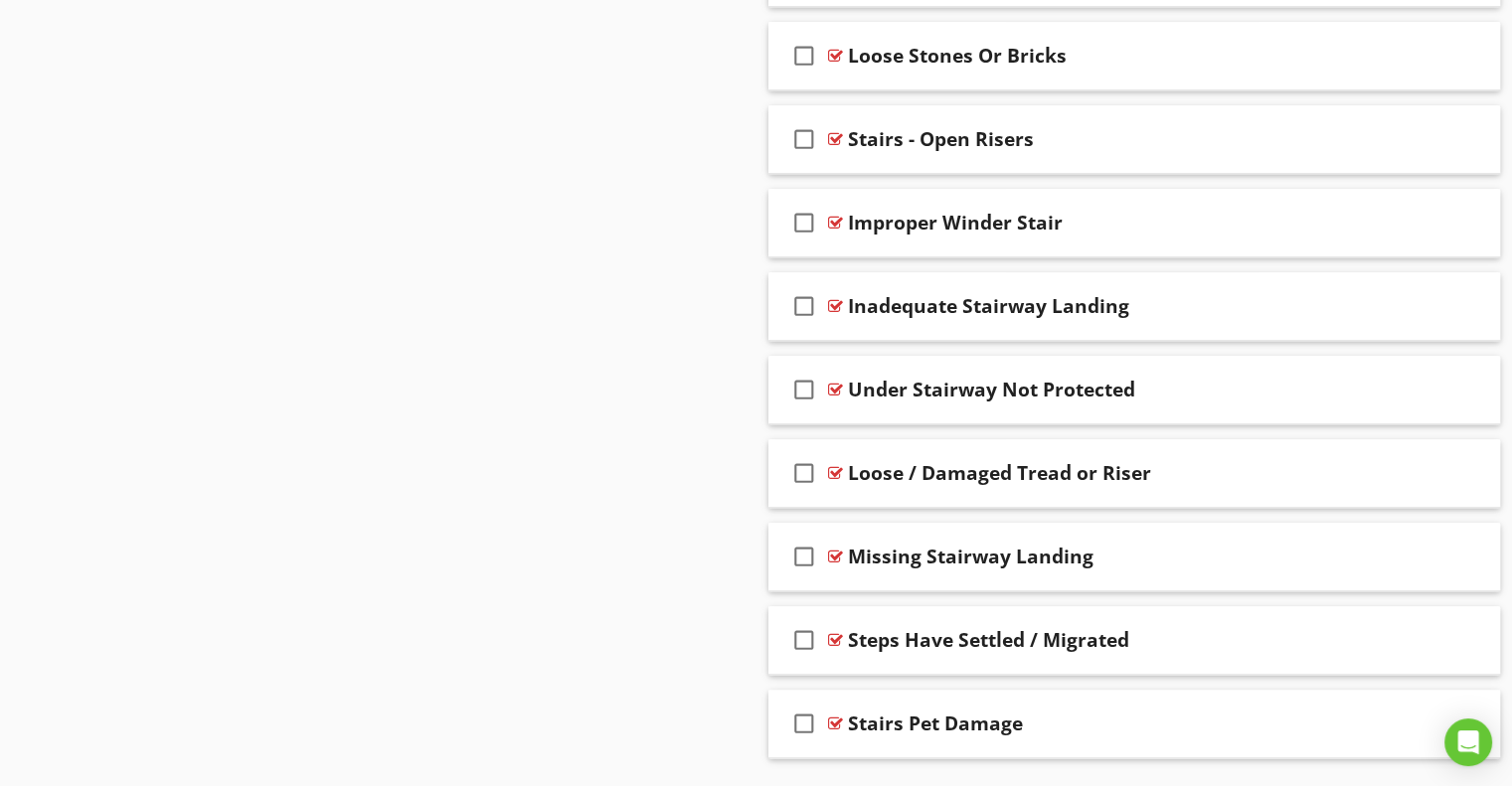 scroll, scrollTop: 2179, scrollLeft: 0, axis: vertical 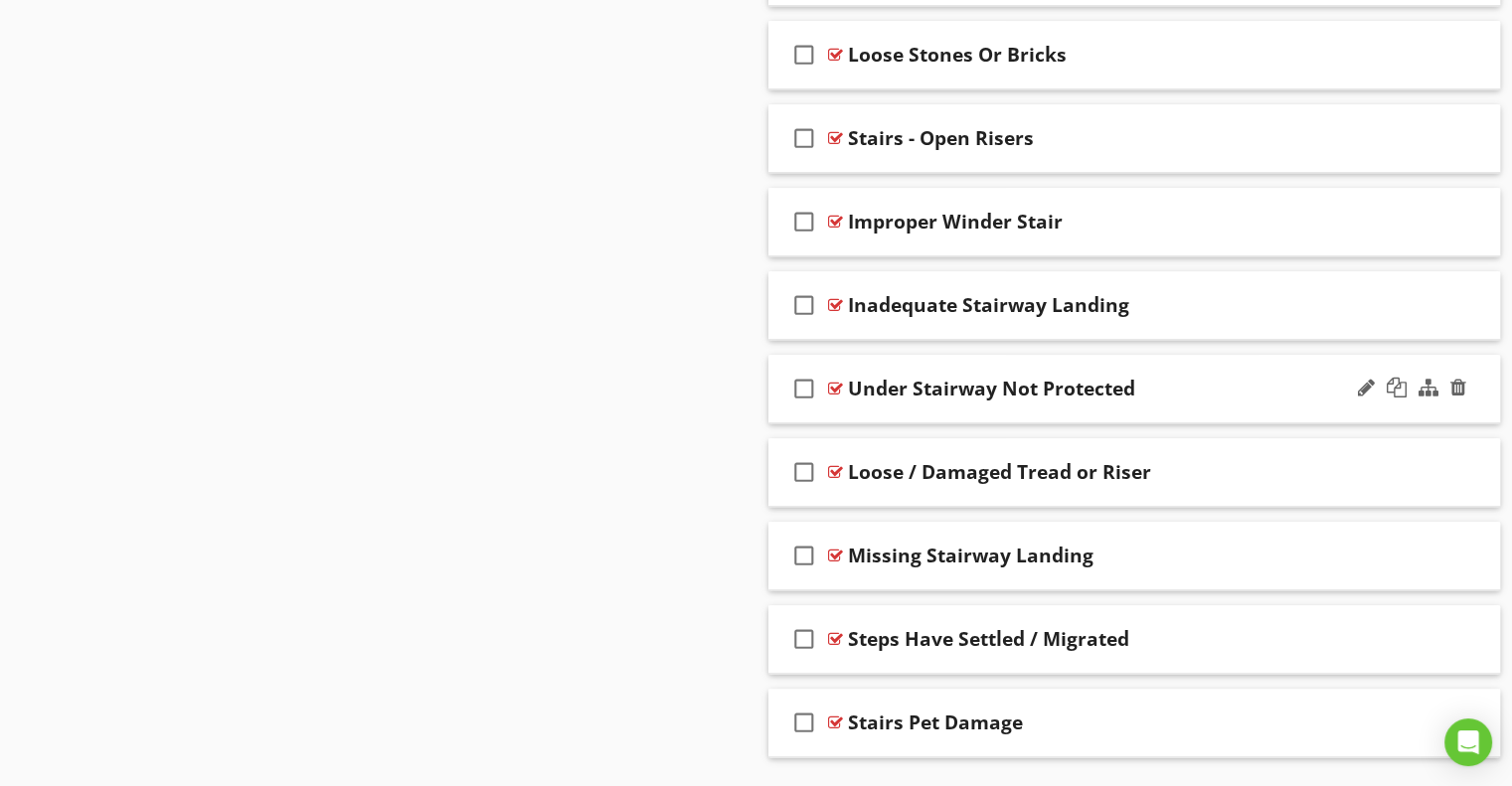 click on "check_box_outline_blank
Under Stairway Not Protected" at bounding box center [1134, 389] 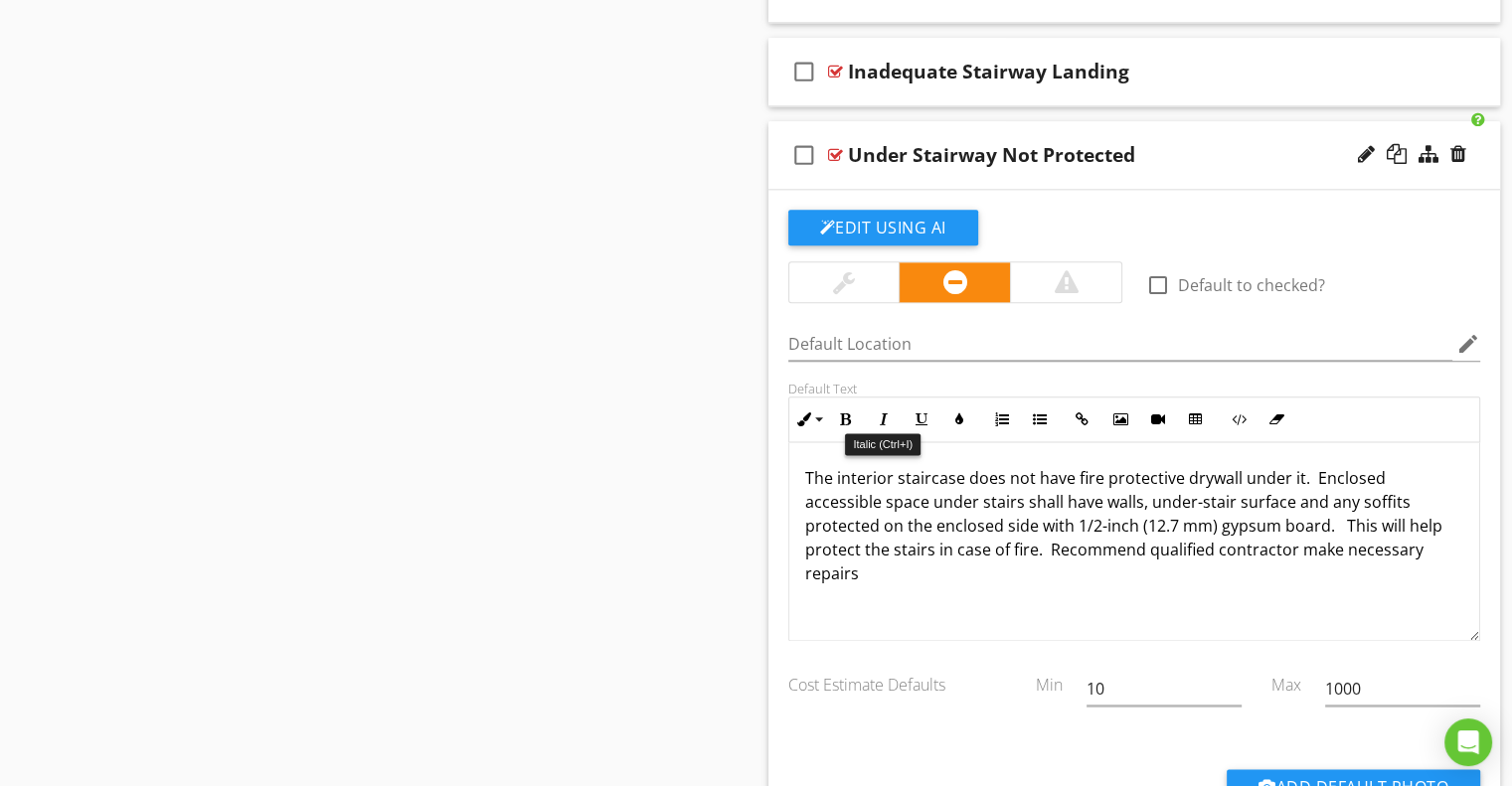 scroll, scrollTop: 2412, scrollLeft: 0, axis: vertical 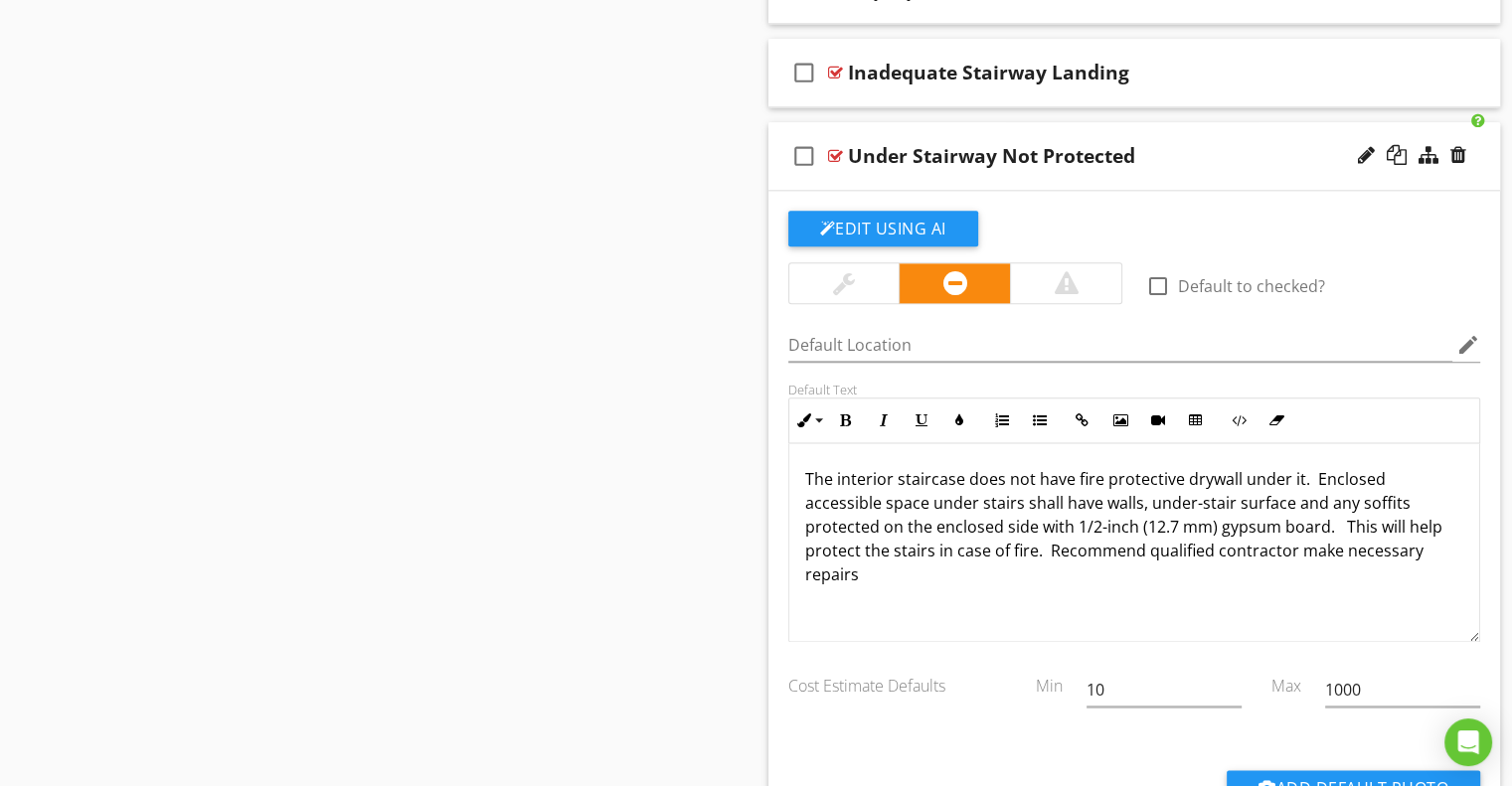 click on "check_box_outline_blank
Under Stairway Not Protected" at bounding box center (1134, 156) 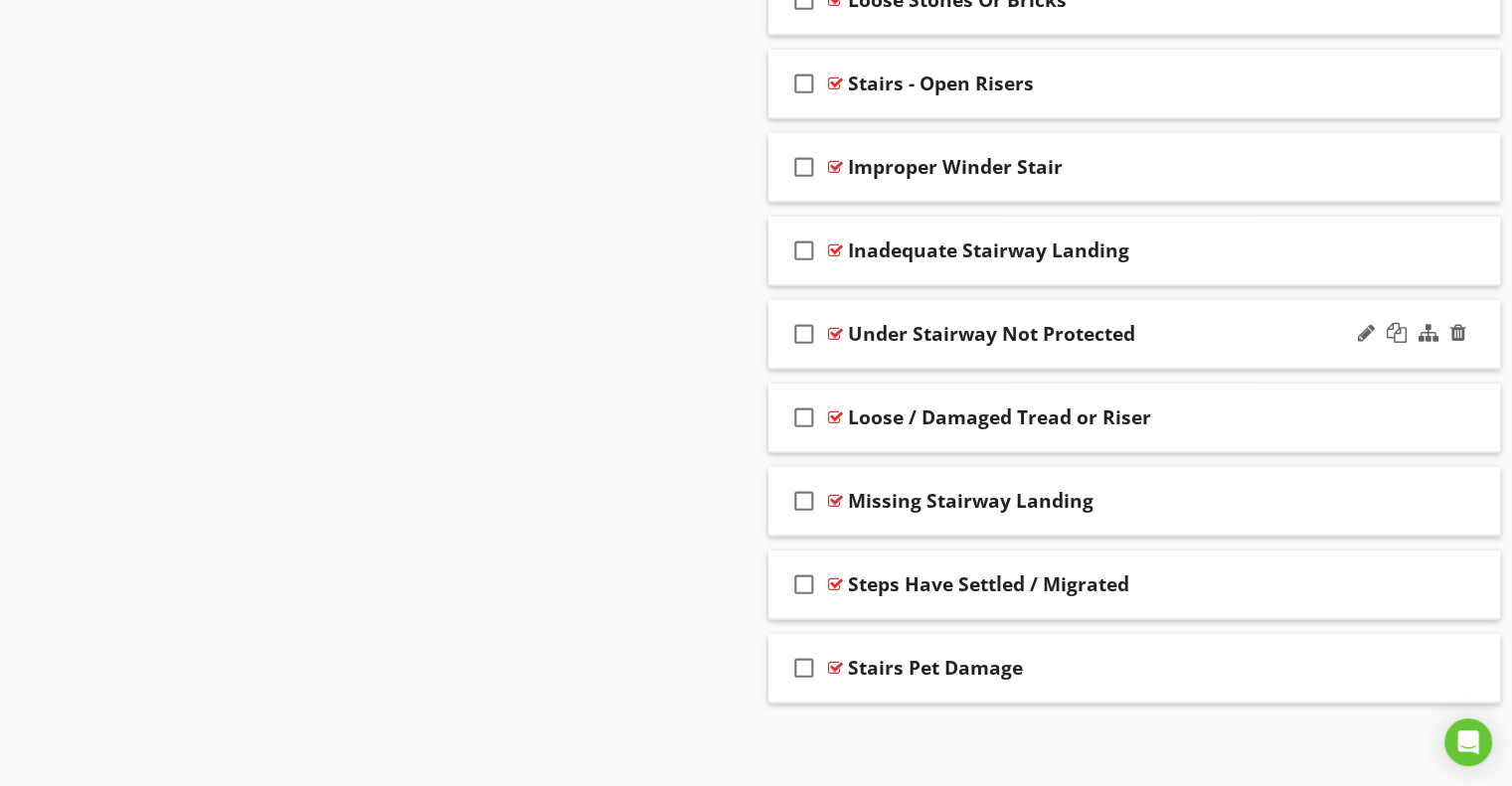 scroll, scrollTop: 2228, scrollLeft: 0, axis: vertical 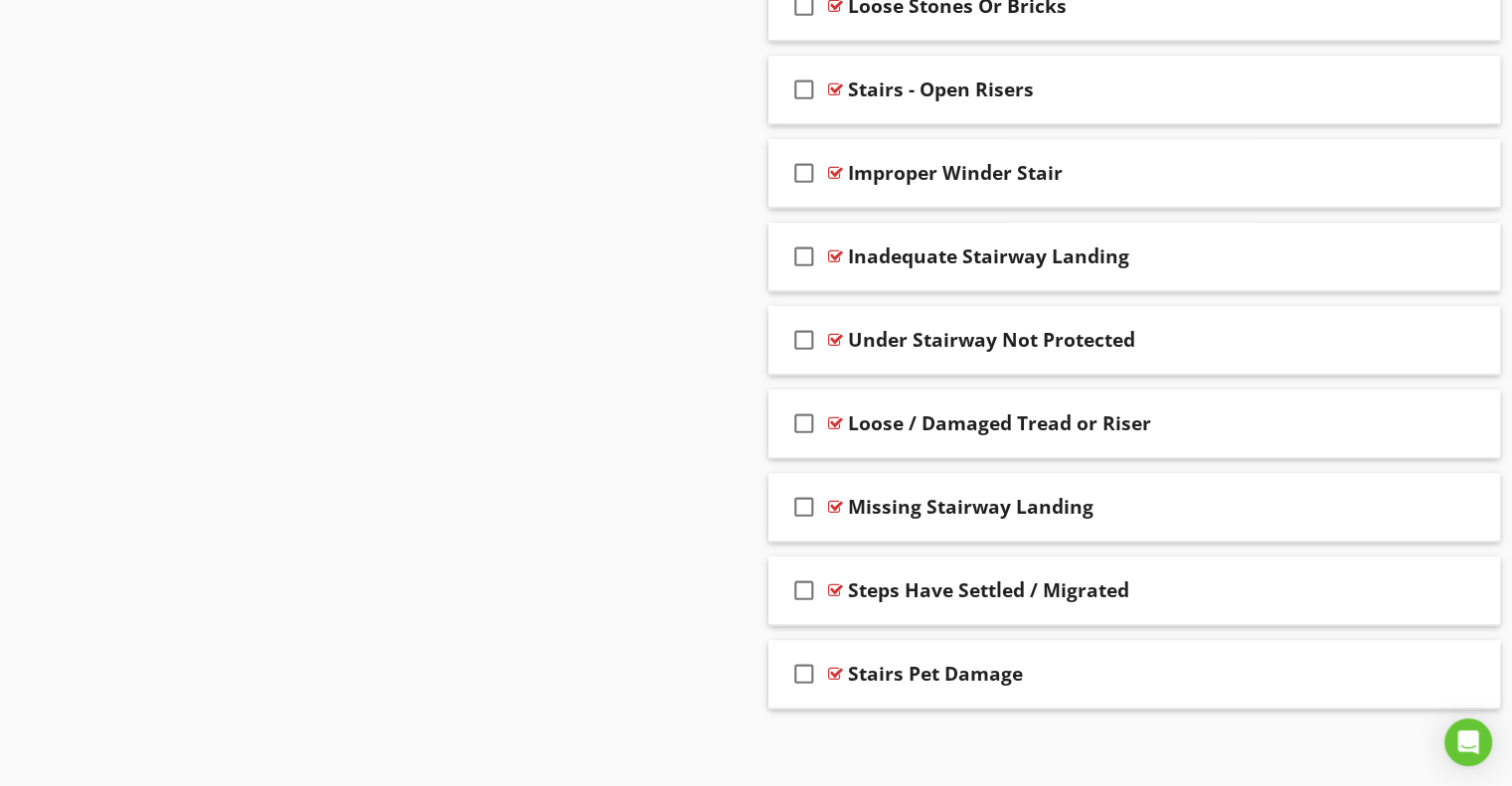 click on "Sections
Information           I. Structural Systems           II. Electrical Systems           III. Heating, Ventilation and Air Conditioning Systems           IV. Plumbing Systems           V. Appliances           VI. Optional Systems
Section
Attachments
Attachment
Items
A. Foundations           B. Grading and Drainage           C. Roof Covering Materials           D. Roof Structures and Attics           E. Walls (Interior and Exterior)           F. Ceilings and Floors           G. Doors (Interior and Exterior)           H. Windows           I. Stairways (Interior and Exterior)           J. Fireplaces and Chimneys           K. Porches, Balconies, Decks, and Carports           L. Other
Item
Comments
New
Informational   check_box_outline_blank     Select All       check_box_outline_blank" at bounding box center (756, -621) 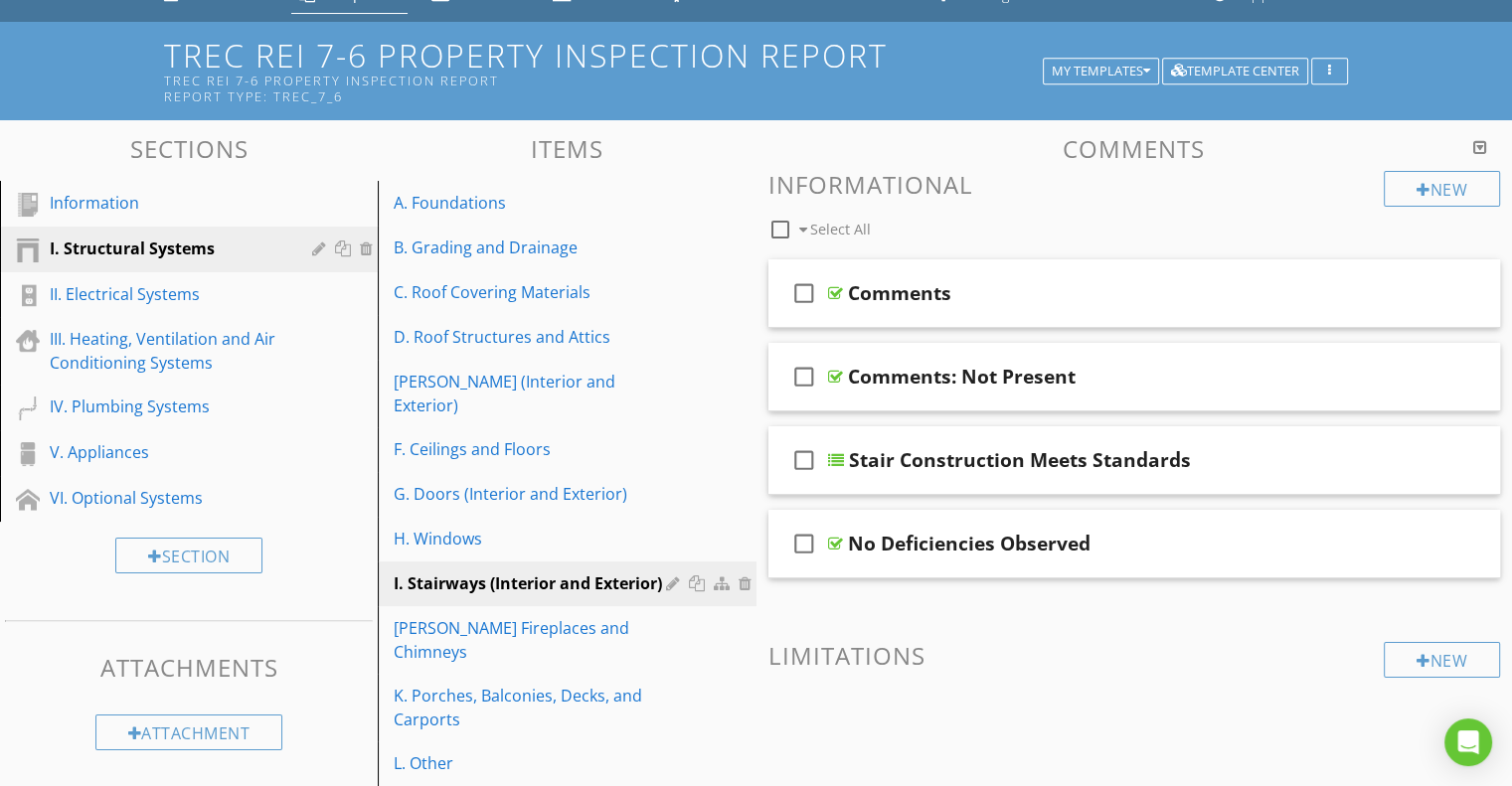 scroll, scrollTop: 95, scrollLeft: 0, axis: vertical 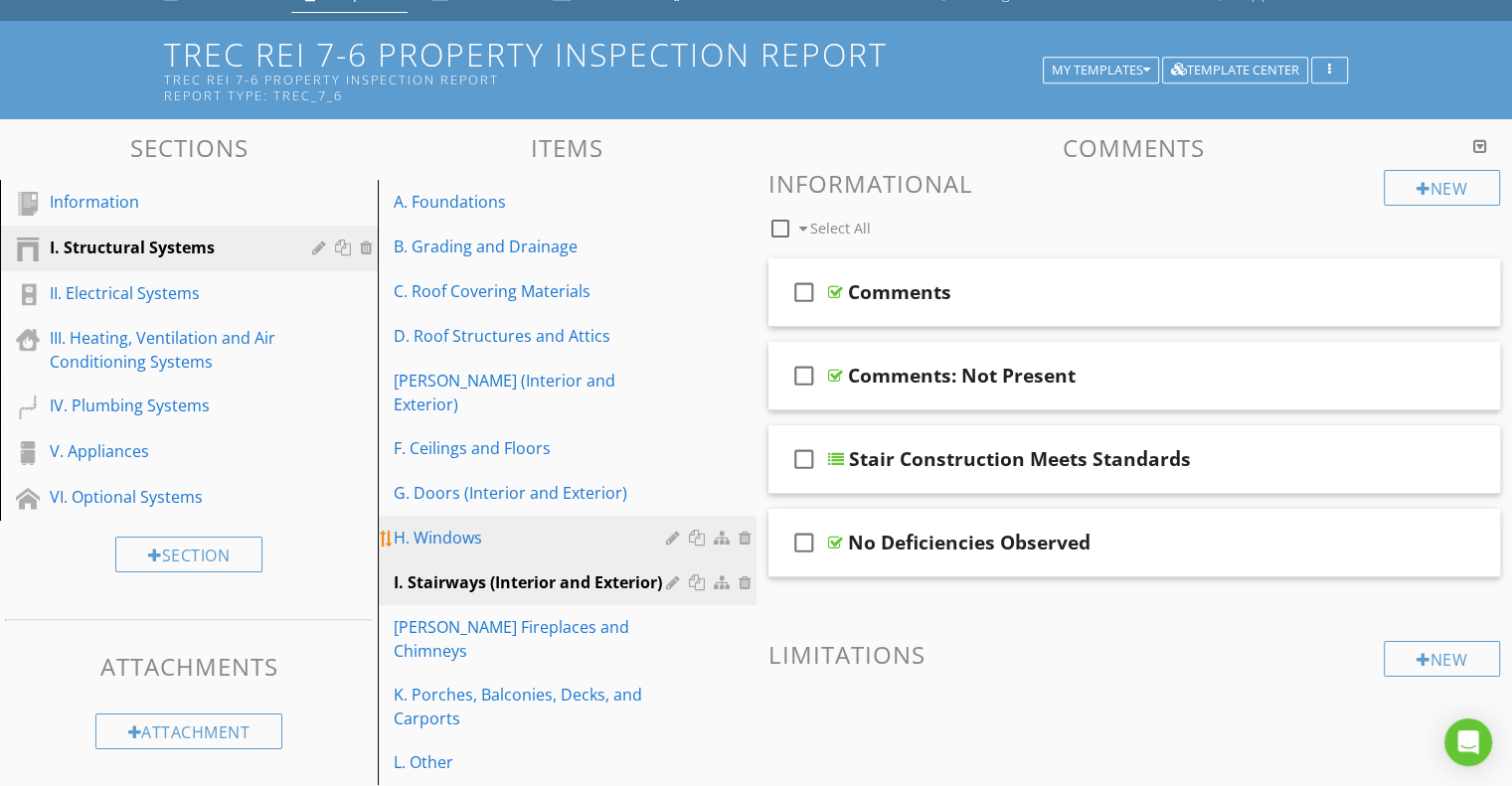 click on "H. Windows" at bounding box center (532, 538) 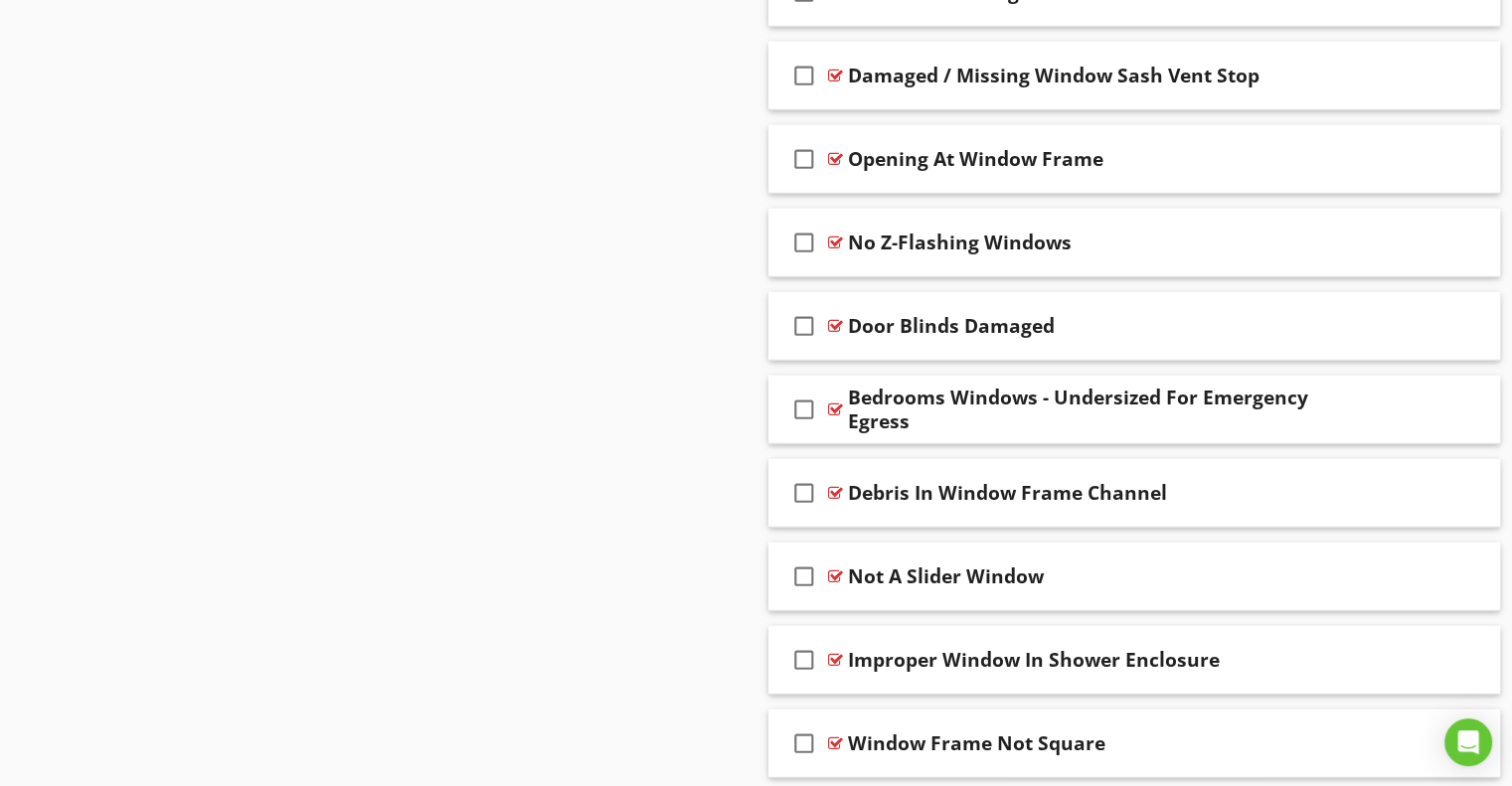 scroll, scrollTop: 5513, scrollLeft: 0, axis: vertical 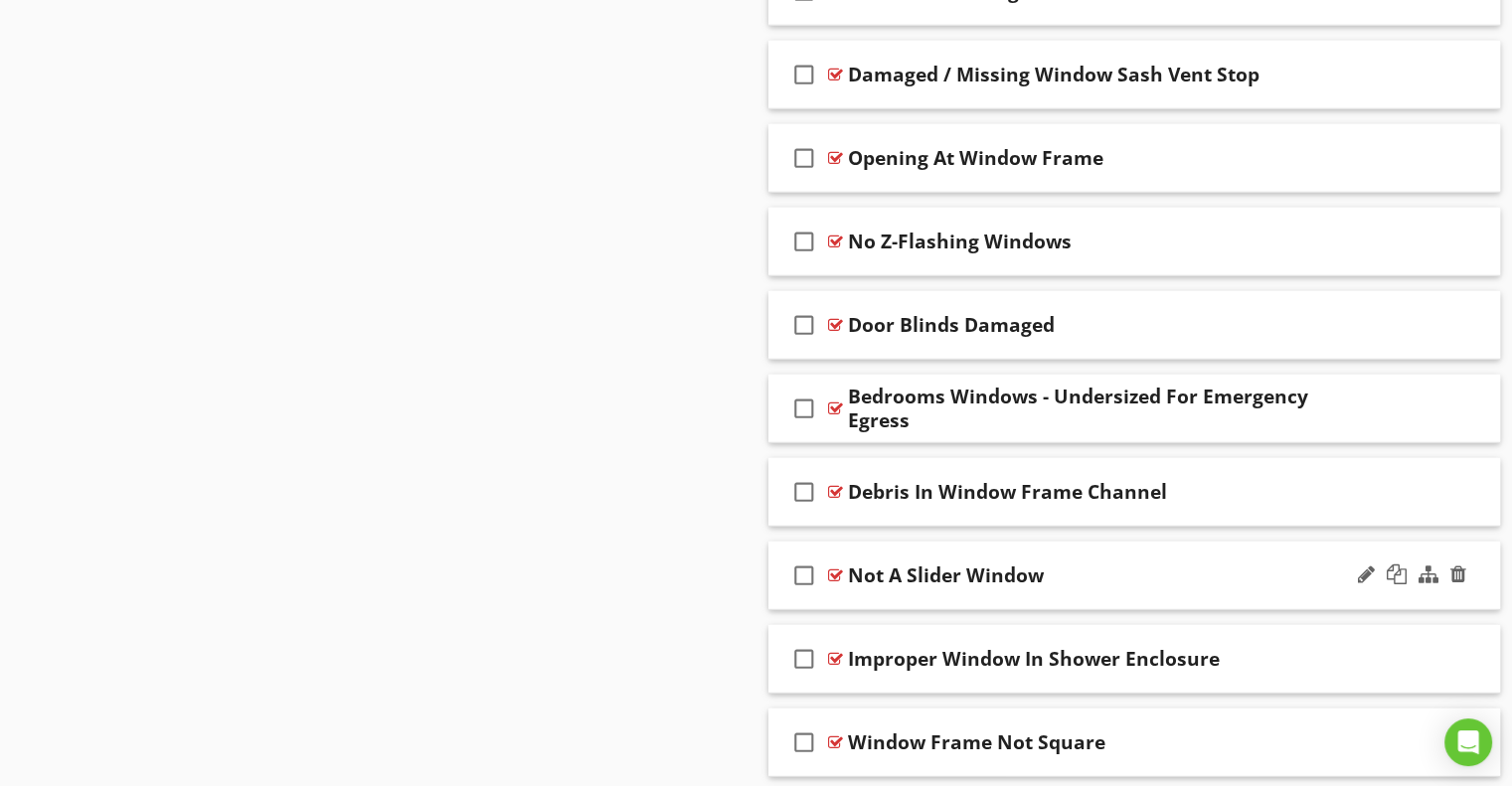 click on "check_box_outline_blank
Not A Slider Window" at bounding box center (1134, 575) 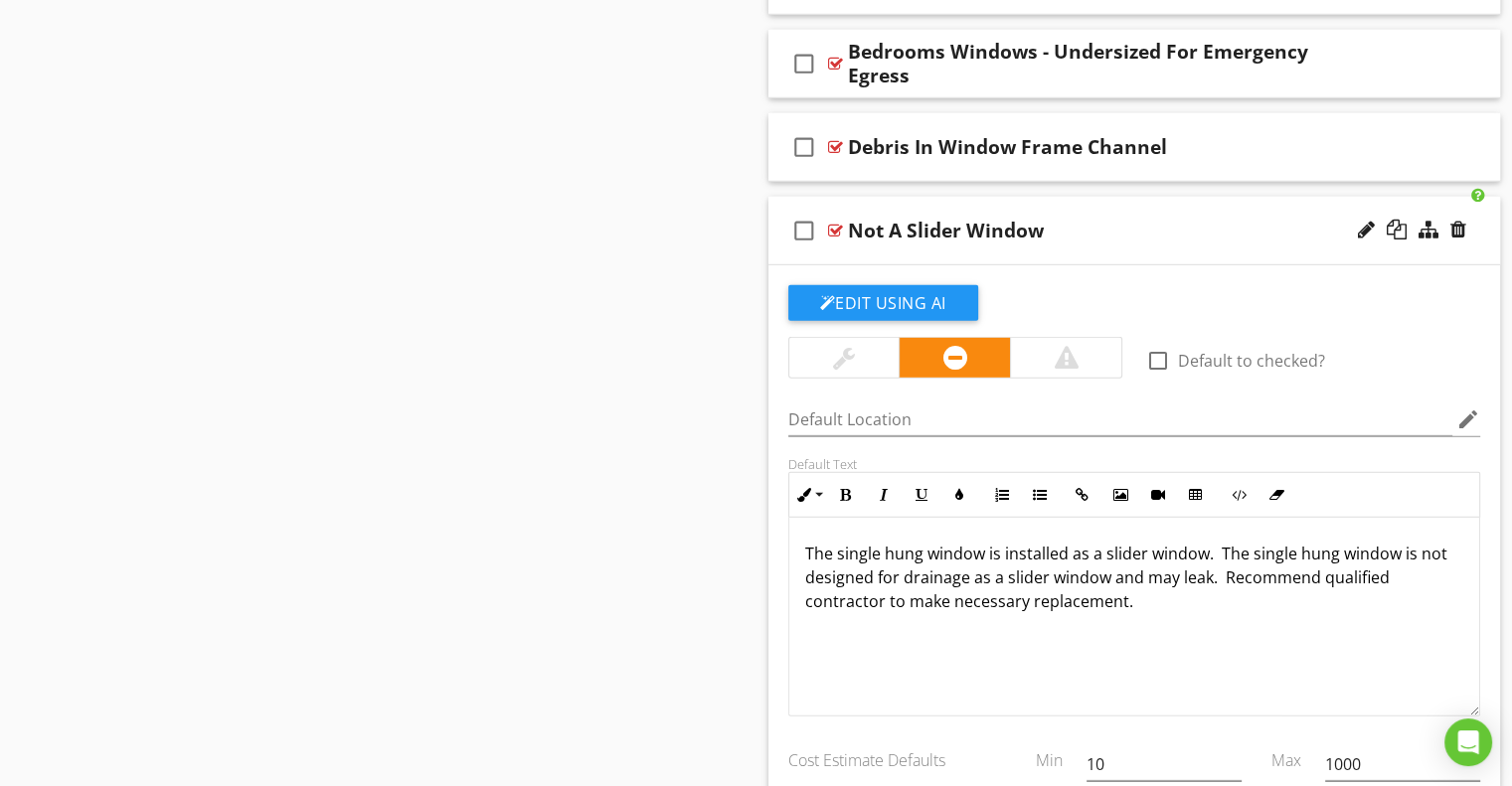 scroll, scrollTop: 5859, scrollLeft: 0, axis: vertical 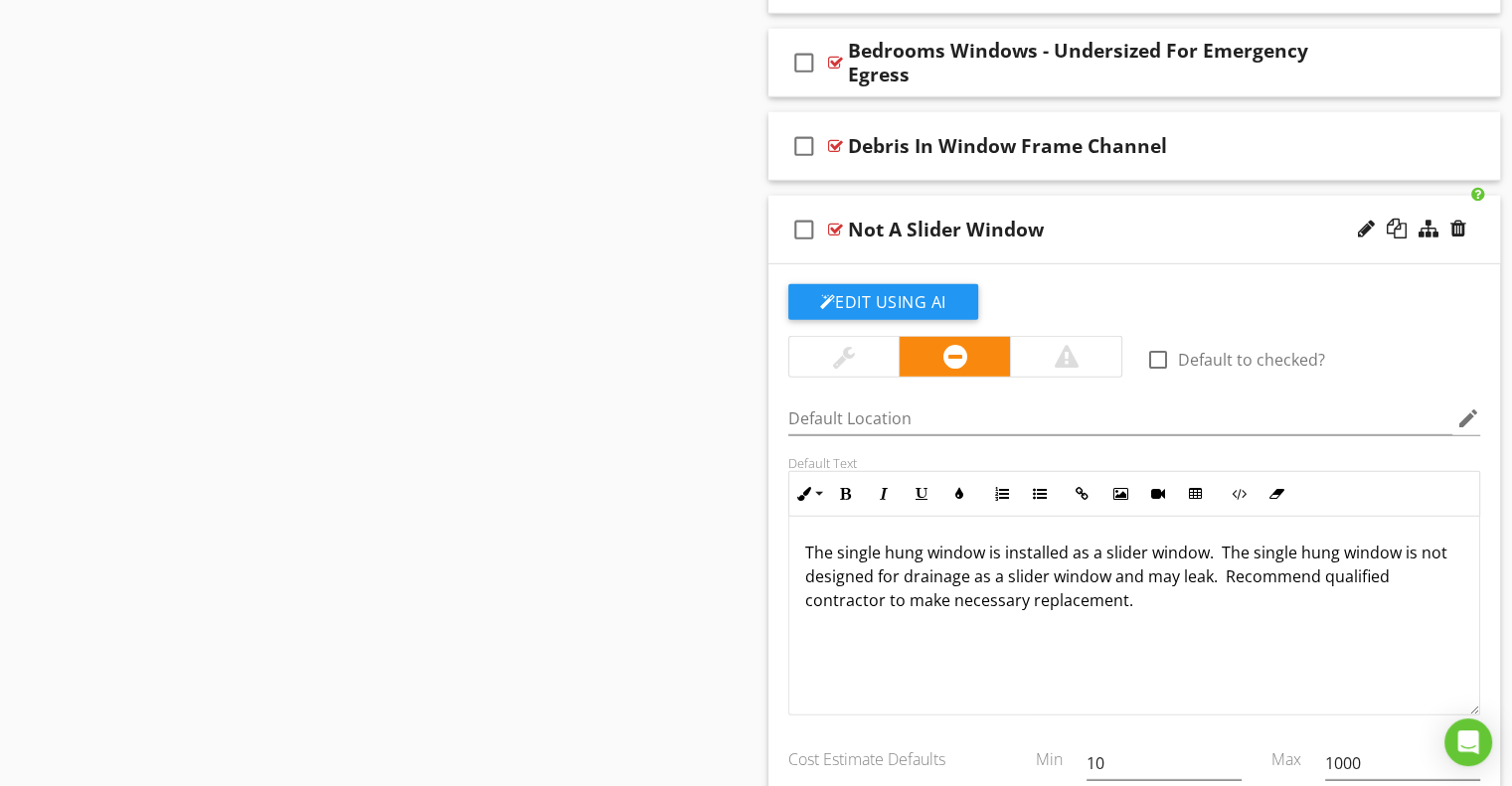 click on "check_box_outline_blank
Not A Slider Window" at bounding box center [1134, 230] 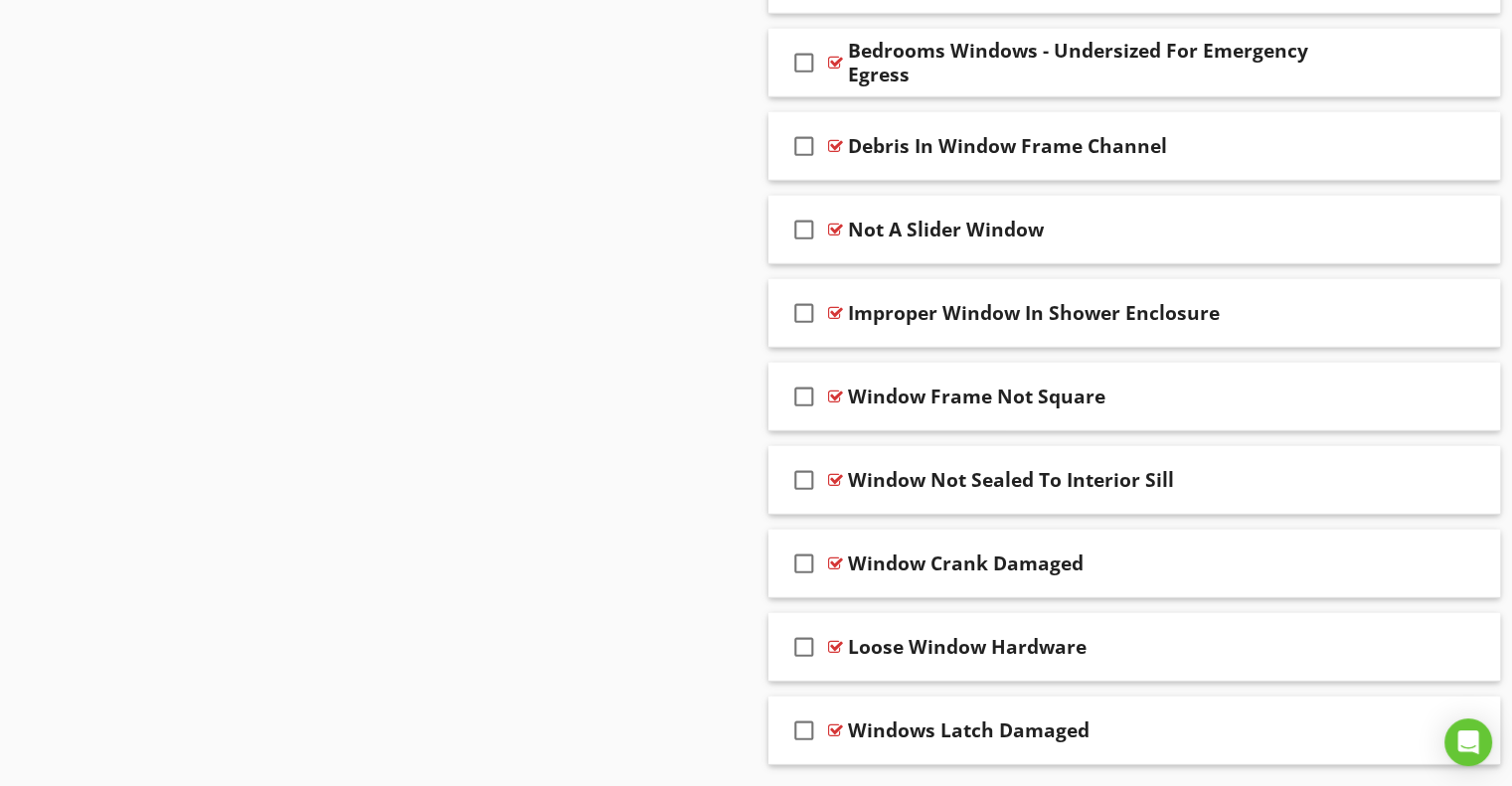 click on "Comments
New
Informational   check_box_outline_blank     Select All       check_box_outline_blank
Comments
check_box_outline_blank
Type Of Windows
check_box_outline_blank
No Deficiencies Observed
New
Limitations   check_box_outline_blank     Select All     check_box_outline_blank
Inaccessible Windows
check_box_outline_blank
Solar Screens
check_box_outline_blank
Dirty Windows
check_box_outline_blank
Aged Windows
check_box_outline_blank
Windows Locked / Fastened Shut
New
Deficiencies   check_box_outline_blank     Select All     check_box_outline_blank                   check_box_outline_blank" at bounding box center (1134, -2401) 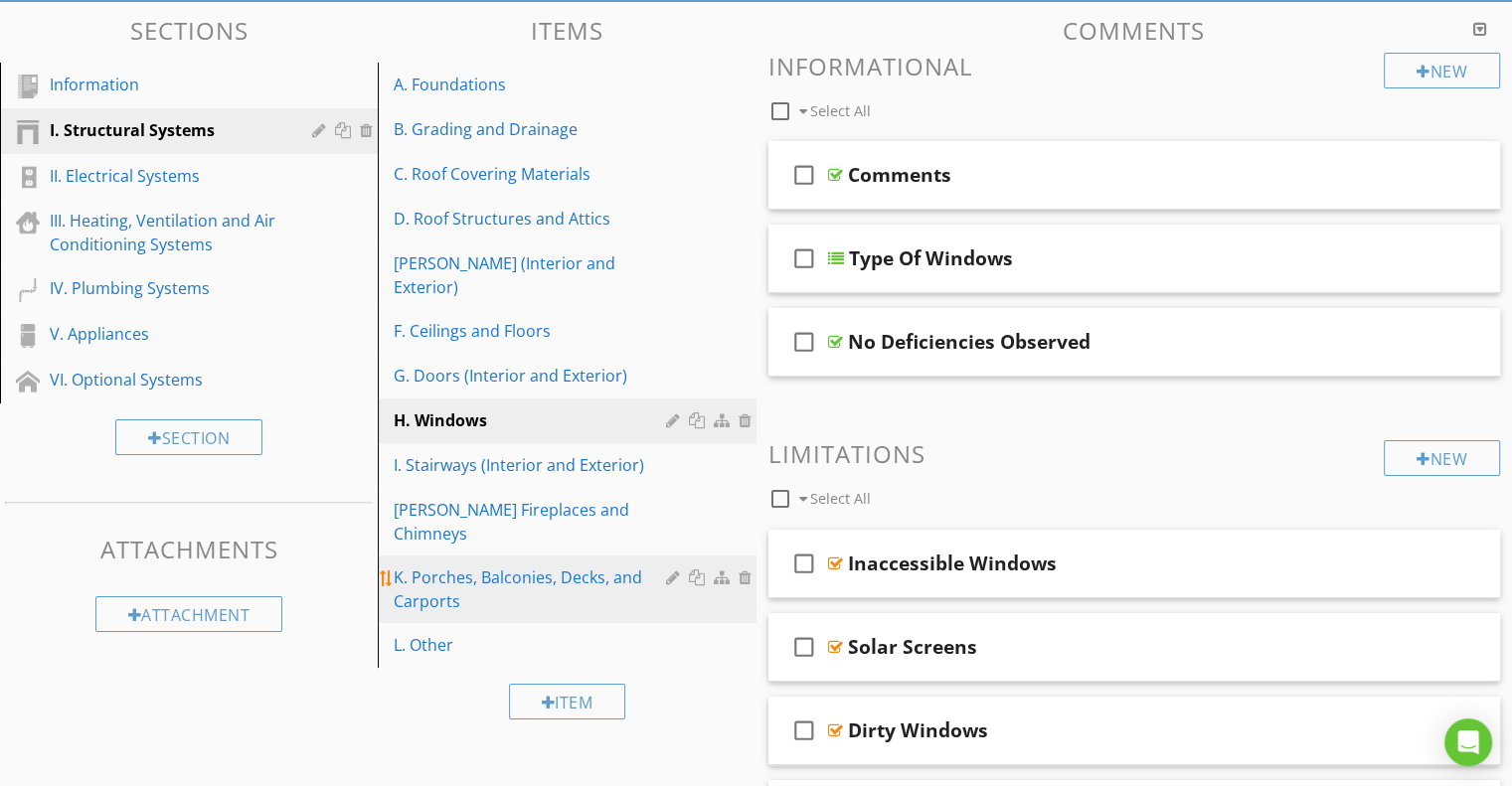 scroll, scrollTop: 218, scrollLeft: 0, axis: vertical 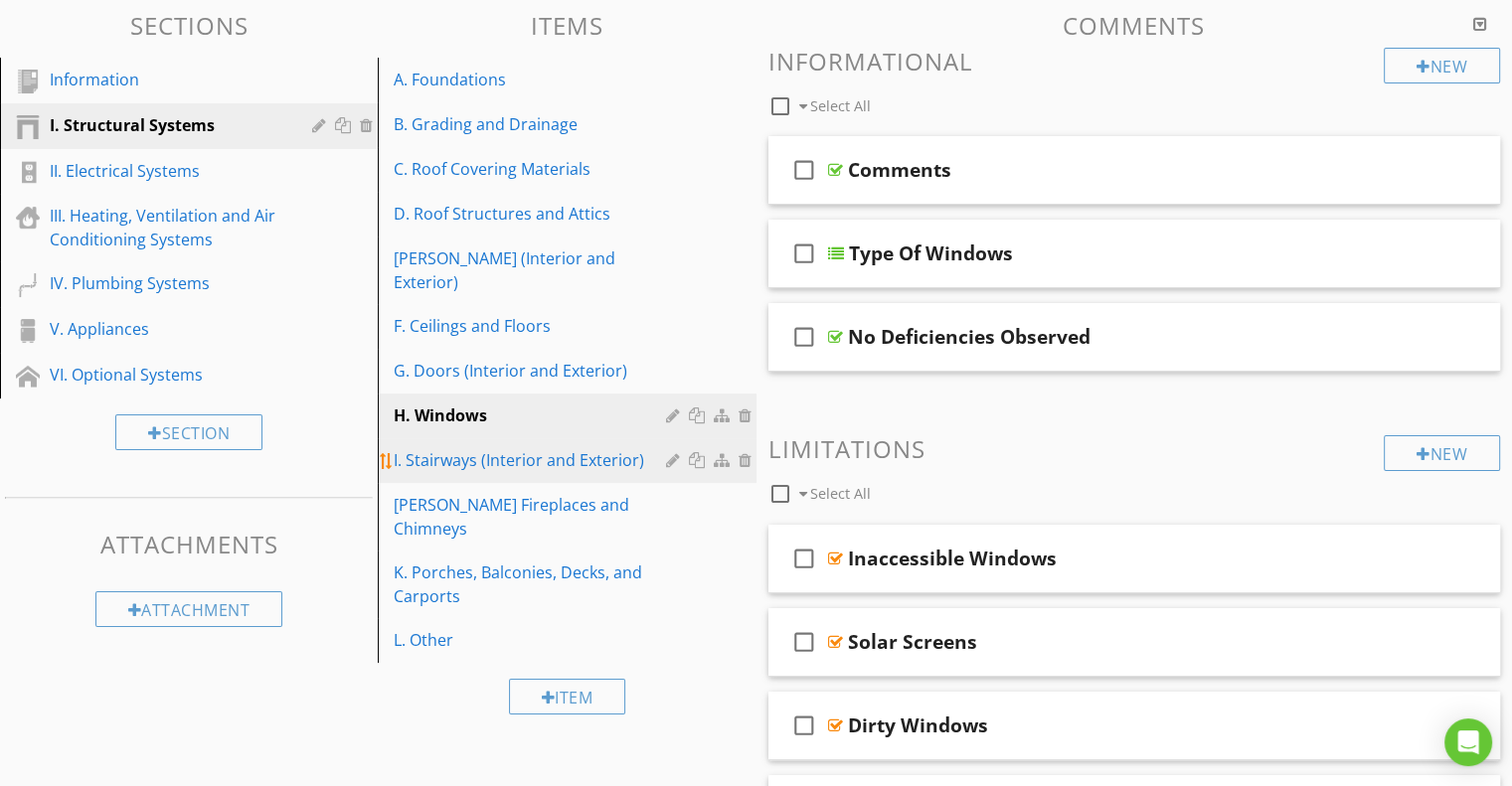 click on "I. Stairways (Interior and Exterior)" at bounding box center (532, 460) 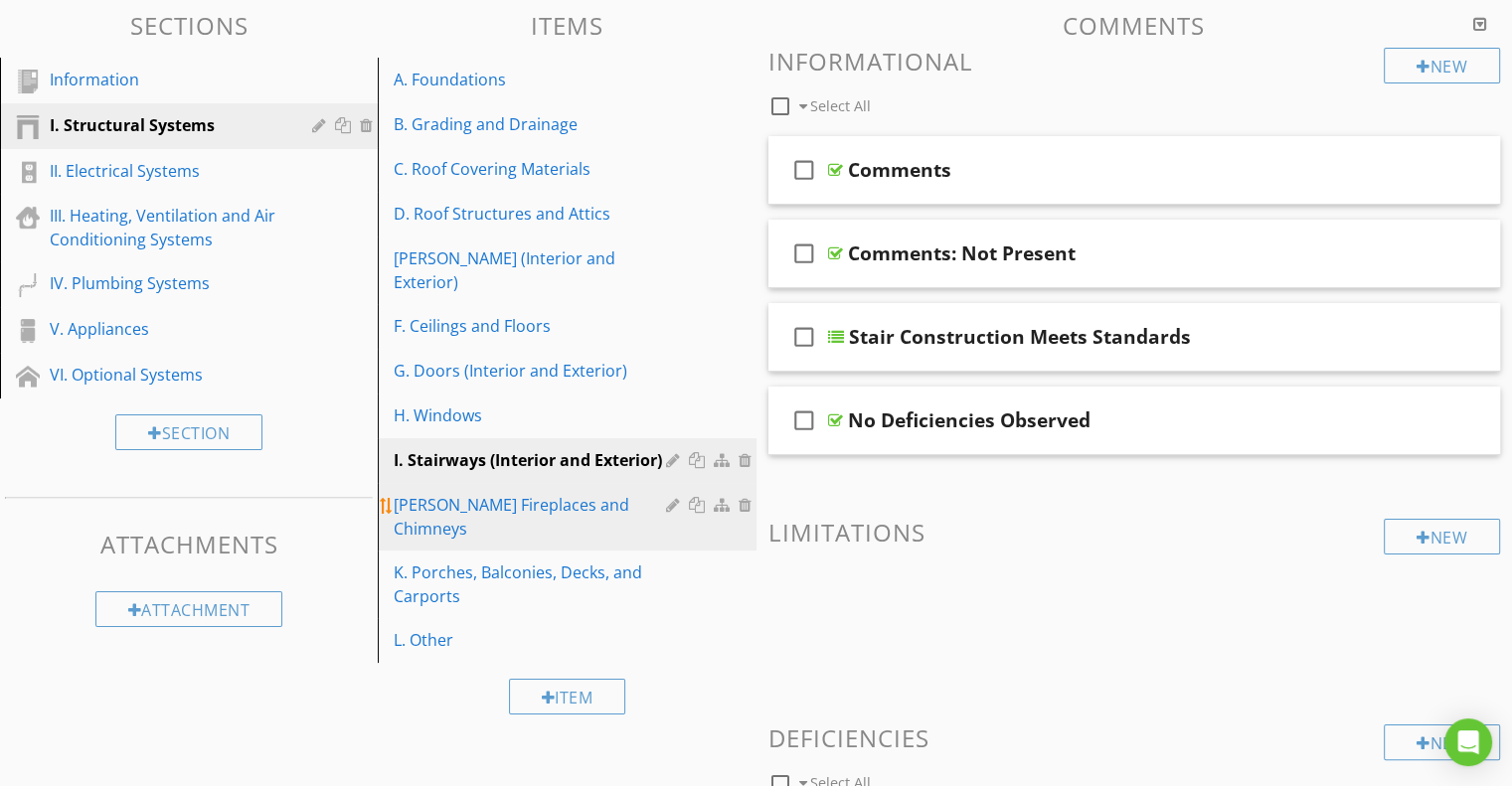 click on "J. Fireplaces and Chimneys" at bounding box center (532, 517) 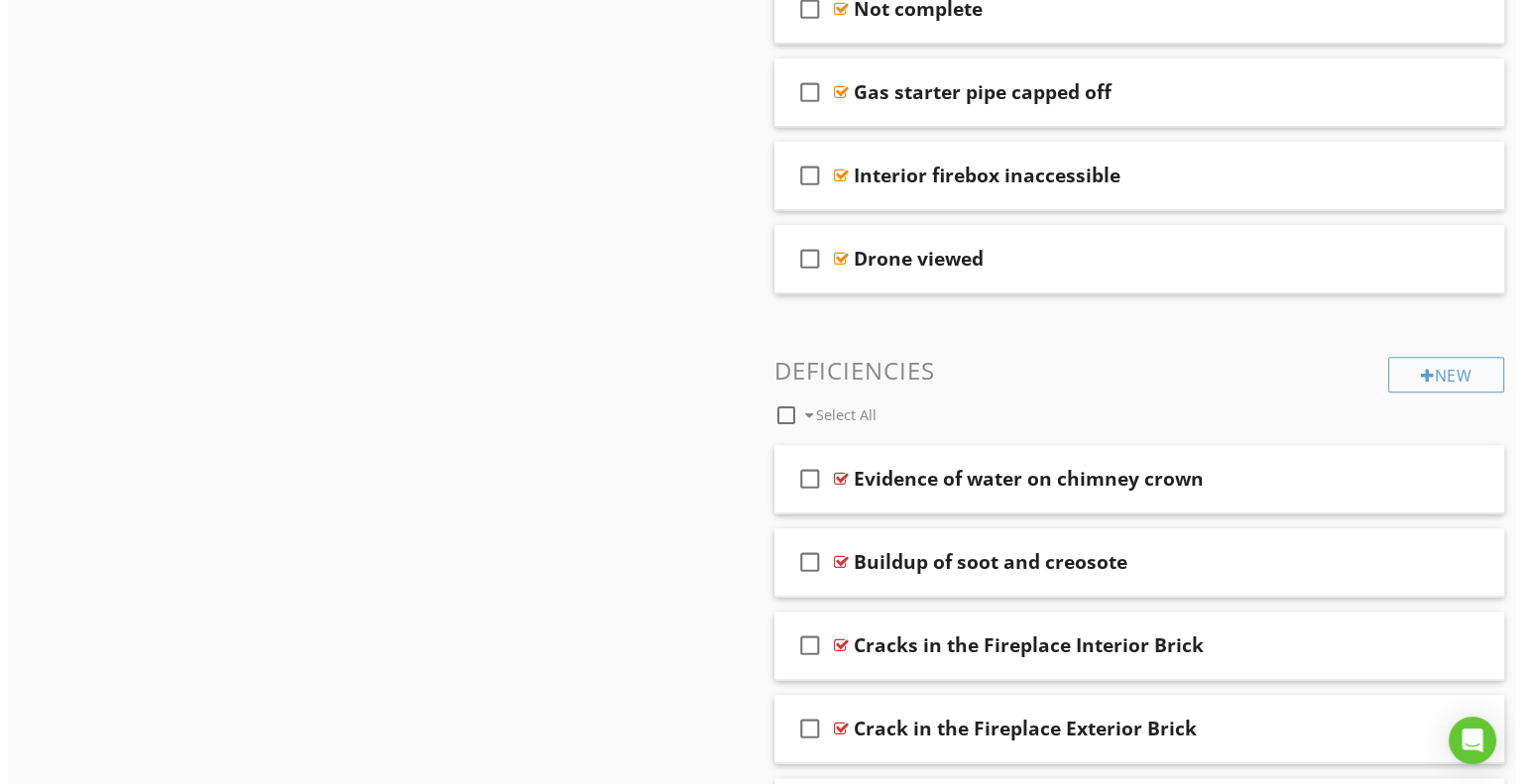 scroll, scrollTop: 2487, scrollLeft: 0, axis: vertical 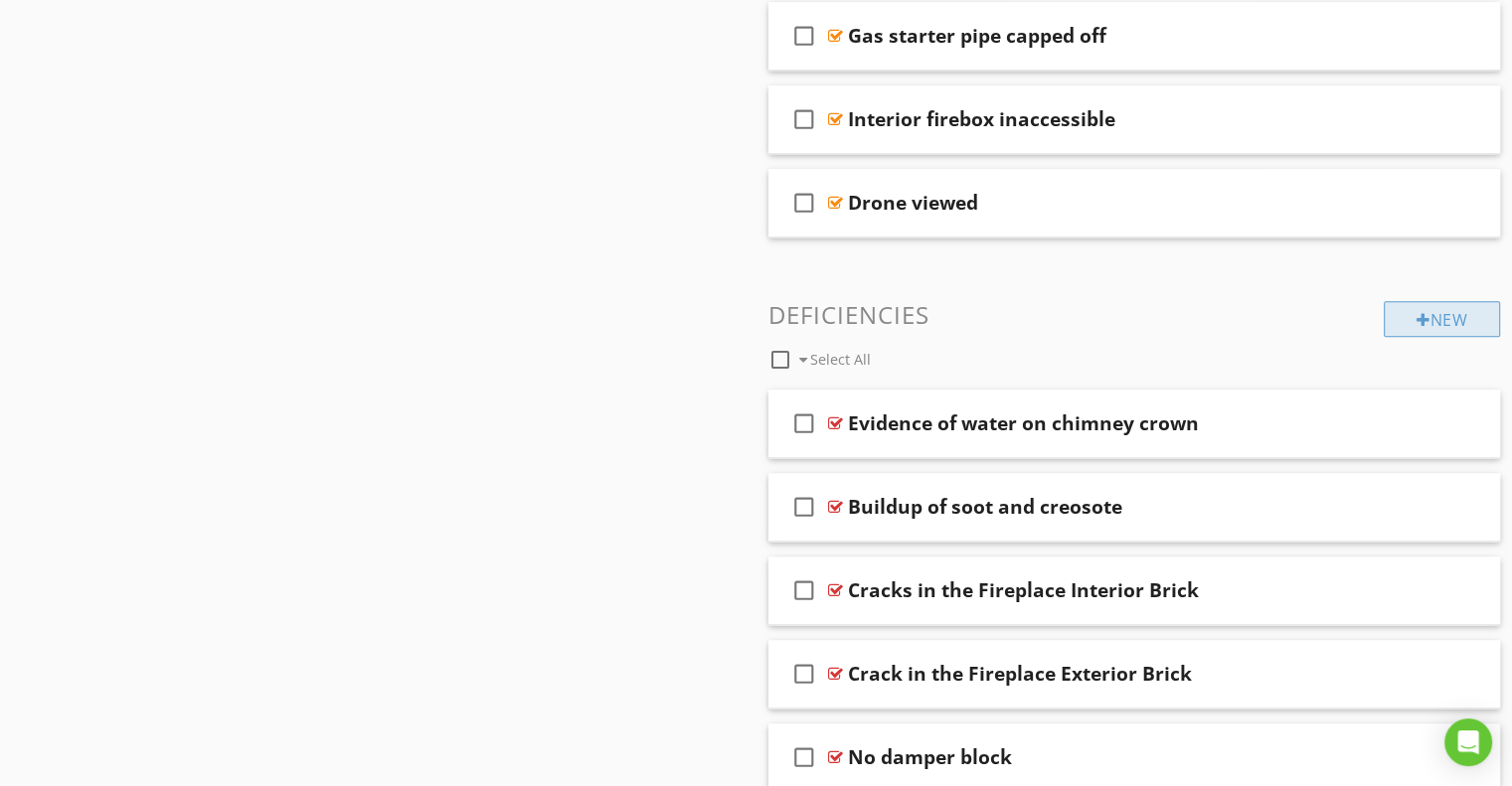 click on "New" at bounding box center [1441, 319] 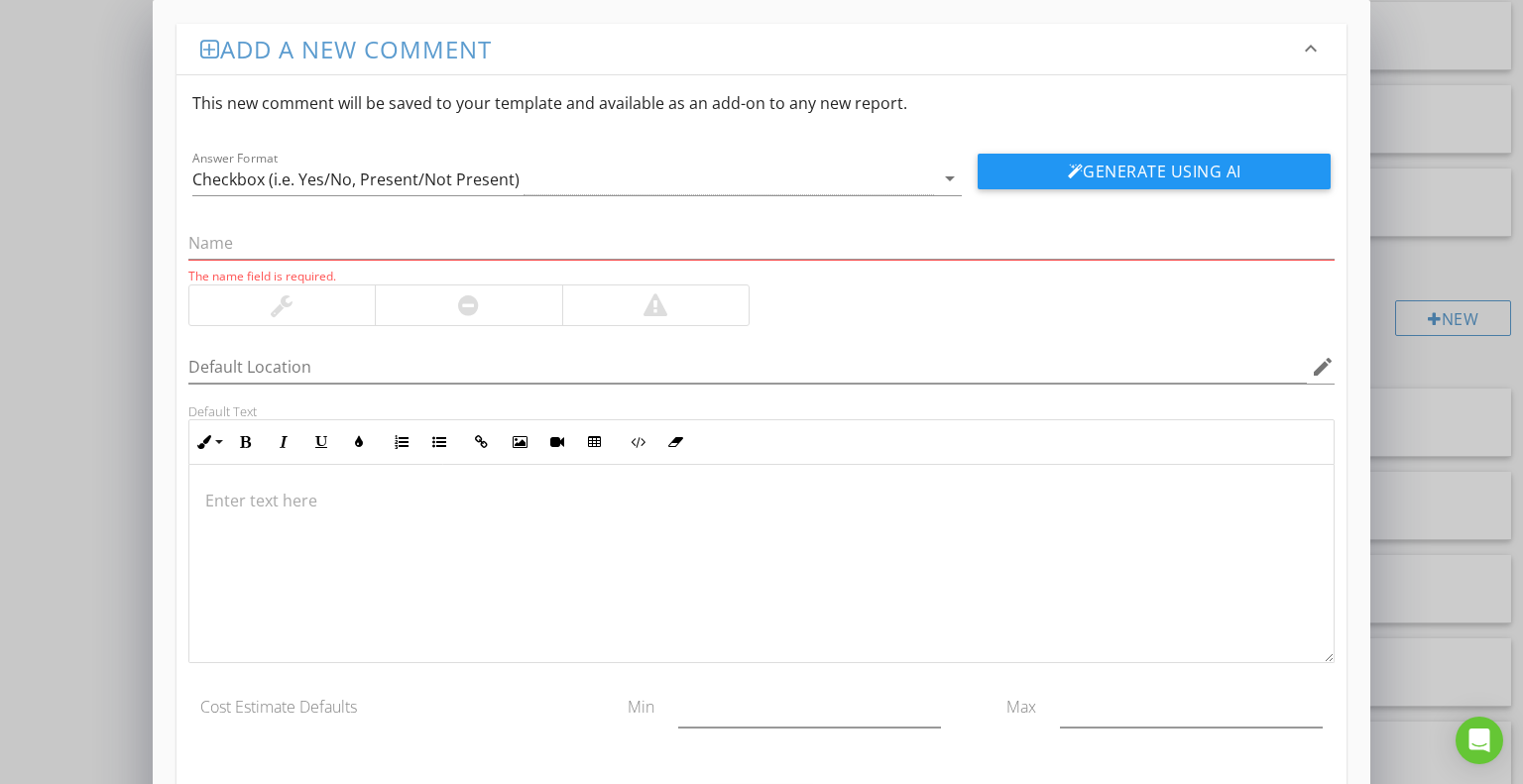 click at bounding box center [762, 501] 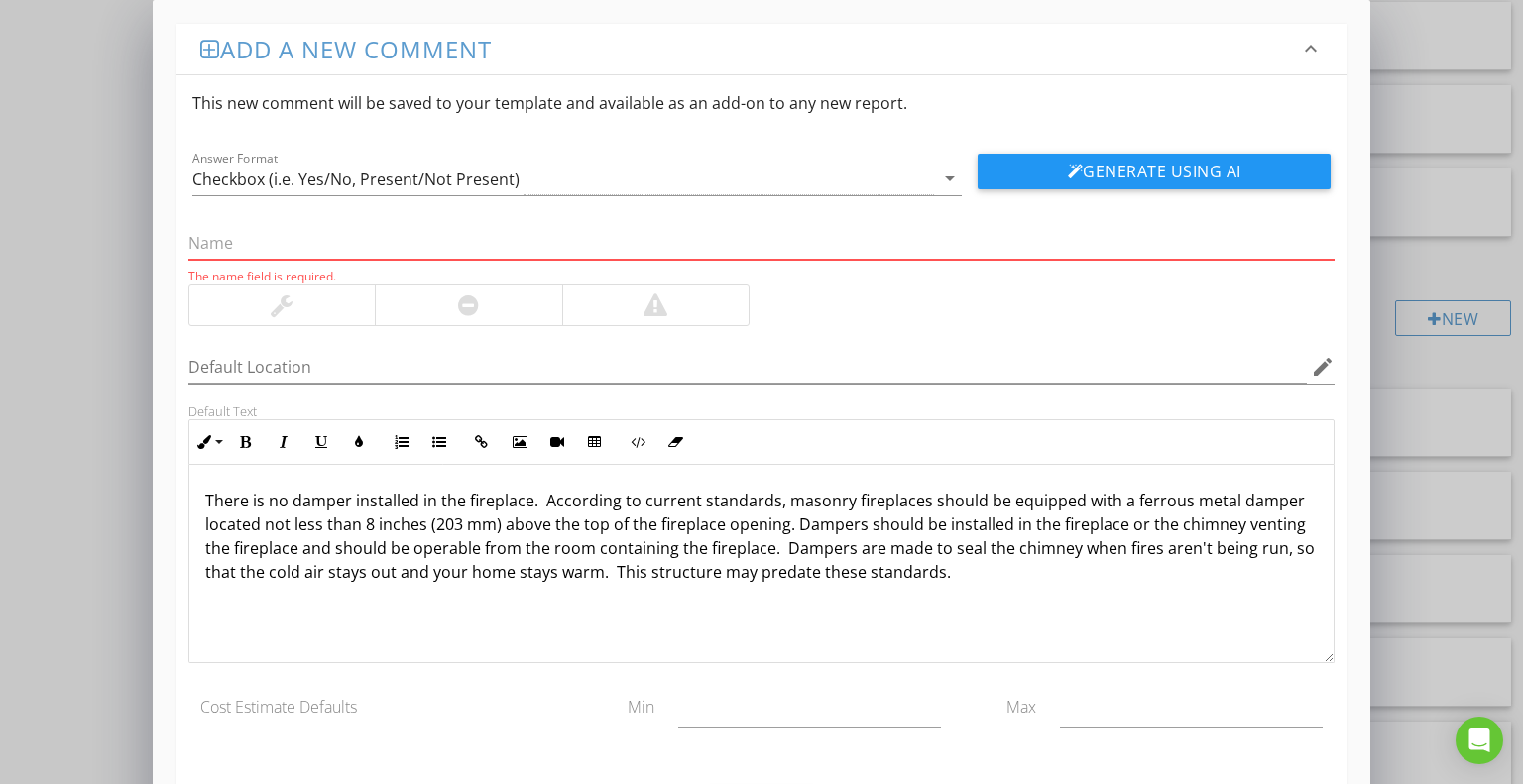 click at bounding box center [762, 243] 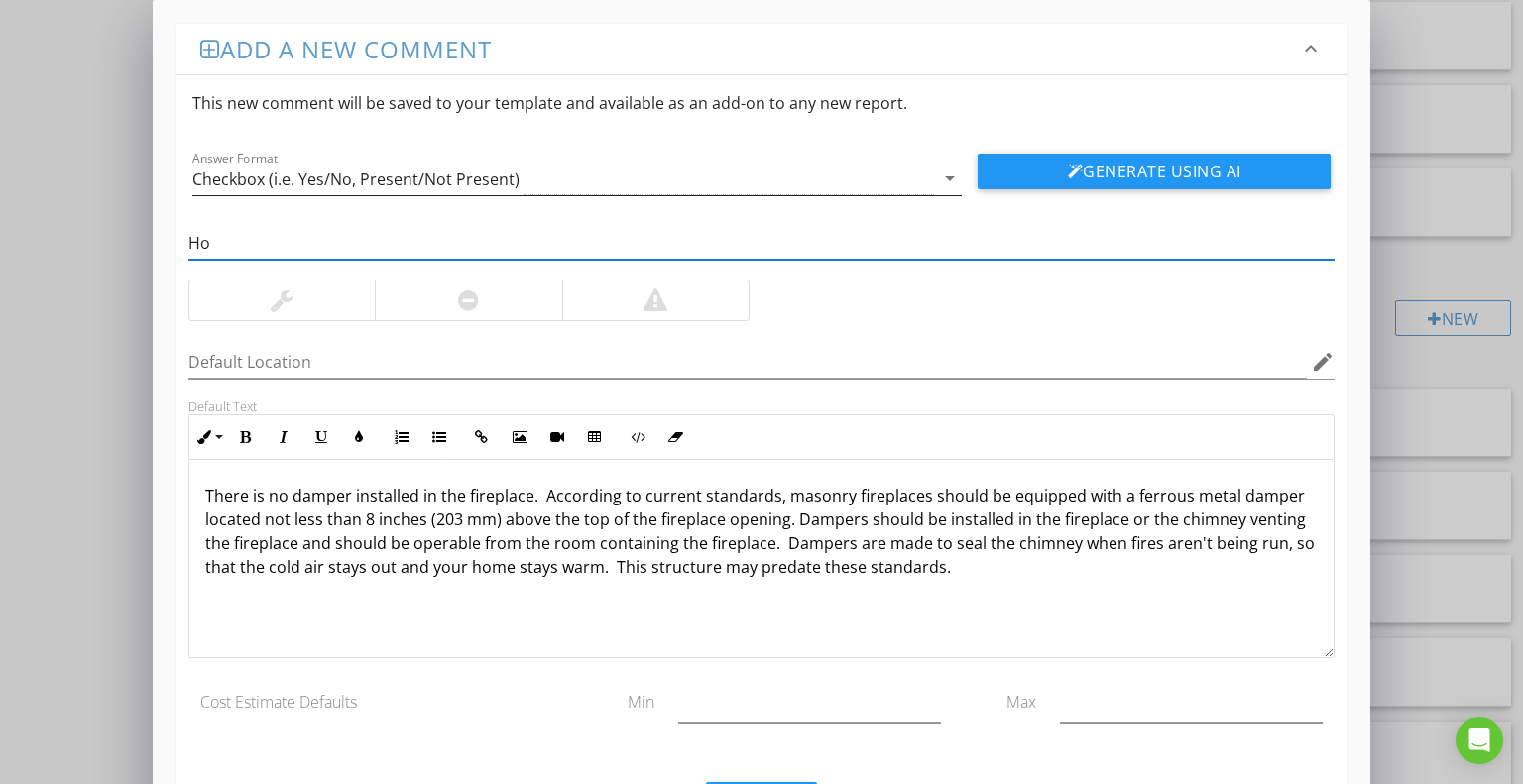 type on "H" 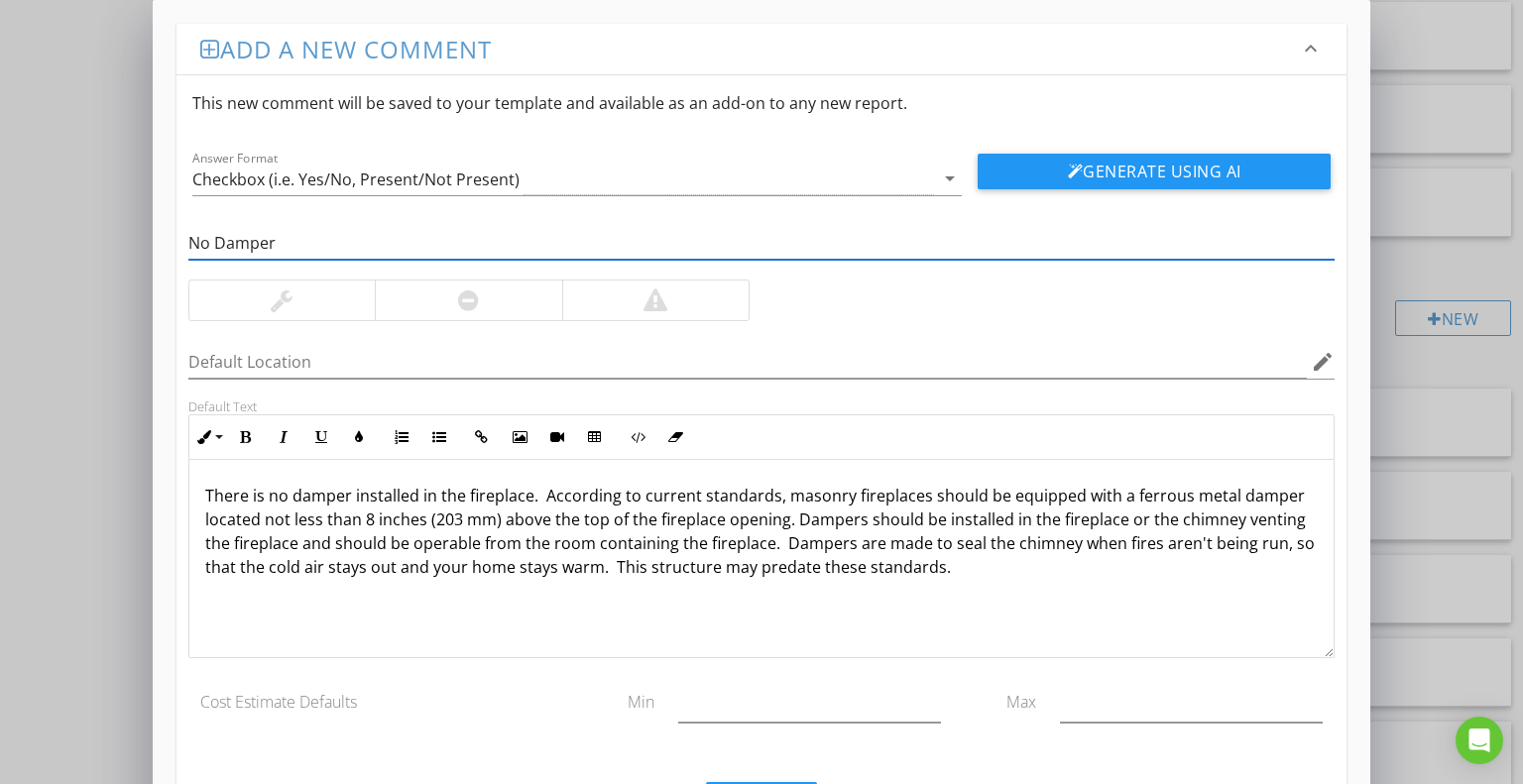 type on "No Damper In Fireplace" 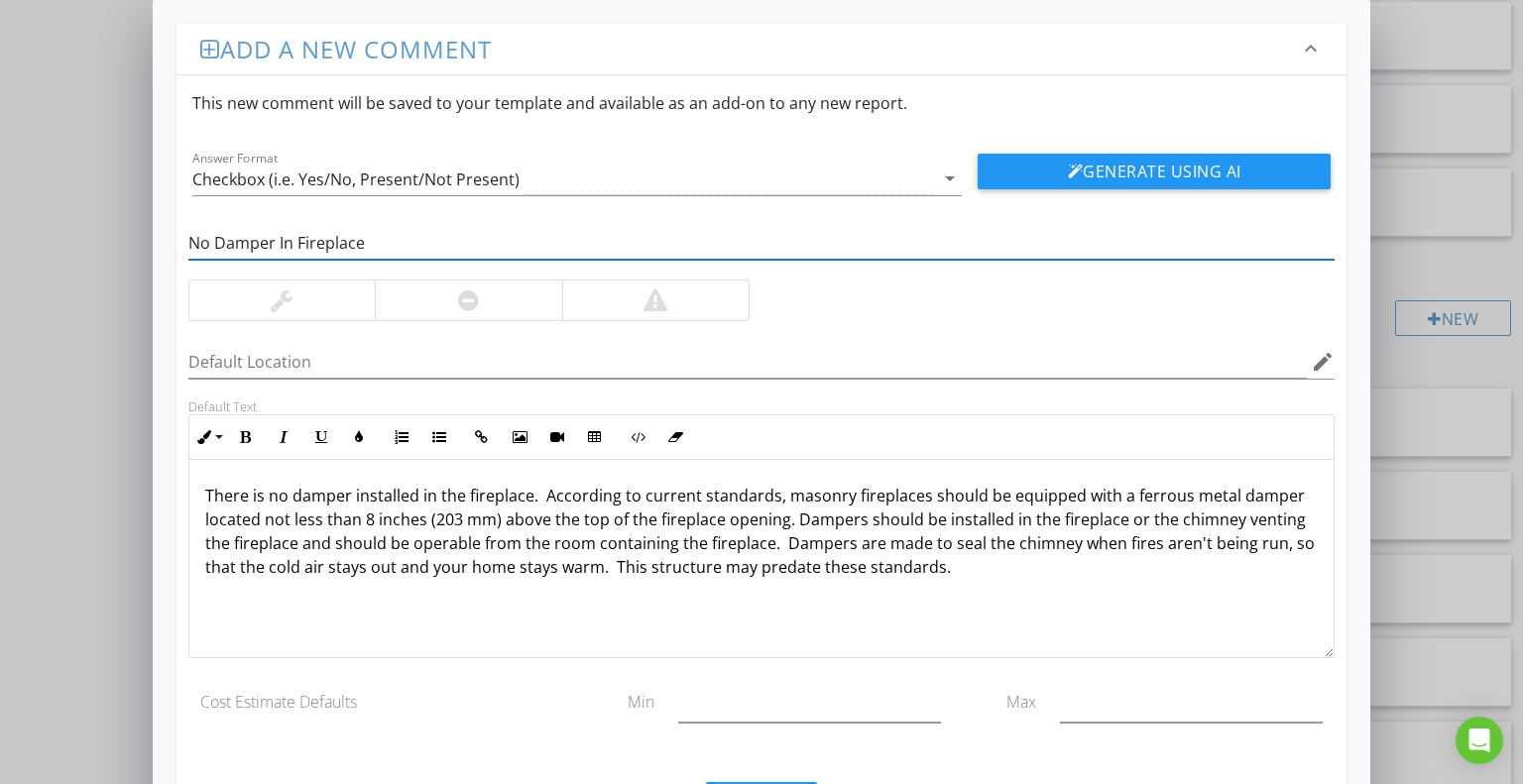 scroll, scrollTop: 95, scrollLeft: 0, axis: vertical 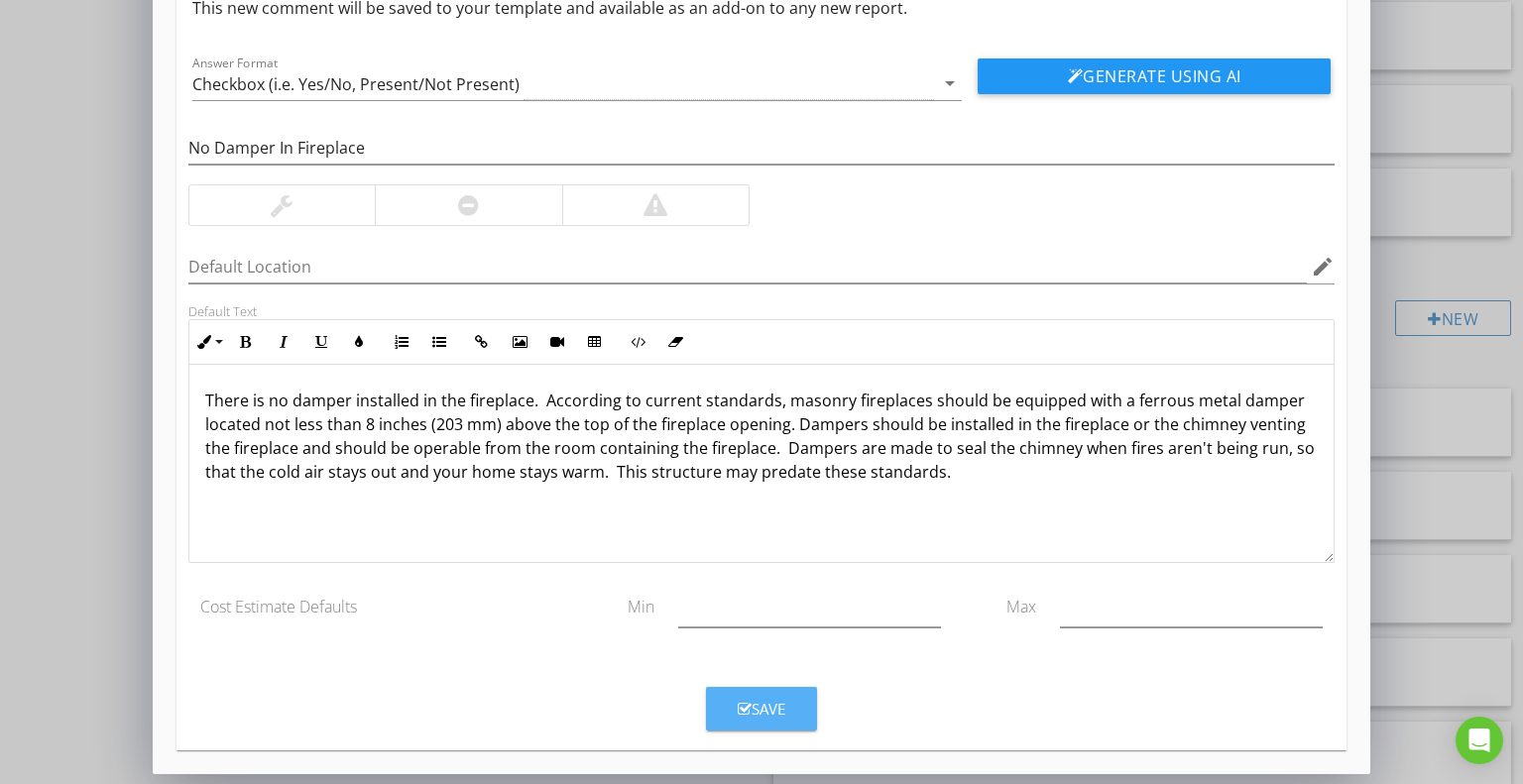 click on "Save" at bounding box center (762, 709) 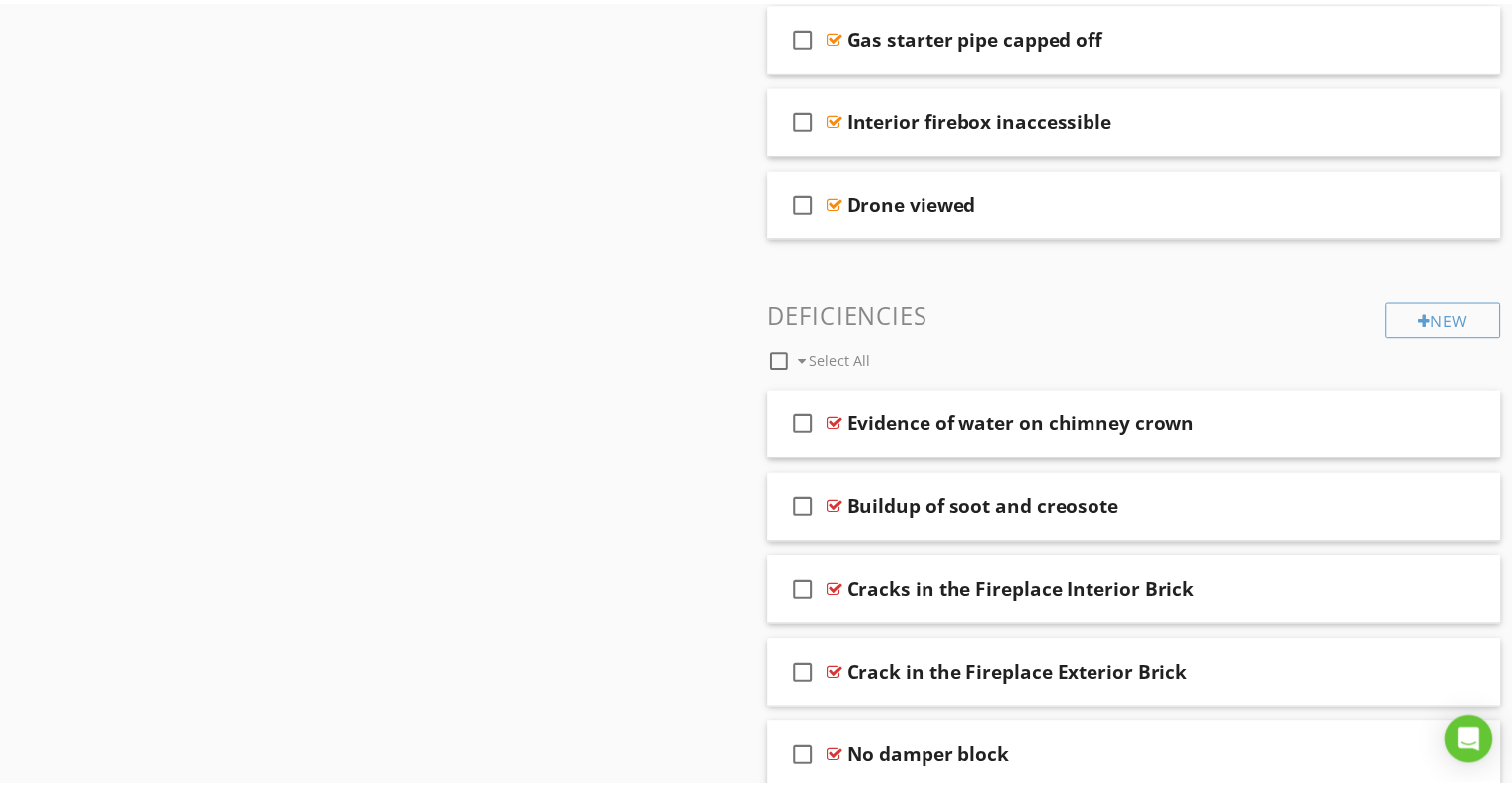 scroll, scrollTop: 0, scrollLeft: 0, axis: both 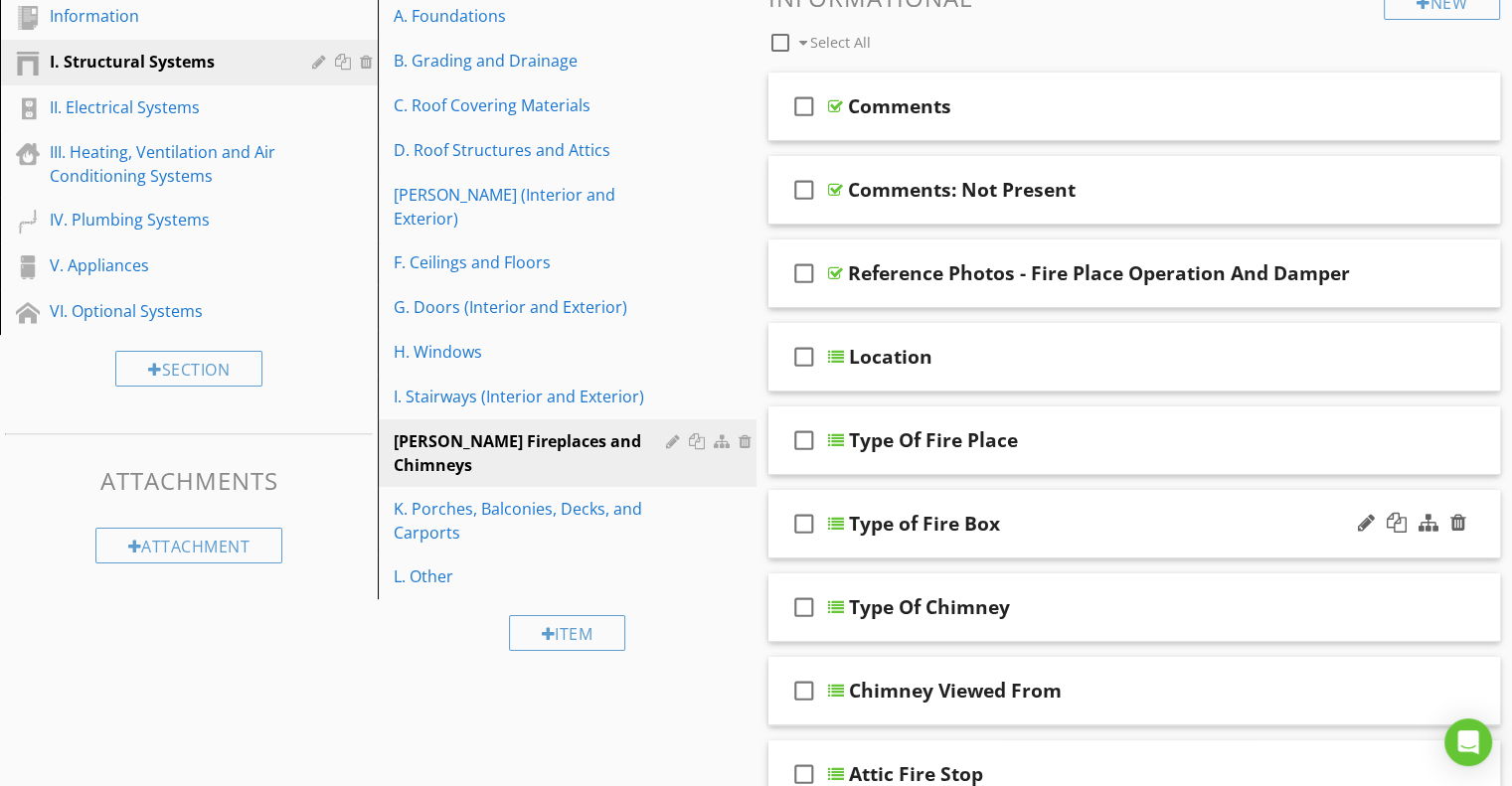 click on "Type of Fire Box" at bounding box center (924, 524) 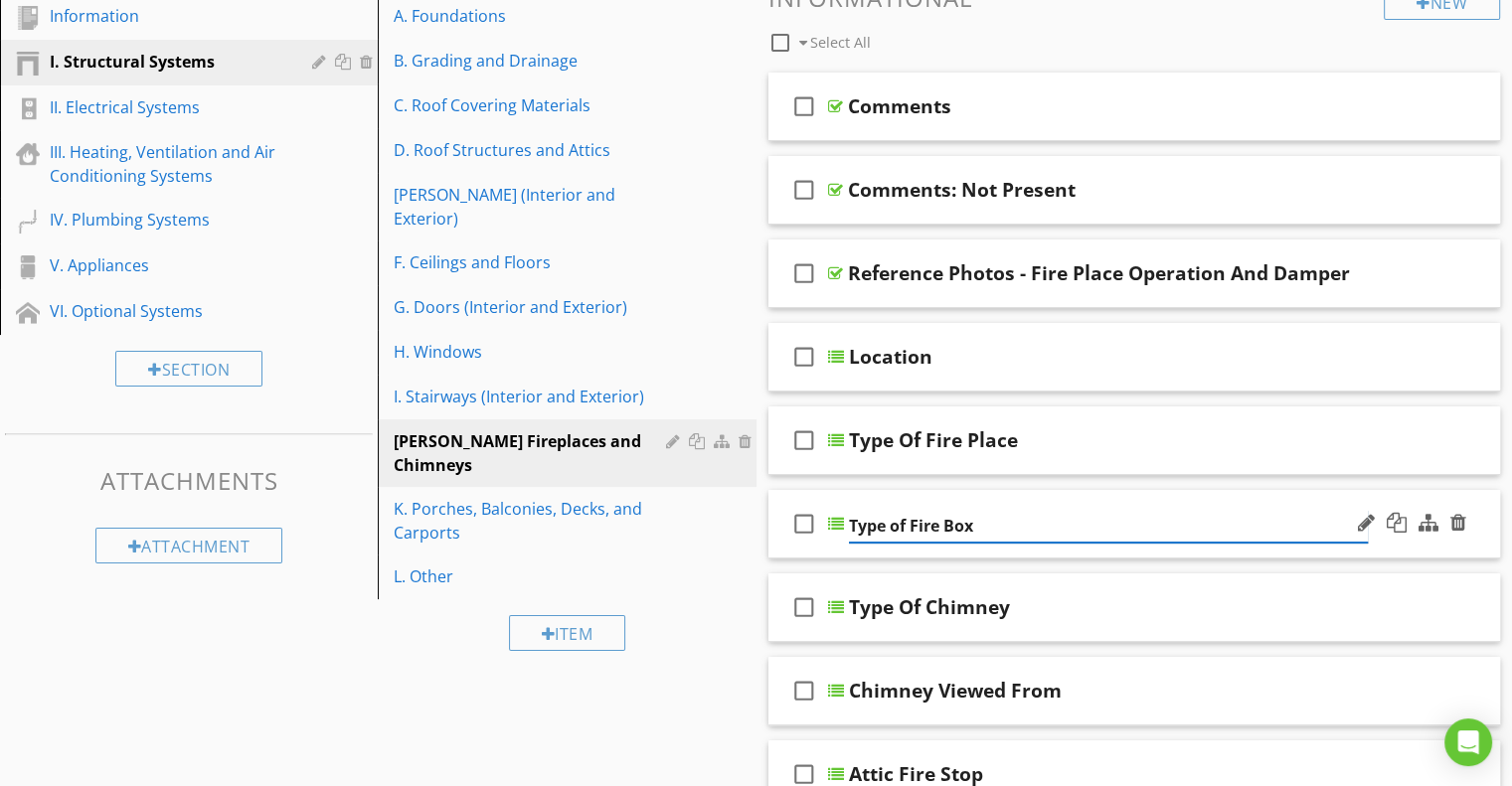 click on "Type of Fire Box" at bounding box center (1108, 526) 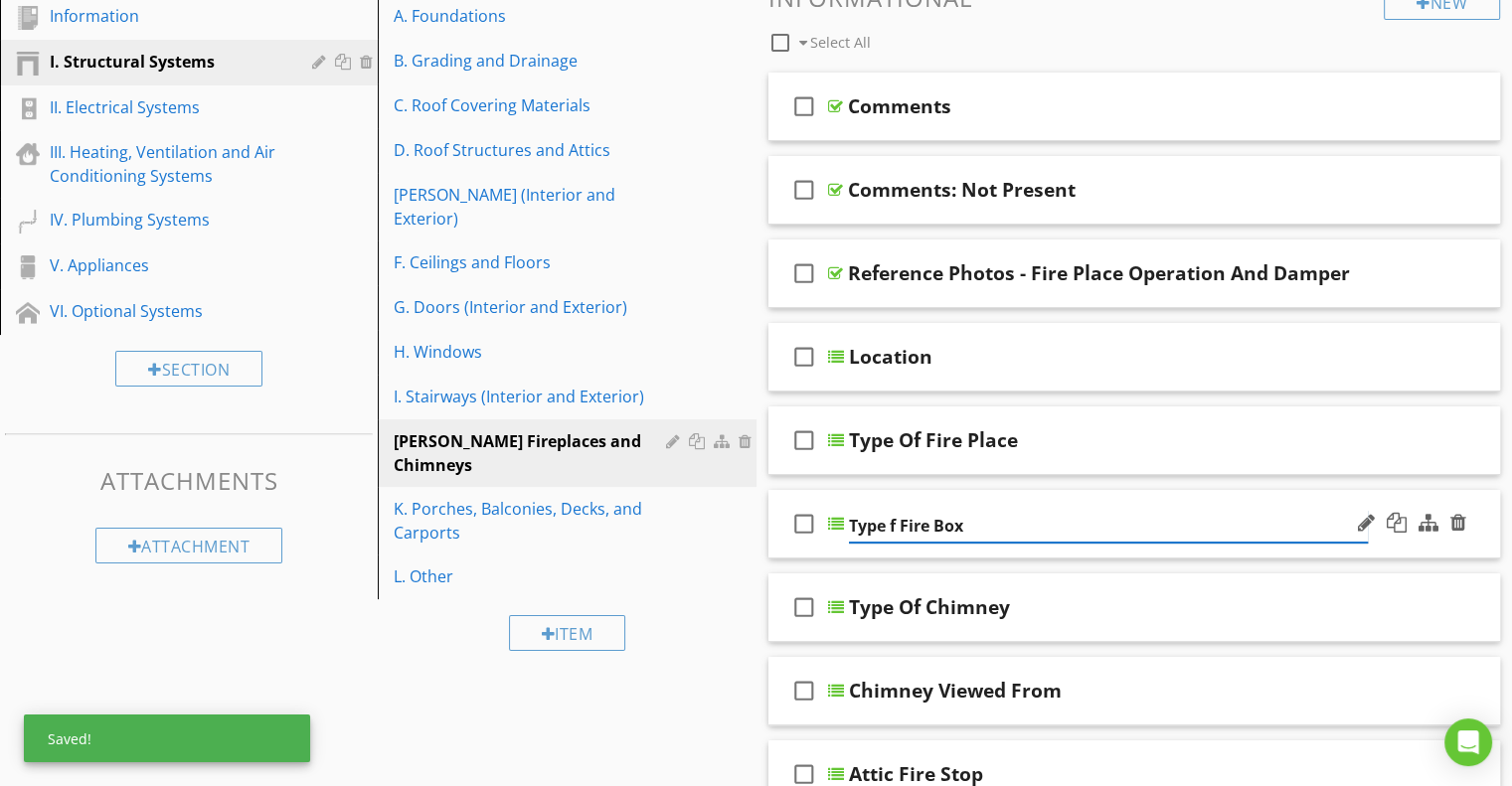 type on "Type Of Fire Box" 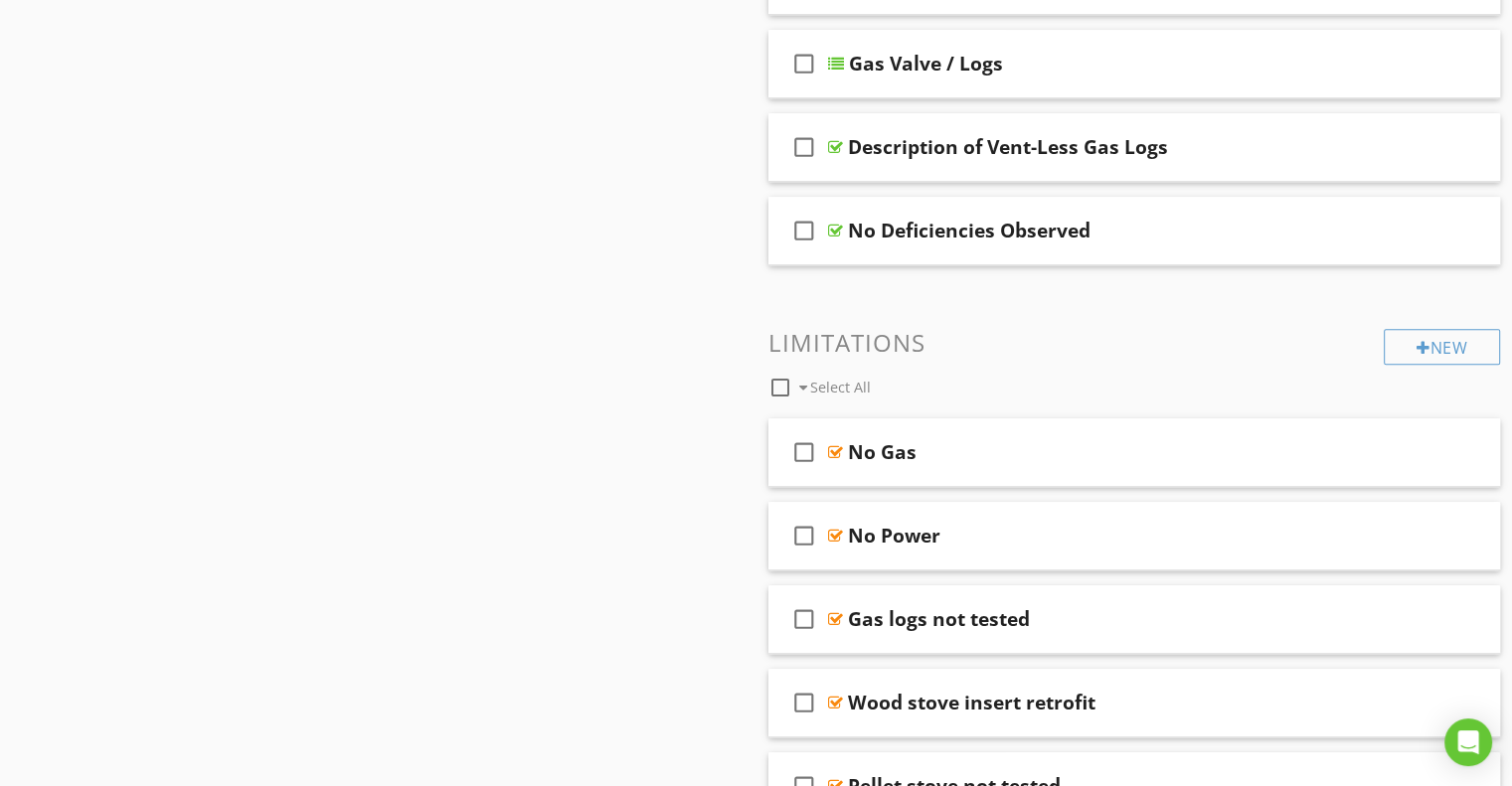 scroll, scrollTop: 1251, scrollLeft: 0, axis: vertical 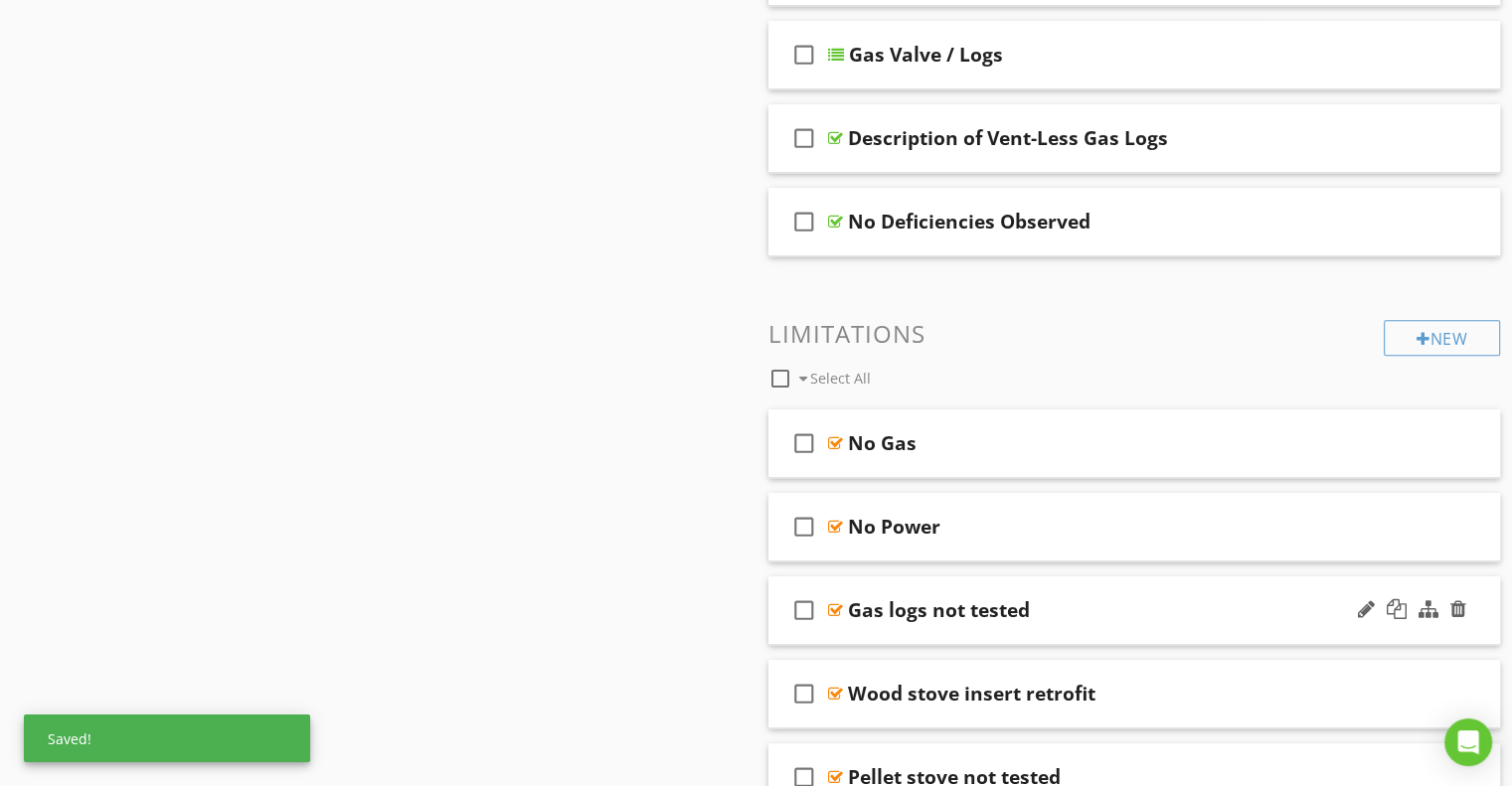 click on "check_box_outline_blank
Gas logs not tested" at bounding box center [1134, 610] 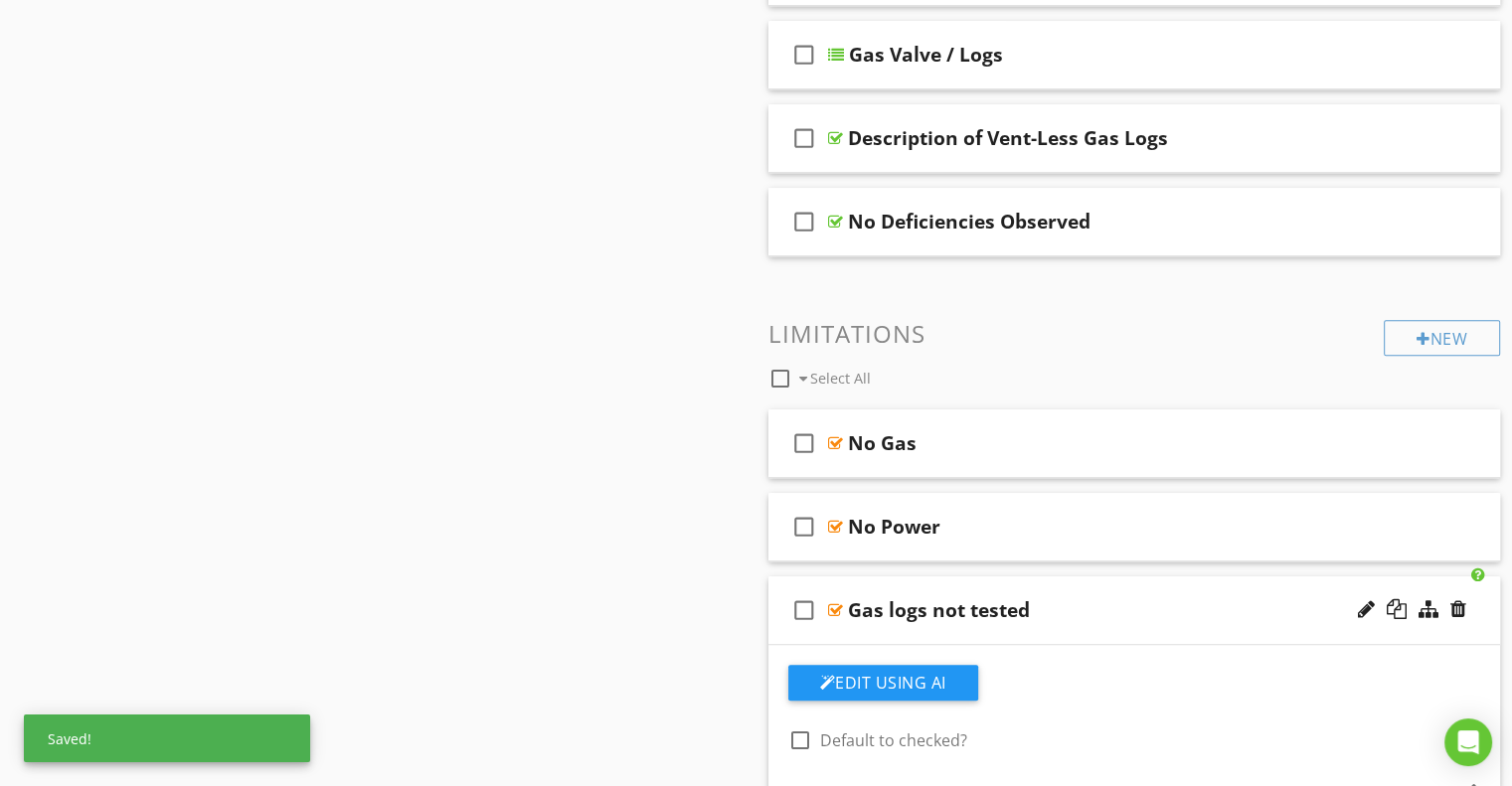 click on "Gas logs not tested" at bounding box center (938, 610) 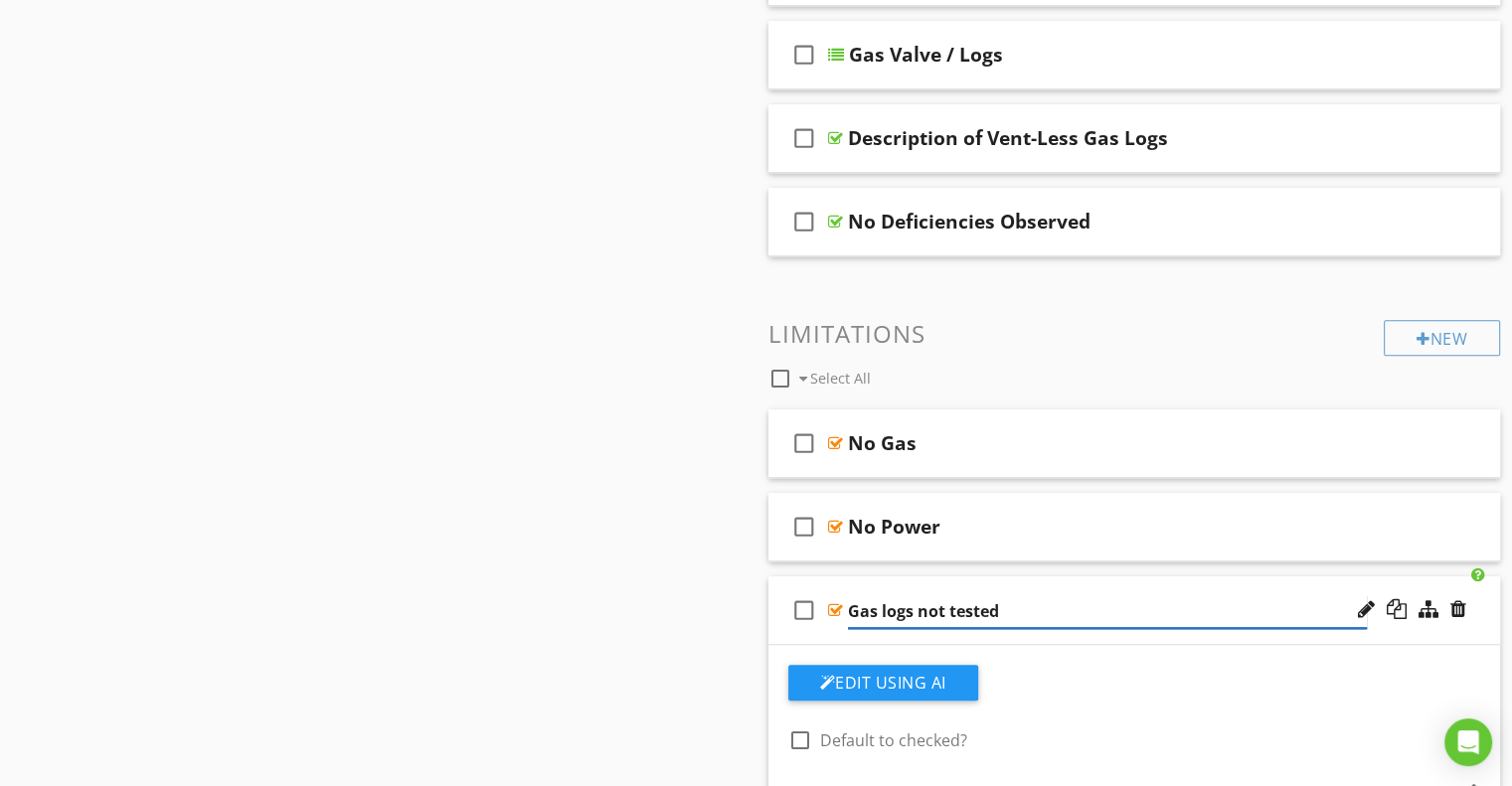 click on "Gas logs not tested" at bounding box center [1107, 611] 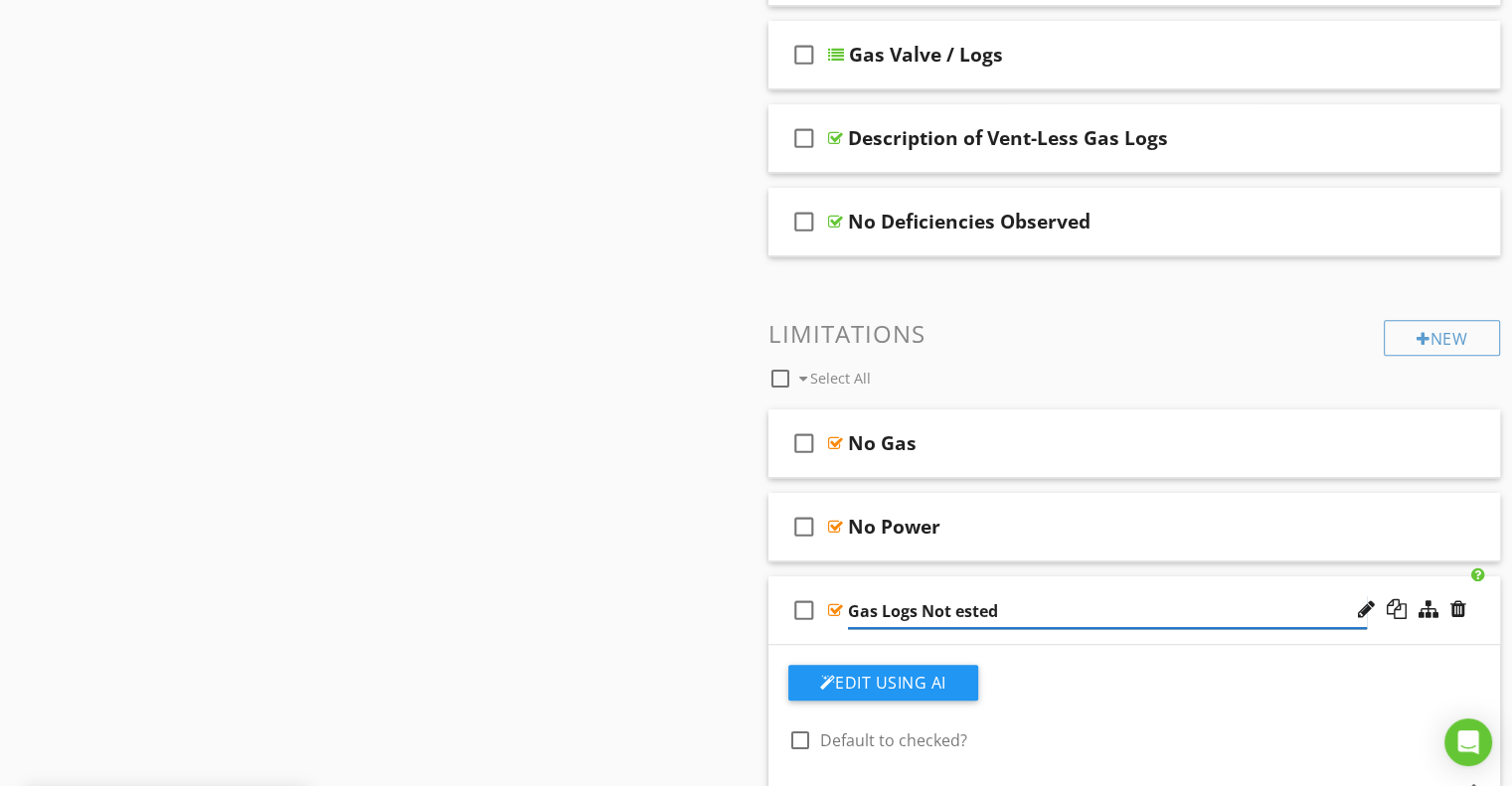 type on "Gas Logs Not Tested" 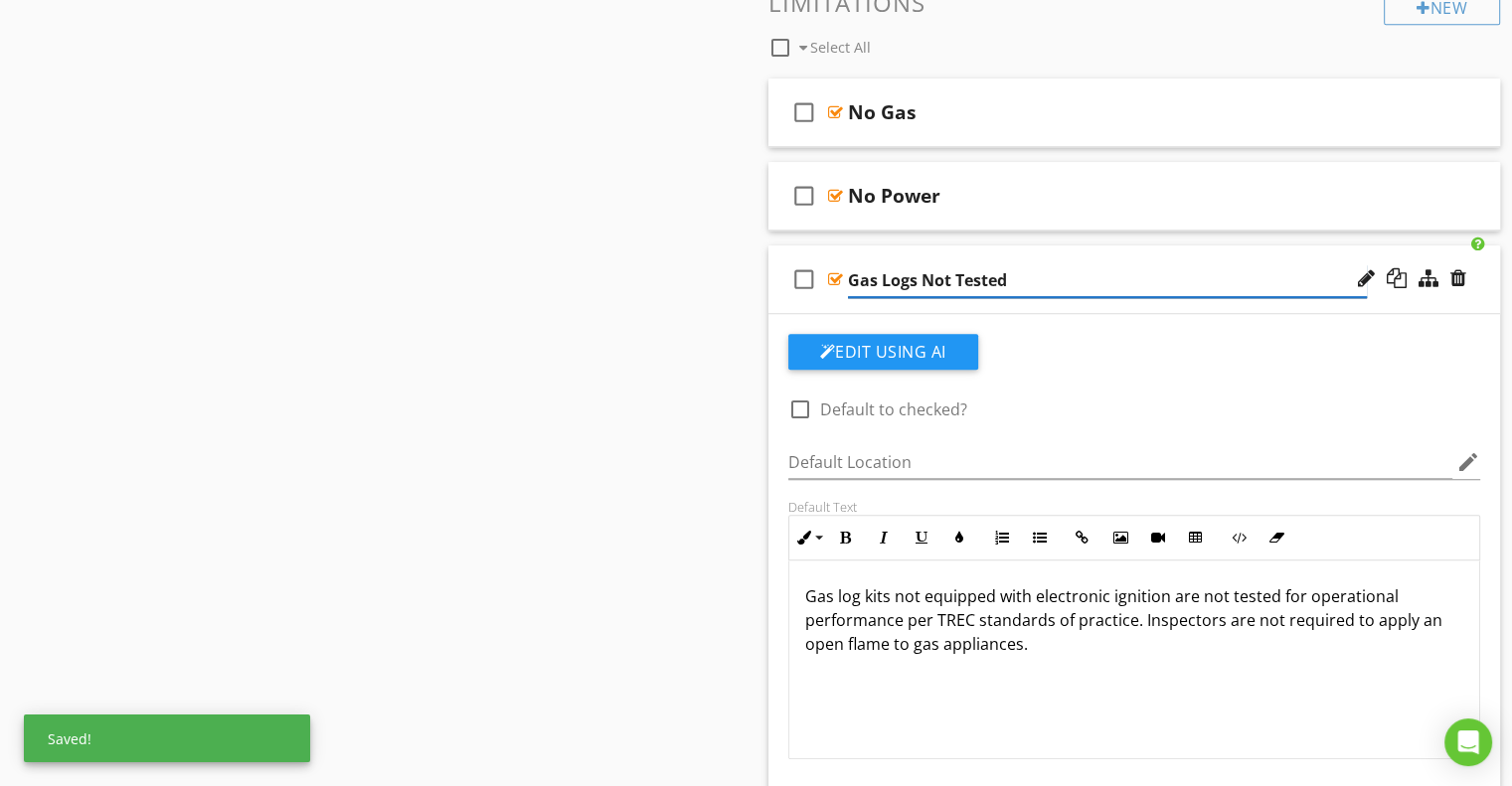 scroll, scrollTop: 1583, scrollLeft: 0, axis: vertical 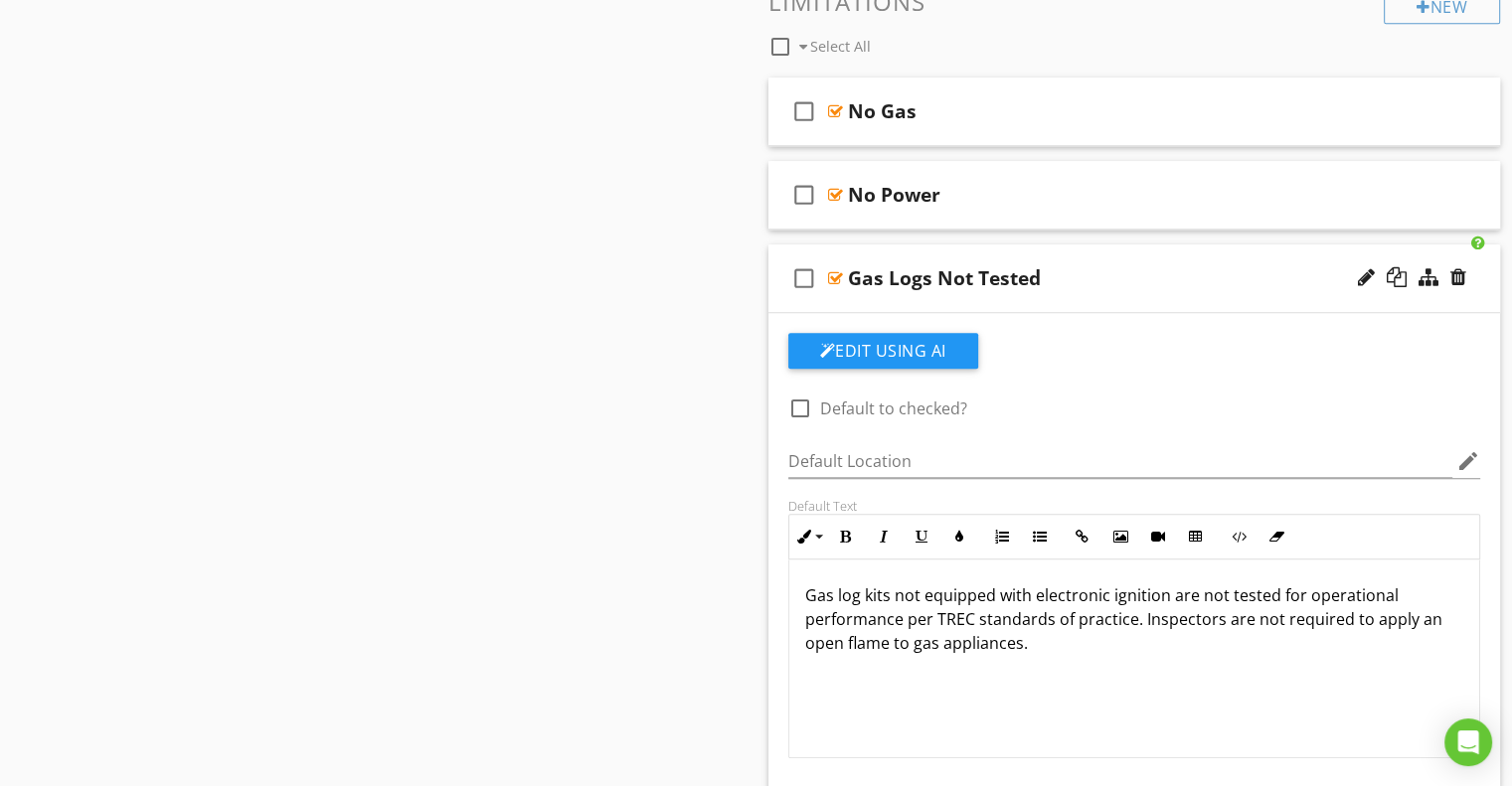 click on "Gas log kits not equipped with electronic ignition are not tested for operational performance per TREC standards of practice. Inspectors are not required to apply an open flame to gas appliances." at bounding box center (1134, 659) 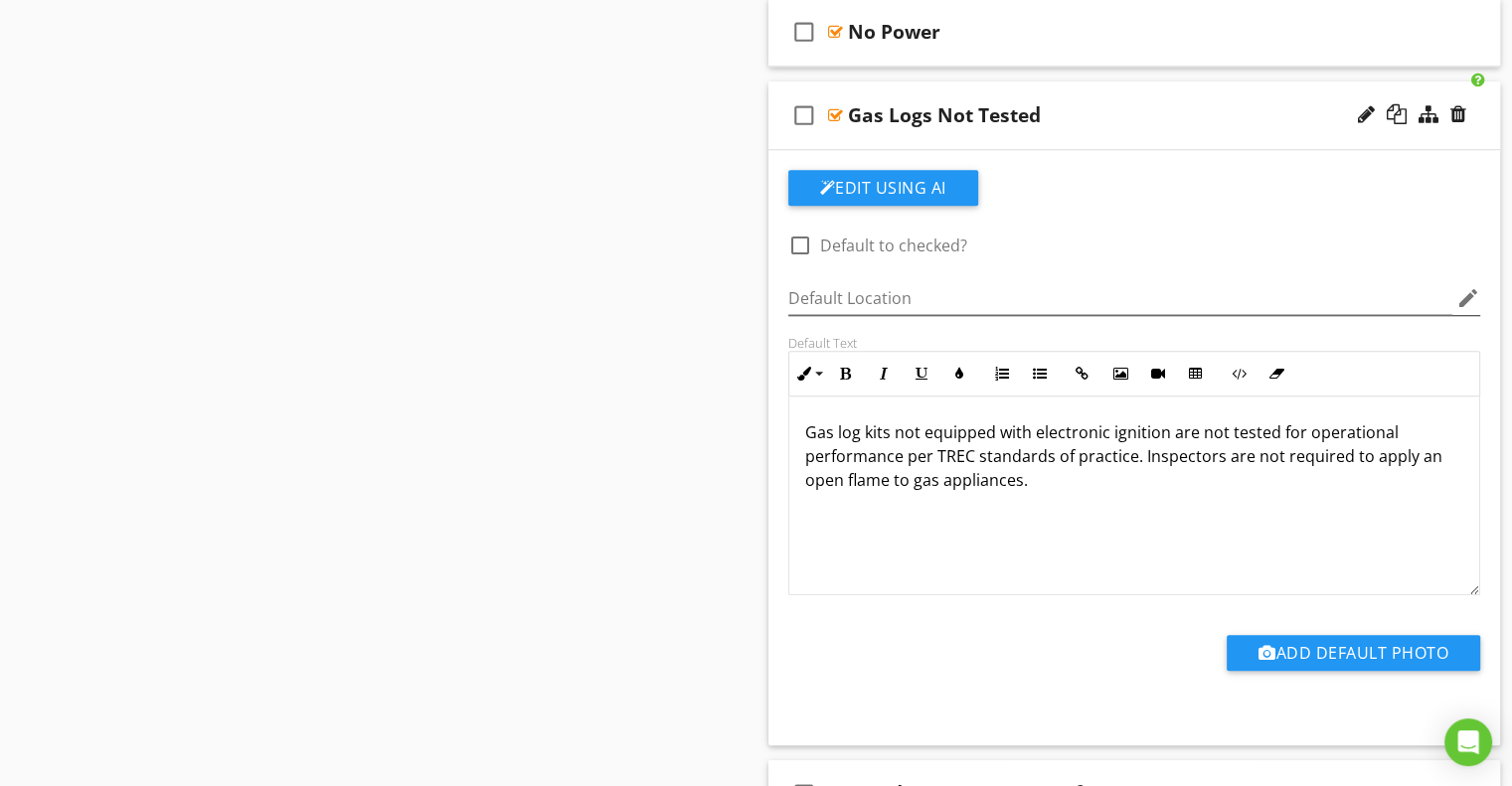 scroll, scrollTop: 1724, scrollLeft: 0, axis: vertical 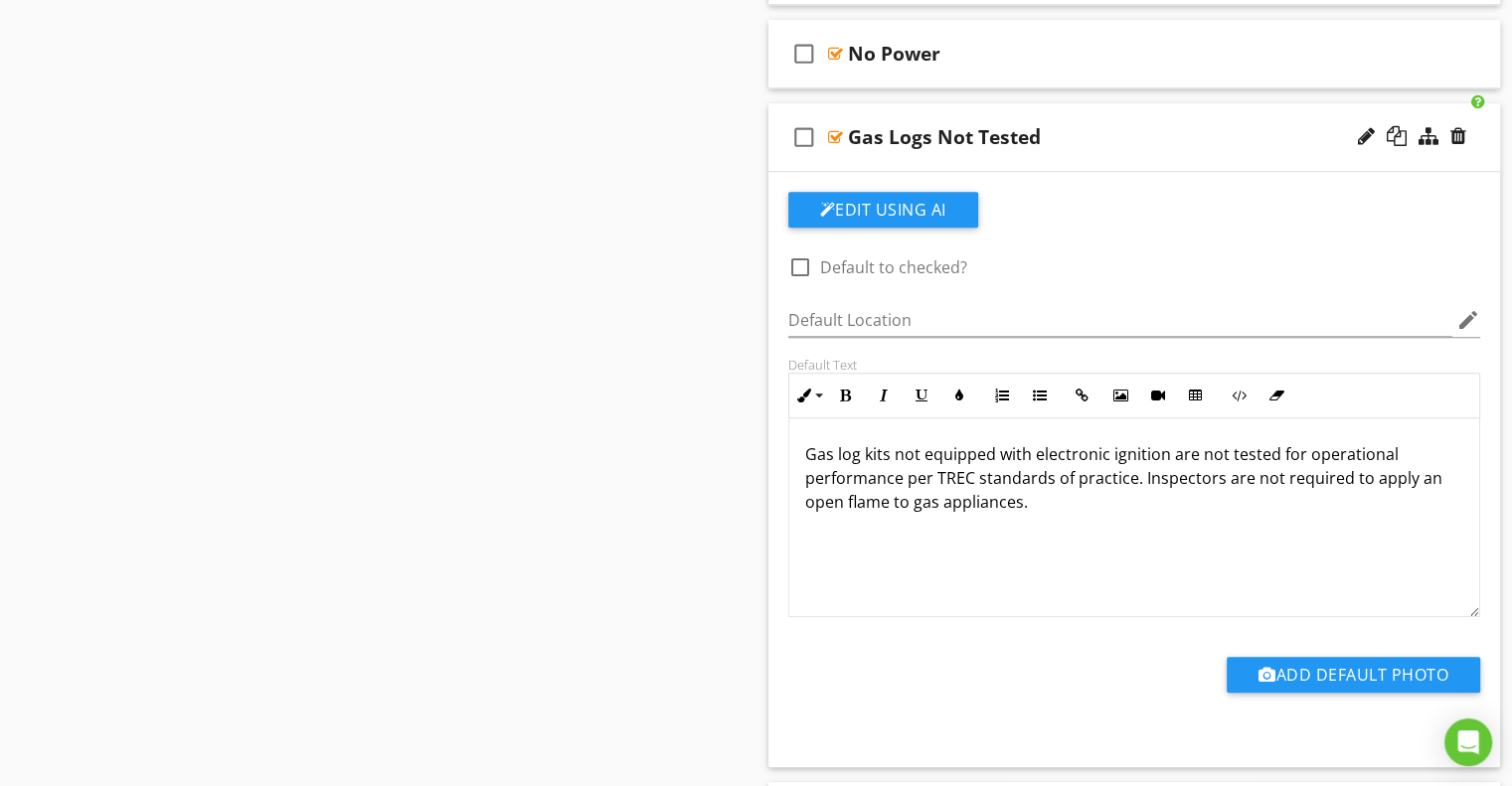 click on "check_box_outline_blank
Gas Logs Not Tested" at bounding box center [1134, 137] 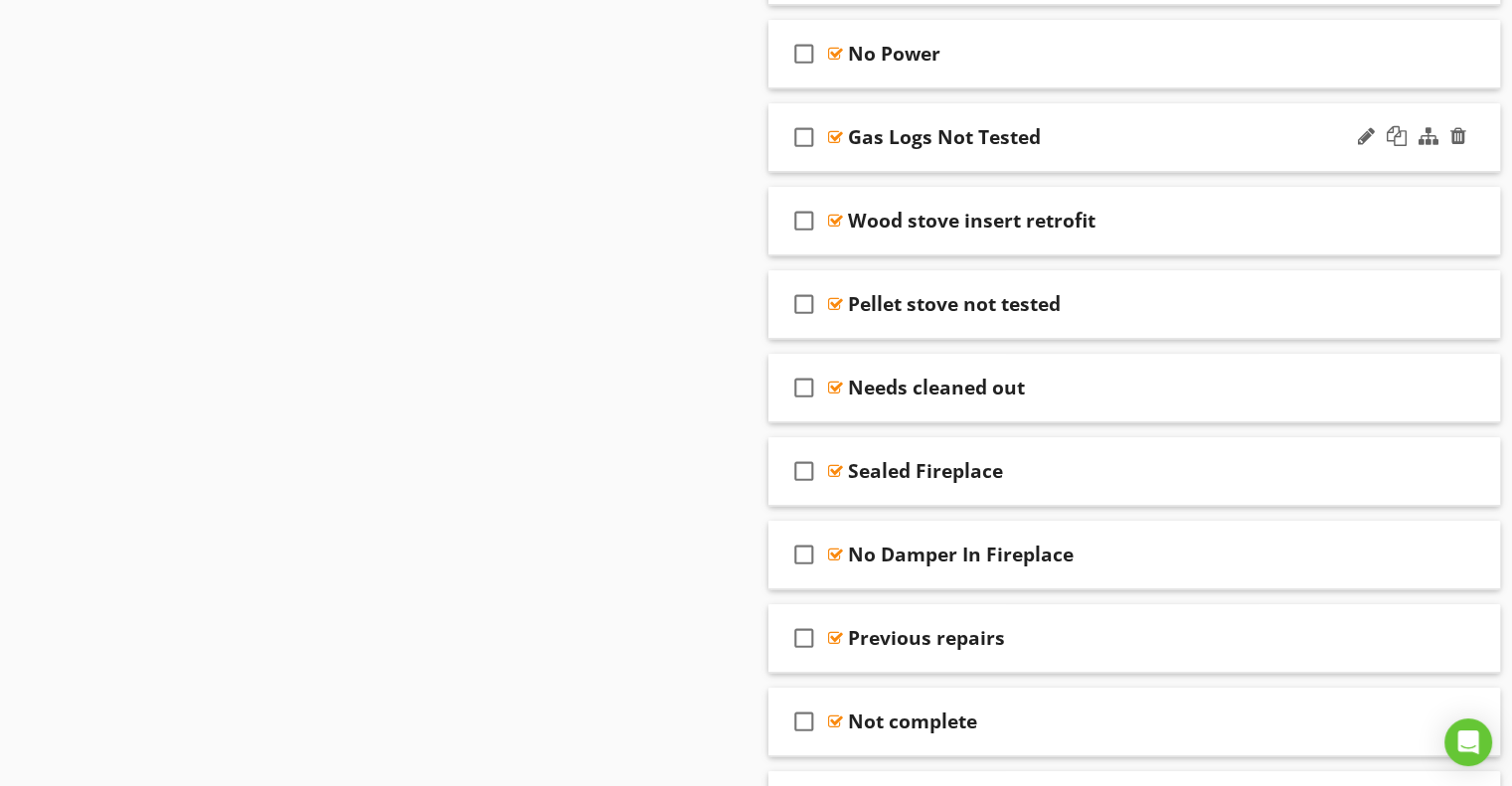 click on "Gas Logs Not Tested" at bounding box center (944, 137) 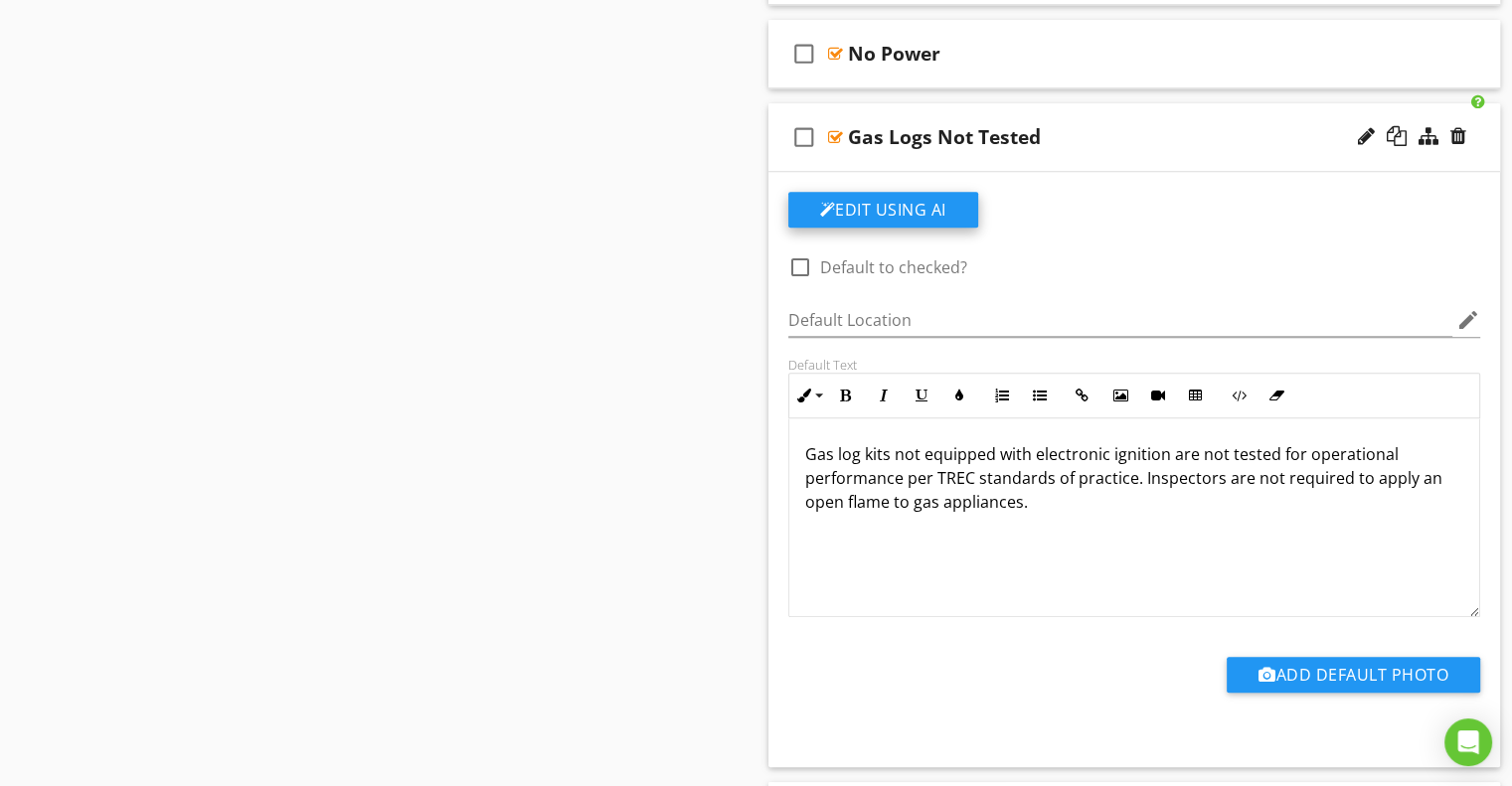 click on "Edit Using AI" at bounding box center (883, 210) 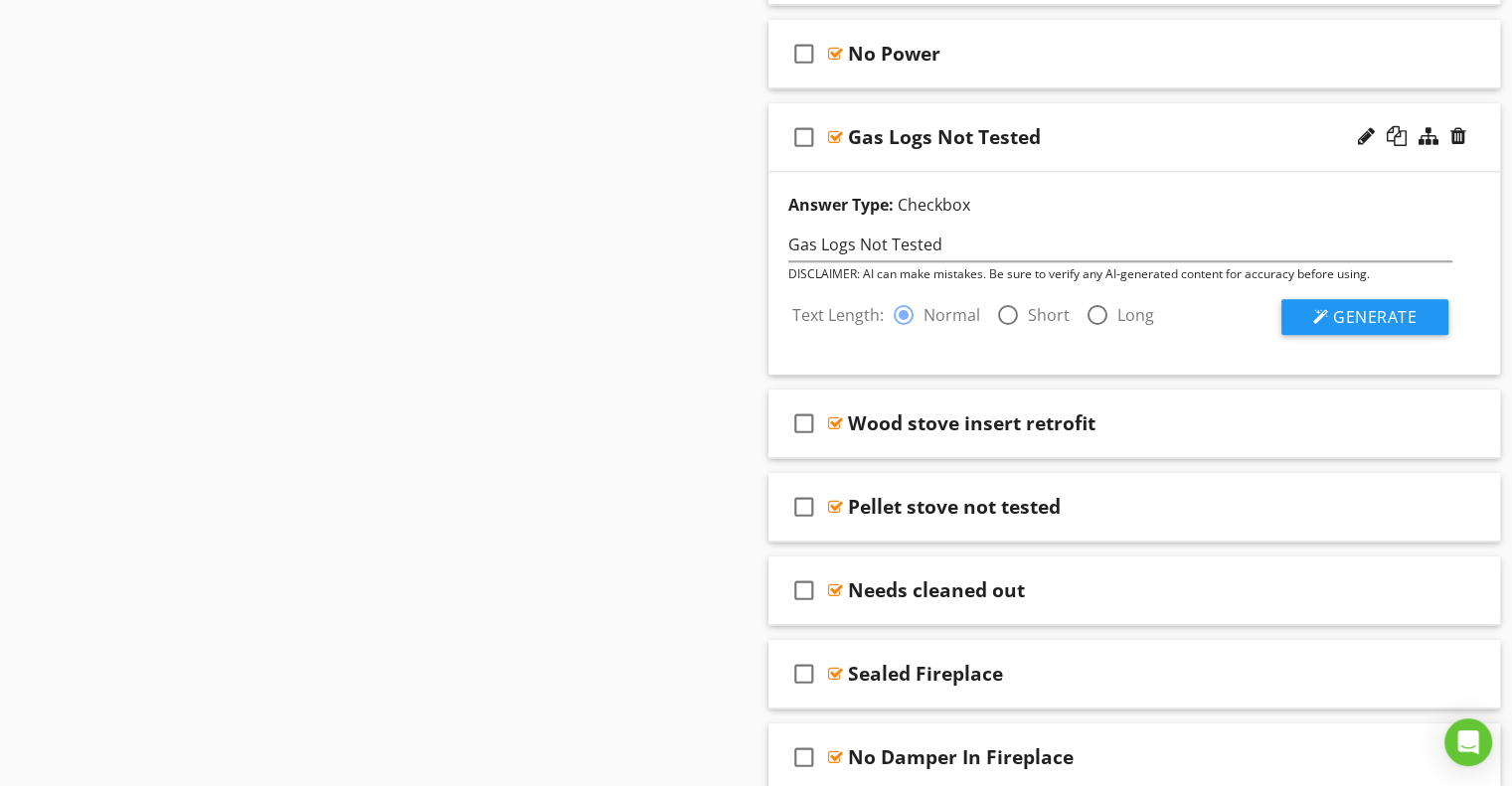 click on "Sections
Information           I. Structural Systems           II. Electrical Systems           III. Heating, Ventilation and Air Conditioning Systems           IV. Plumbing Systems           V. Appliances           VI. Optional Systems
Section
Attachments
Attachment
Items
A. Foundations           B. Grading and Drainage           C. Roof Covering Materials           D. Roof Structures and Attics           E. Walls (Interior and Exterior)           F. Ceilings and Floors           G. Doors (Interior and Exterior)           H. Windows           I. Stairways (Interior and Exterior)           J. Fireplaces and Chimneys           K. Porches, Balconies, Decks, and Carports           L. Other
Item
Comments
New
Informational   check_box_outline_blank     Select All       check_box_outline_blank" at bounding box center [756, 2413] 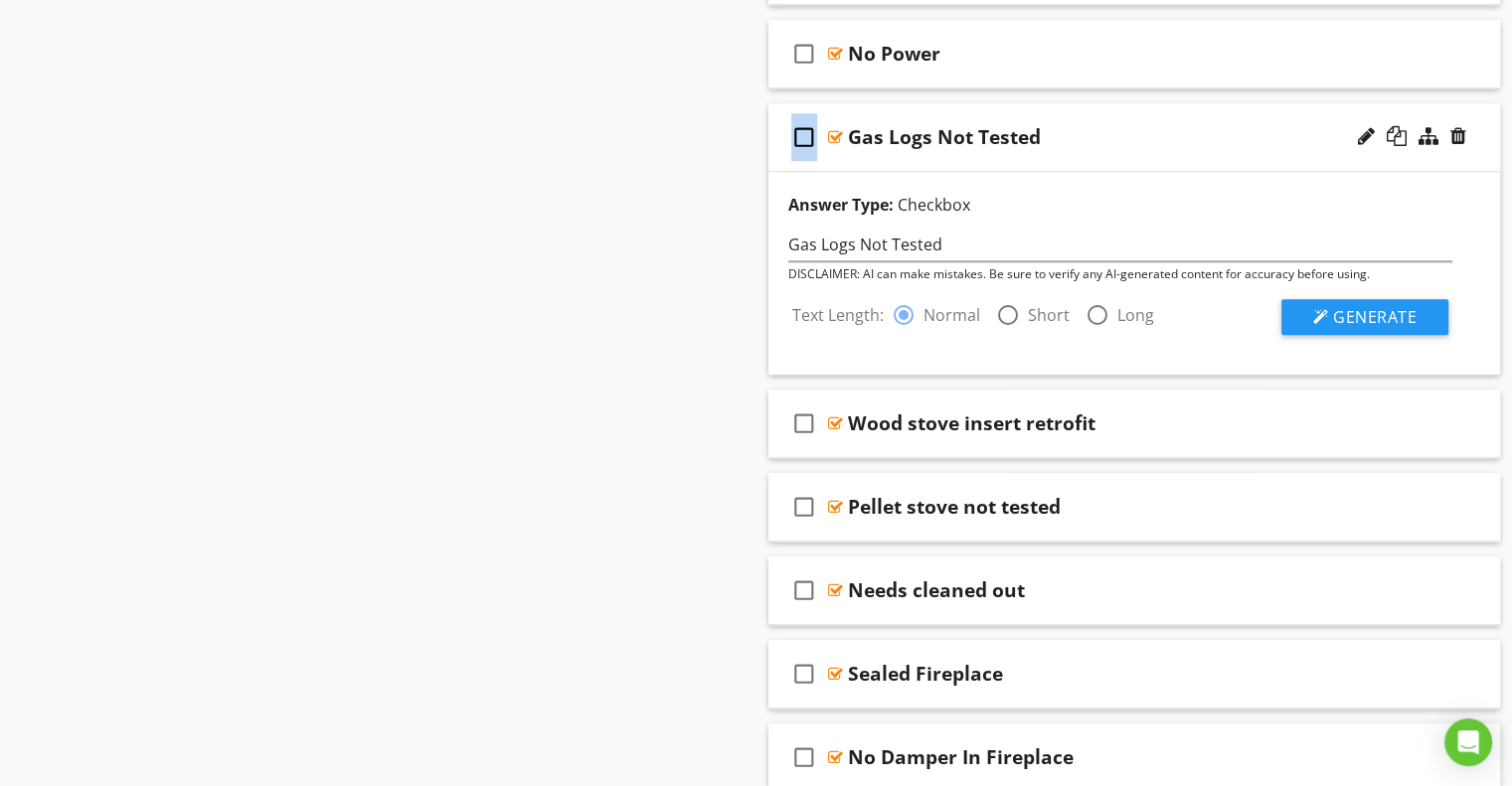 click on "Sections
Information           I. Structural Systems           II. Electrical Systems           III. Heating, Ventilation and Air Conditioning Systems           IV. Plumbing Systems           V. Appliances           VI. Optional Systems
Section
Attachments
Attachment
Items
A. Foundations           B. Grading and Drainage           C. Roof Covering Materials           D. Roof Structures and Attics           E. Walls (Interior and Exterior)           F. Ceilings and Floors           G. Doors (Interior and Exterior)           H. Windows           I. Stairways (Interior and Exterior)           J. Fireplaces and Chimneys           K. Porches, Balconies, Decks, and Carports           L. Other
Item
Comments
New
Informational   check_box_outline_blank     Select All       check_box_outline_blank" at bounding box center (756, 2413) 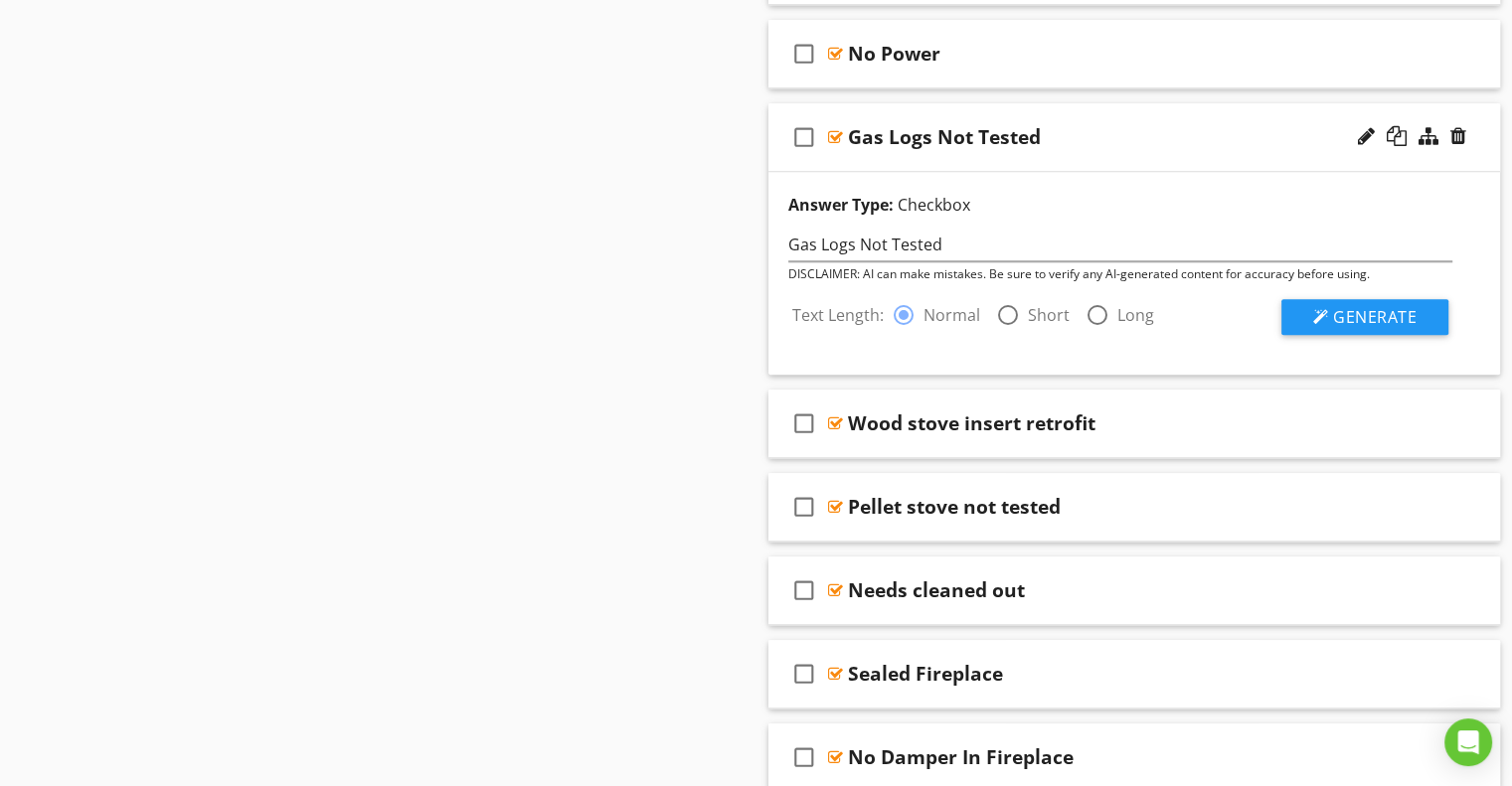 click on "Sections
Information           I. Structural Systems           II. Electrical Systems           III. Heating, Ventilation and Air Conditioning Systems           IV. Plumbing Systems           V. Appliances           VI. Optional Systems
Section
Attachments
Attachment
Items
A. Foundations           B. Grading and Drainage           C. Roof Covering Materials           D. Roof Structures and Attics           E. Walls (Interior and Exterior)           F. Ceilings and Floors           G. Doors (Interior and Exterior)           H. Windows           I. Stairways (Interior and Exterior)           J. Fireplaces and Chimneys           K. Porches, Balconies, Decks, and Carports           L. Other
Item
Comments
New
Informational   check_box_outline_blank     Select All       check_box_outline_blank" at bounding box center (756, 2413) 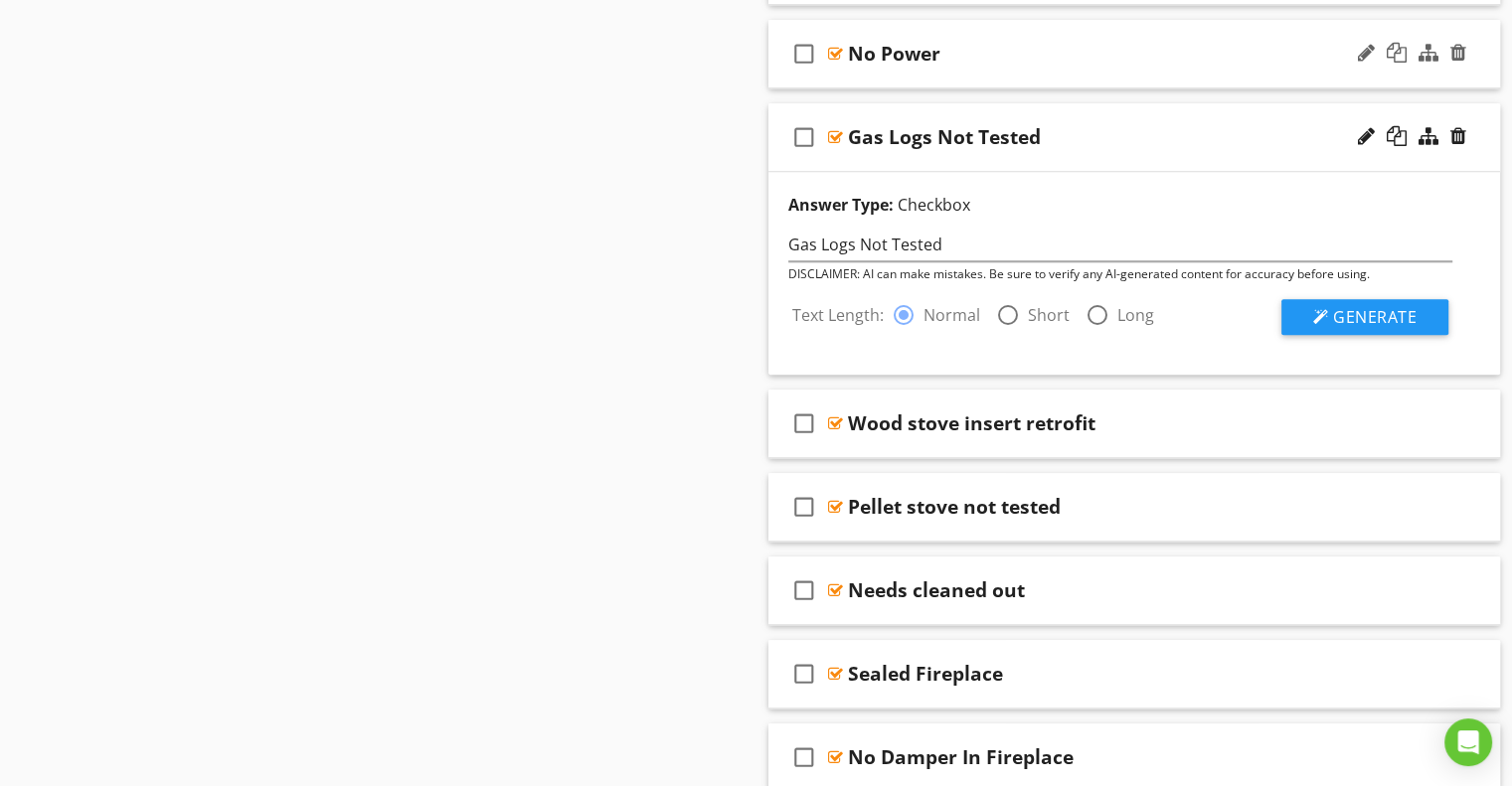 click on "check_box_outline_blank
No Power" at bounding box center [1134, 54] 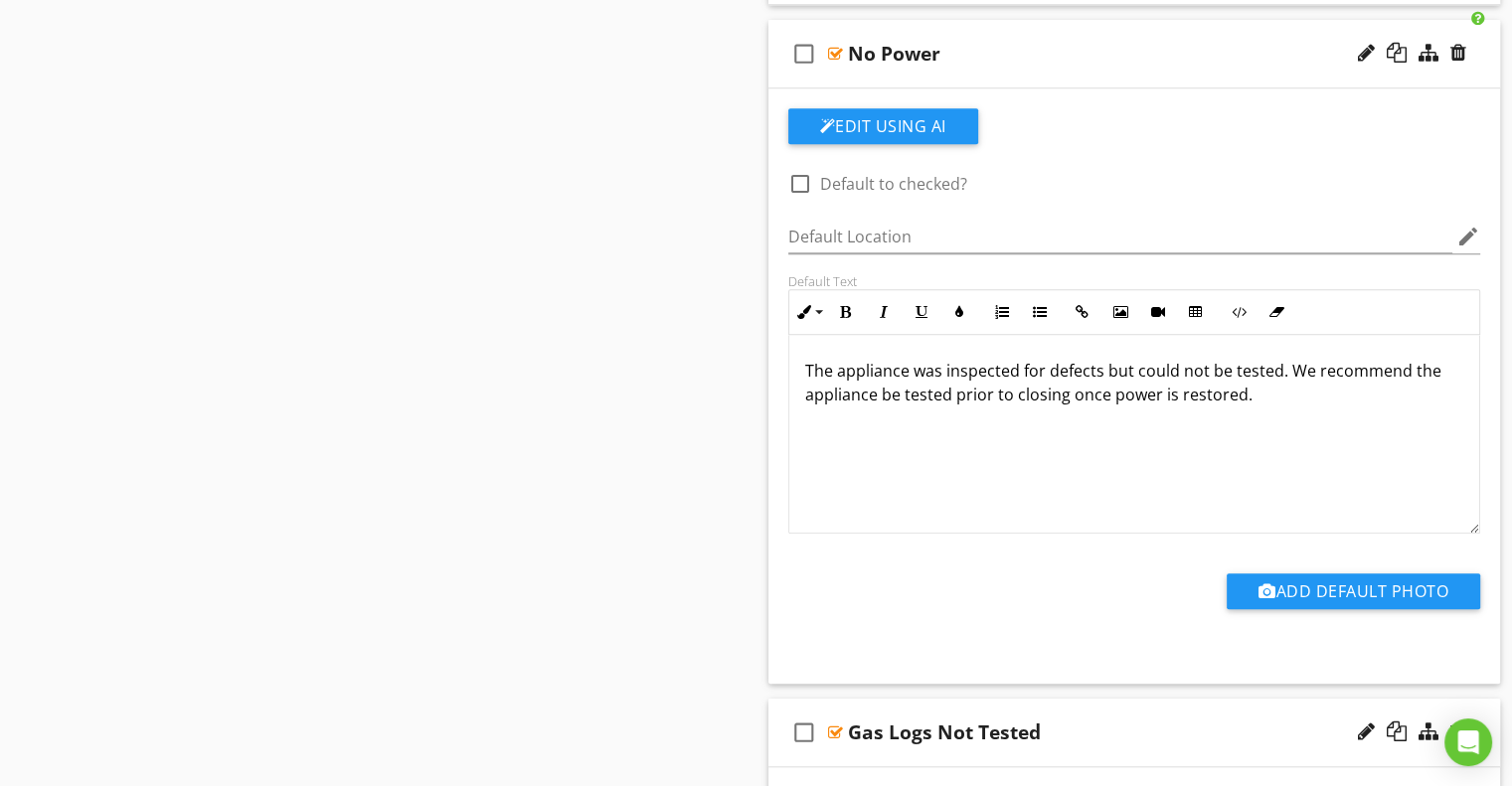 click on "No Power" at bounding box center [1107, 54] 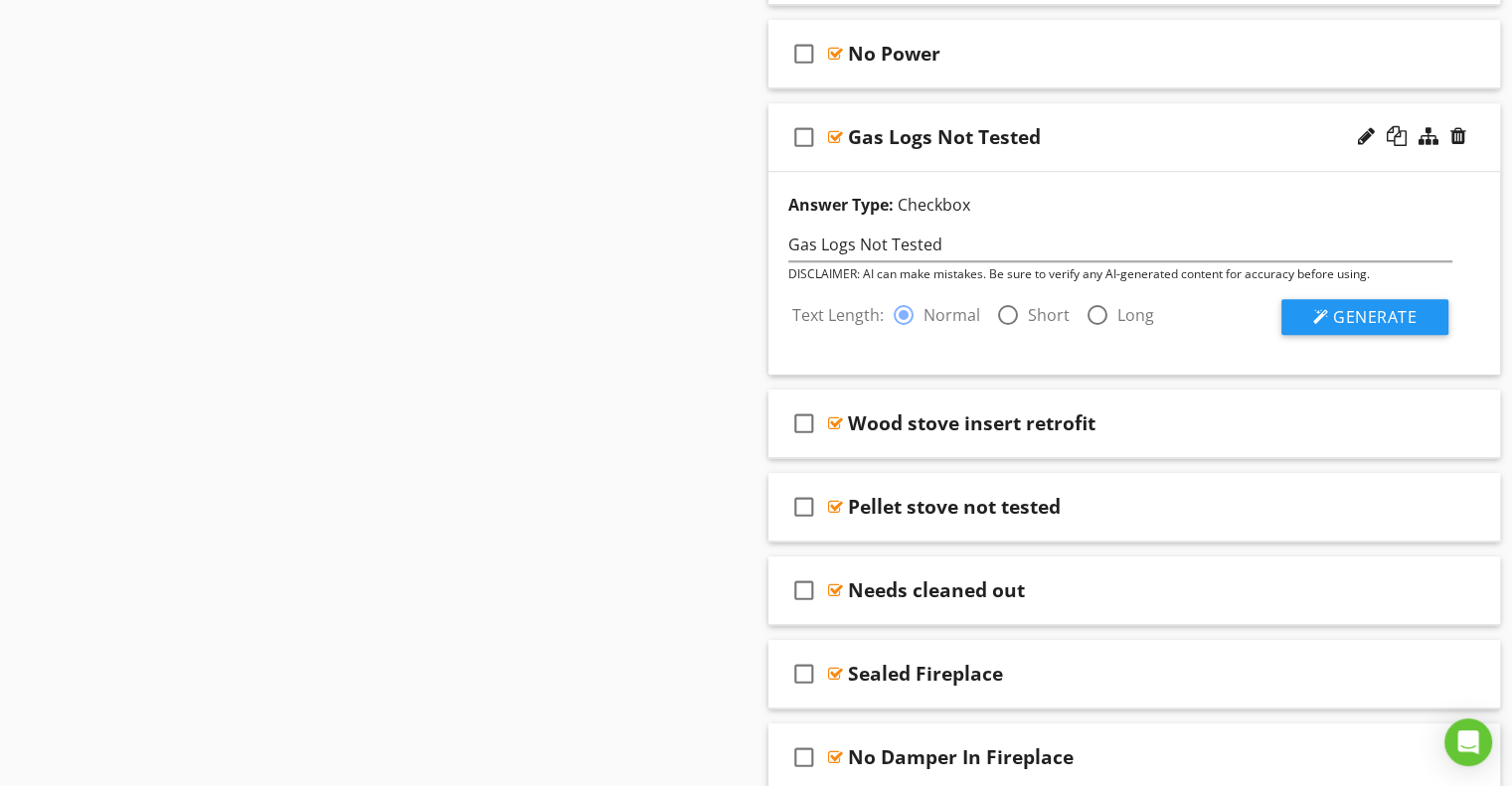 click on "Gas Logs Not Tested" at bounding box center (1107, 137) 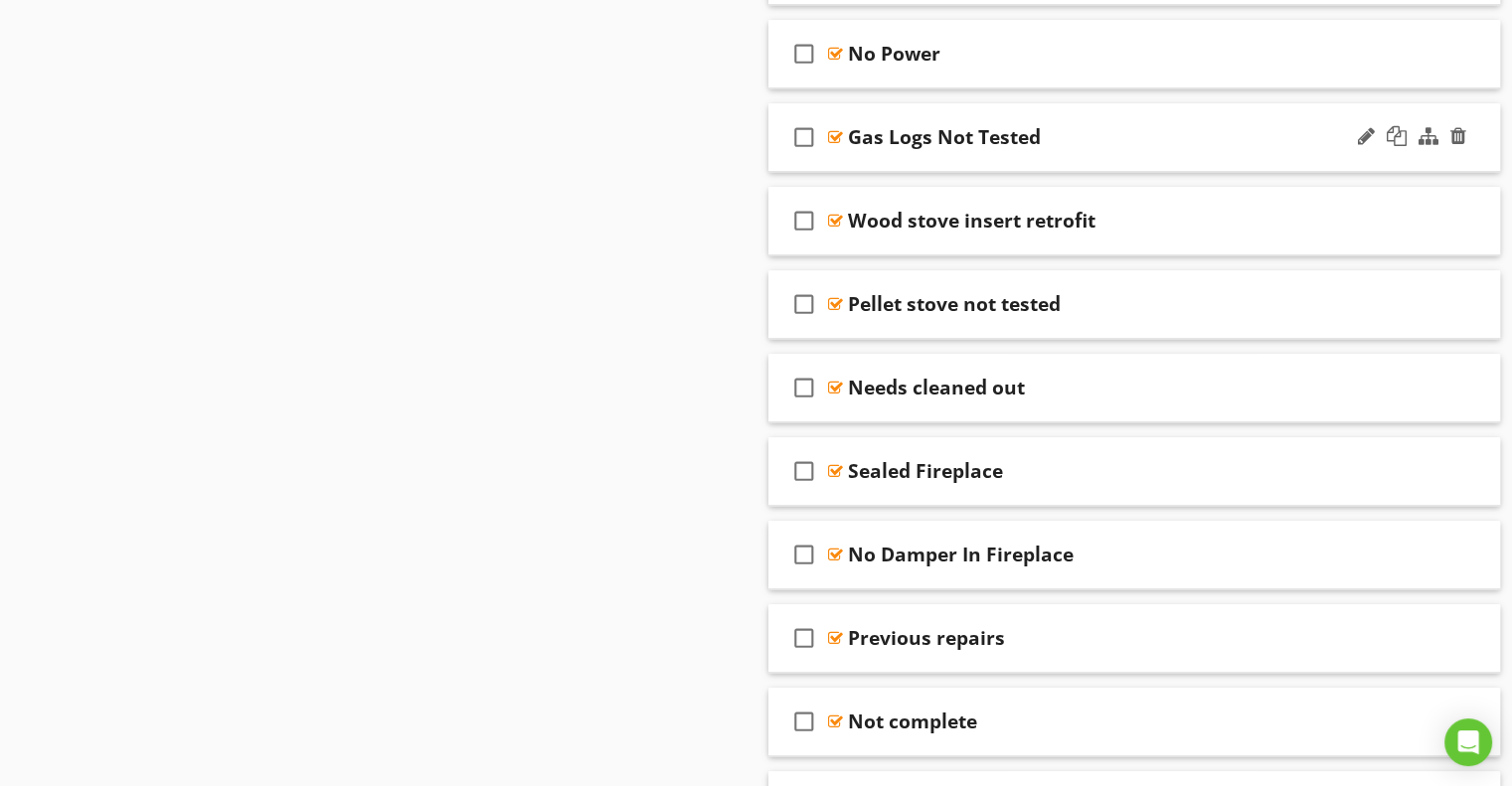 click on "check_box_outline_blank
Gas Logs Not Tested" at bounding box center (1134, 137) 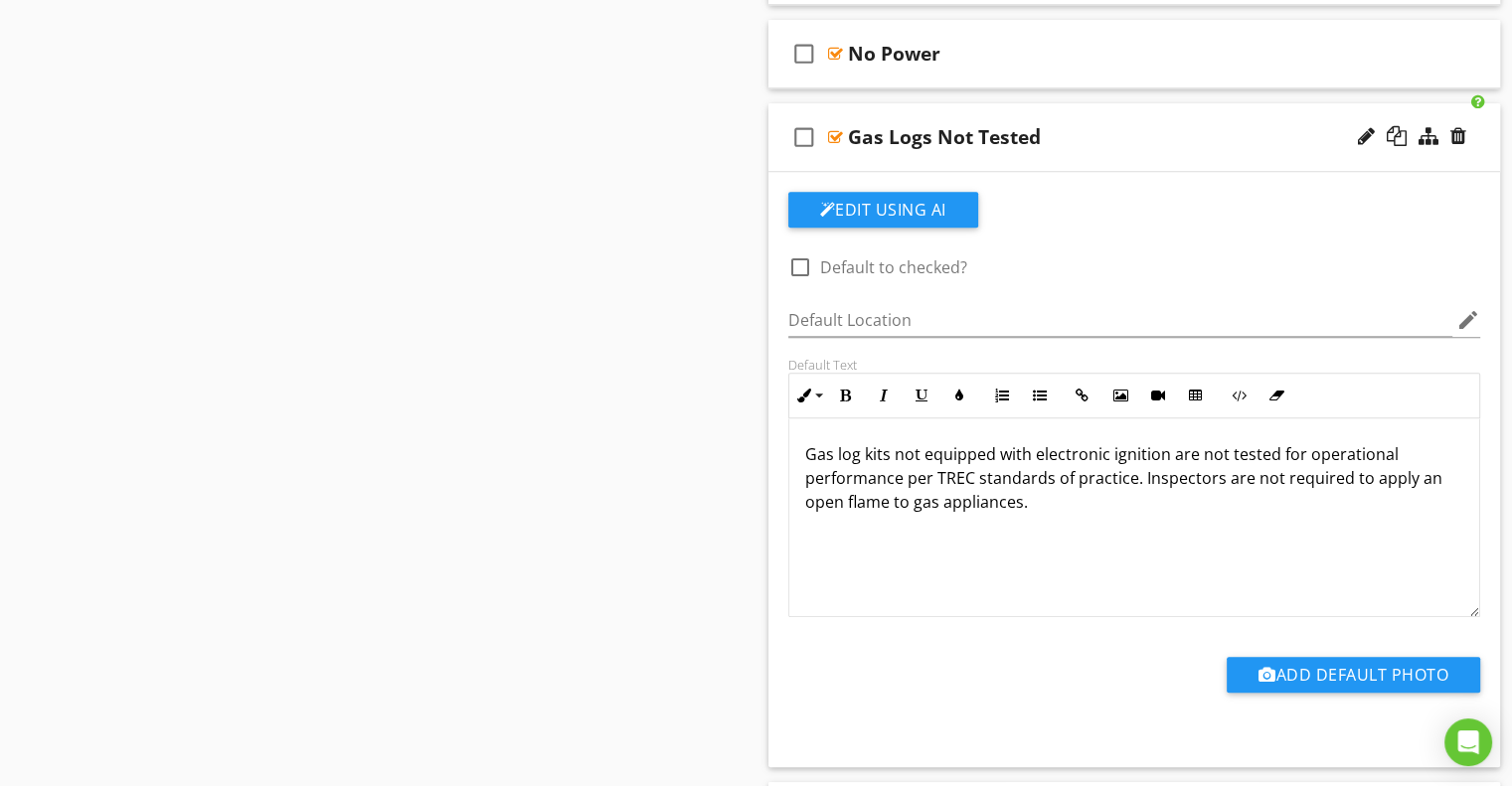 click on "check_box_outline_blank
Gas Logs Not Tested" at bounding box center [1134, 137] 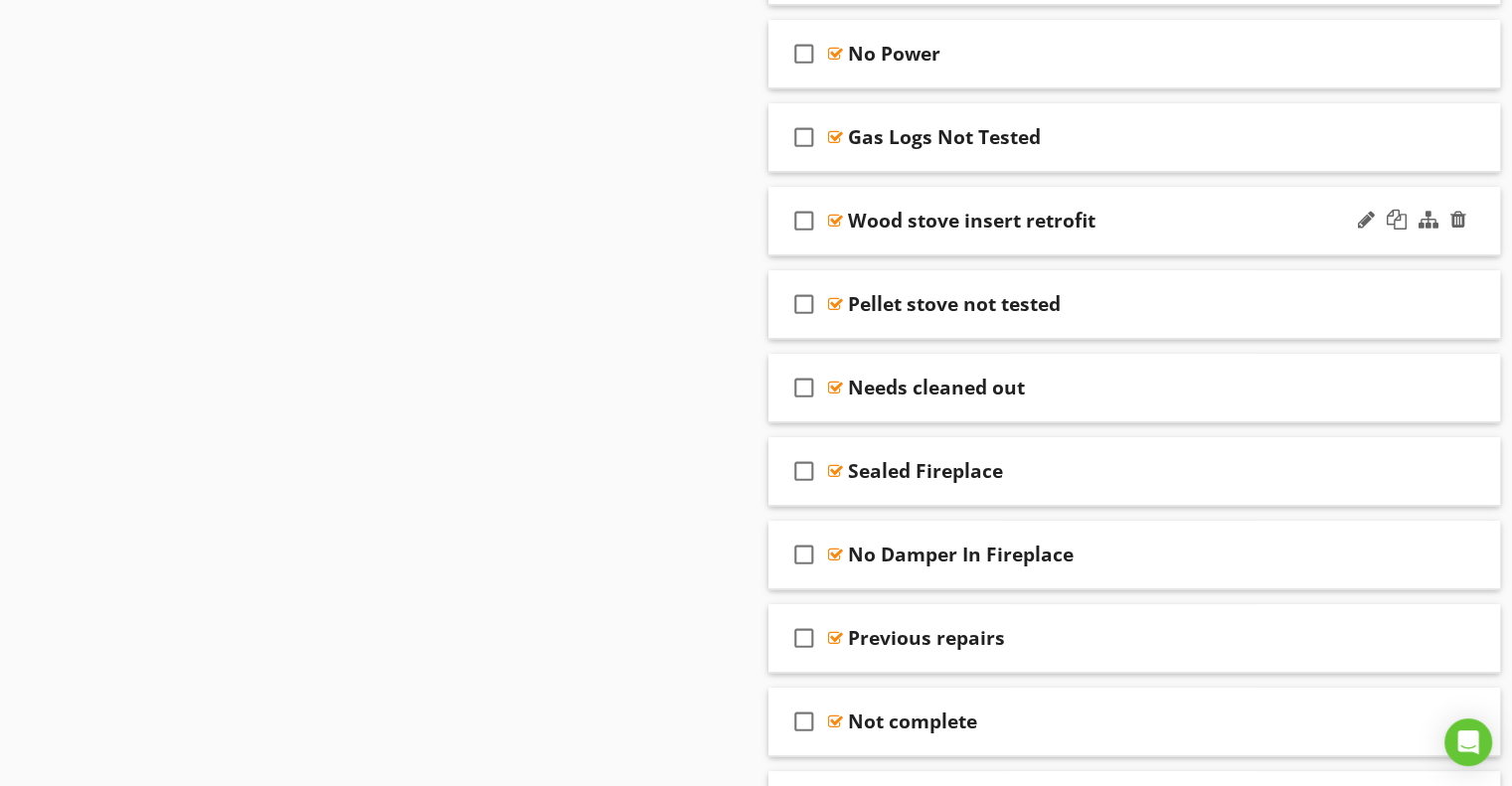 click on "Wood stove insert retrofit" at bounding box center [971, 221] 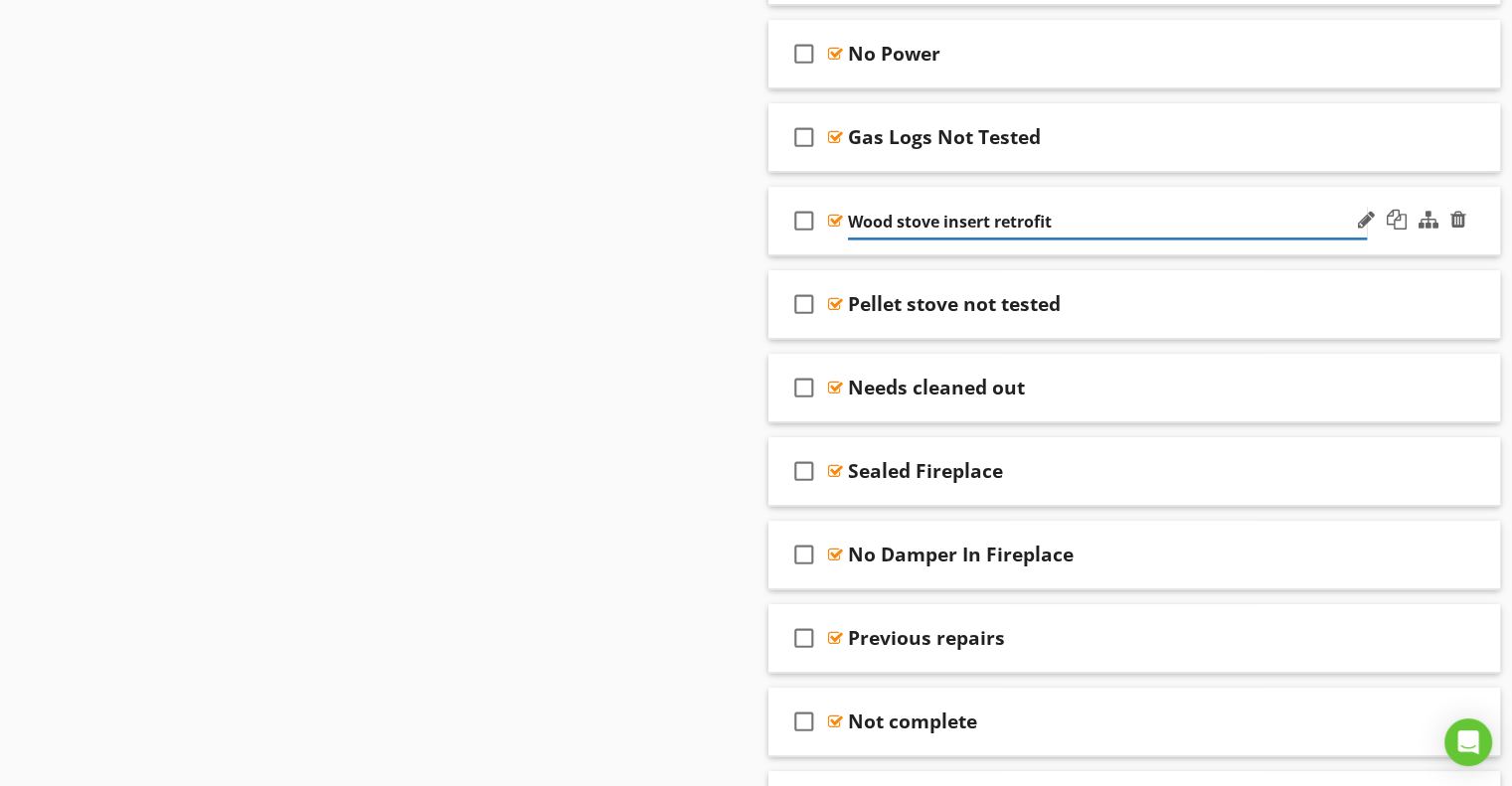 click on "Wood stove insert retrofit" at bounding box center (1107, 222) 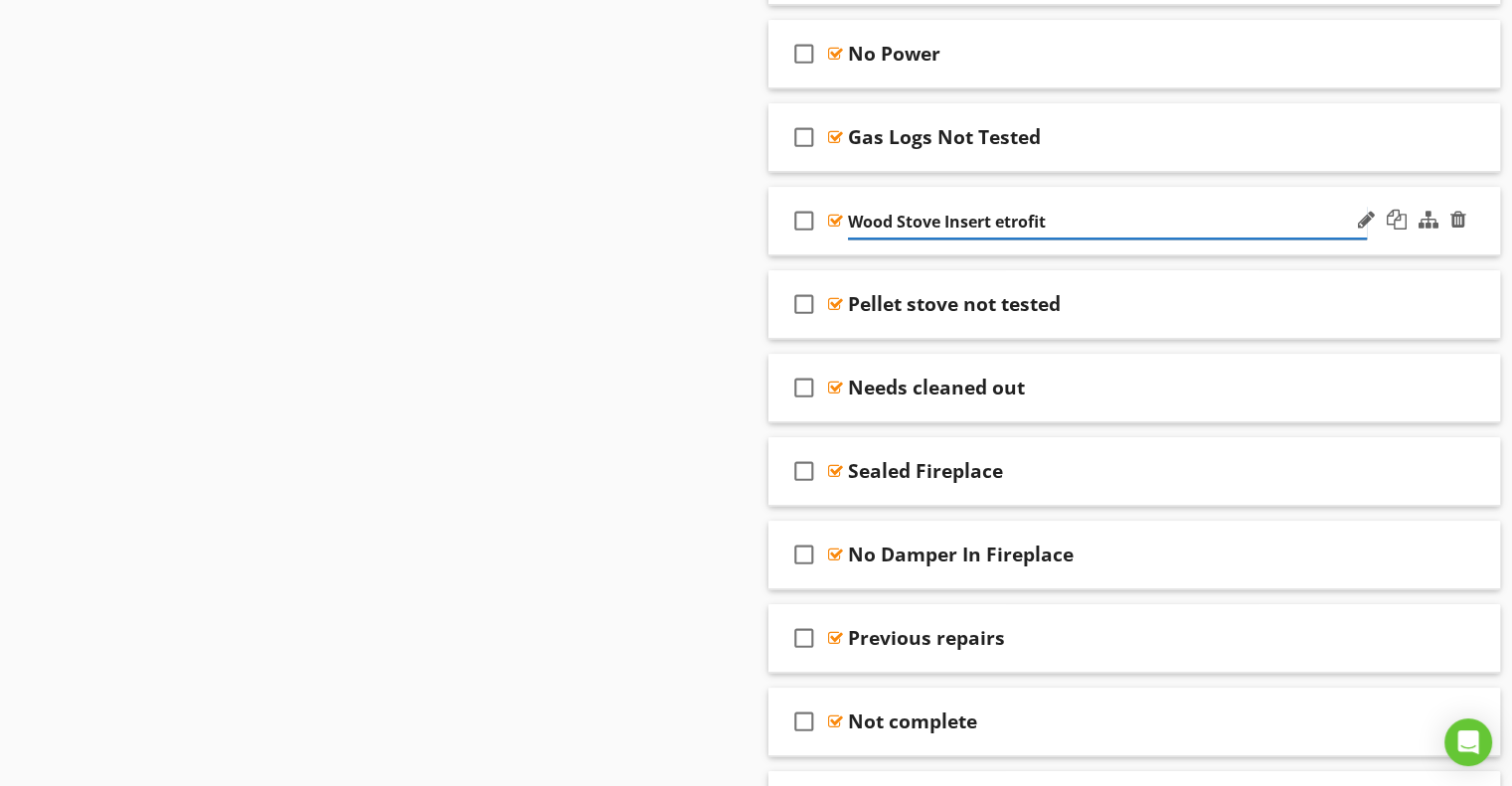 type on "Wood Stove Insert Retrofit" 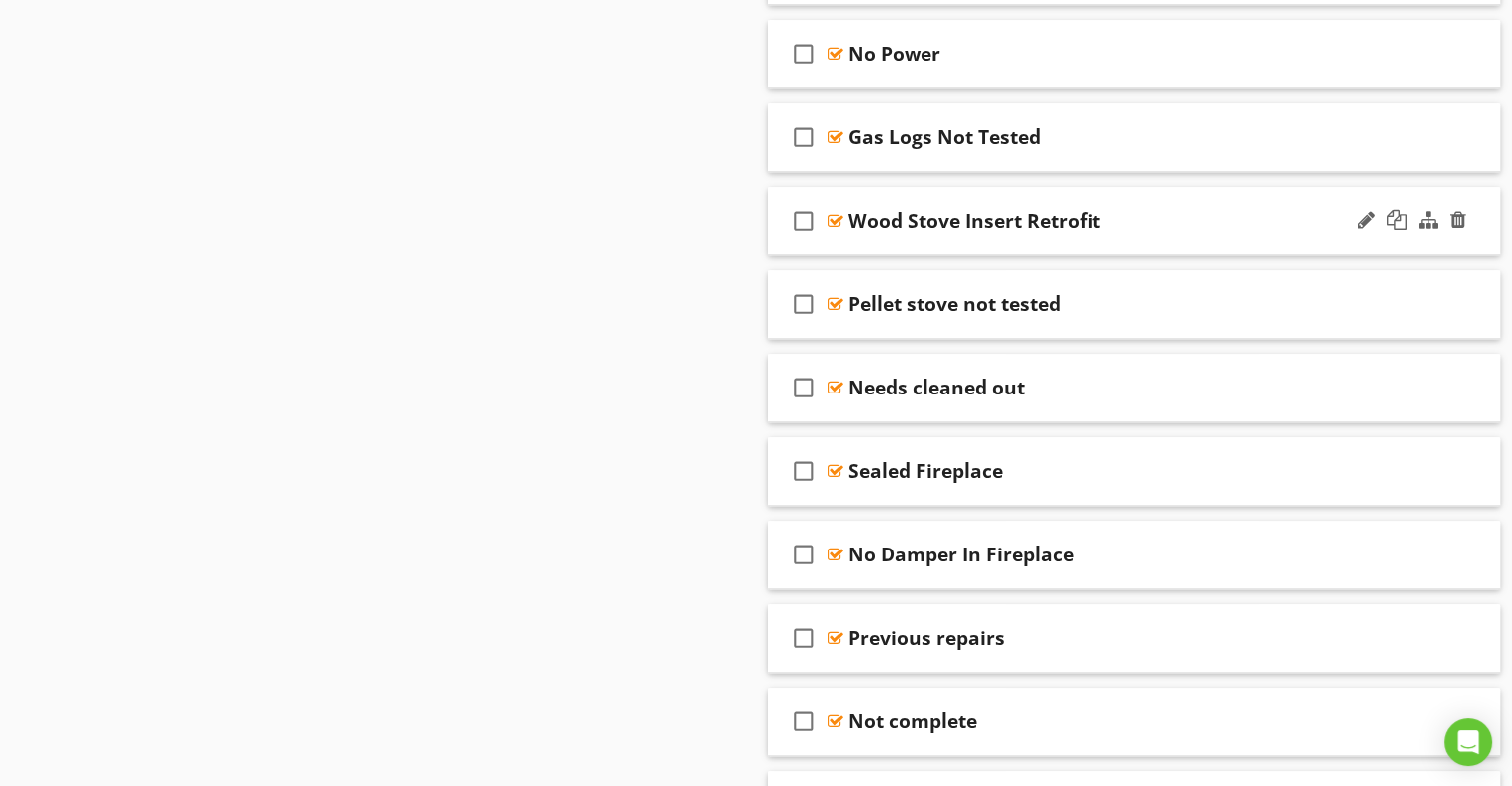 click on "check_box_outline_blank
Wood Stove Insert Retrofit" at bounding box center (1134, 221) 